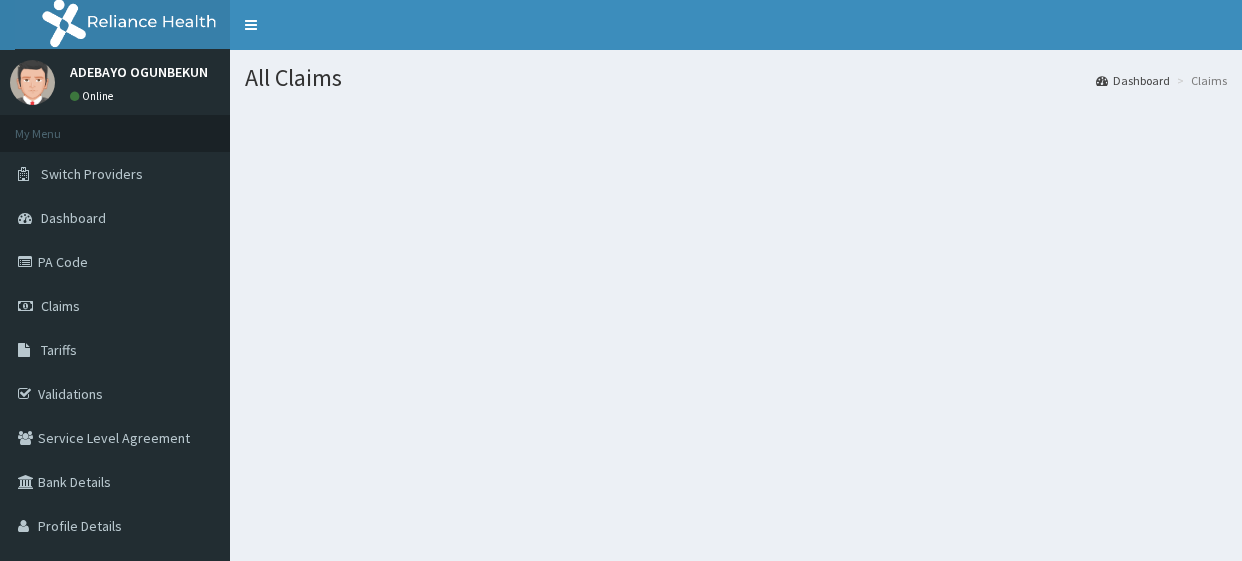 scroll, scrollTop: 0, scrollLeft: 0, axis: both 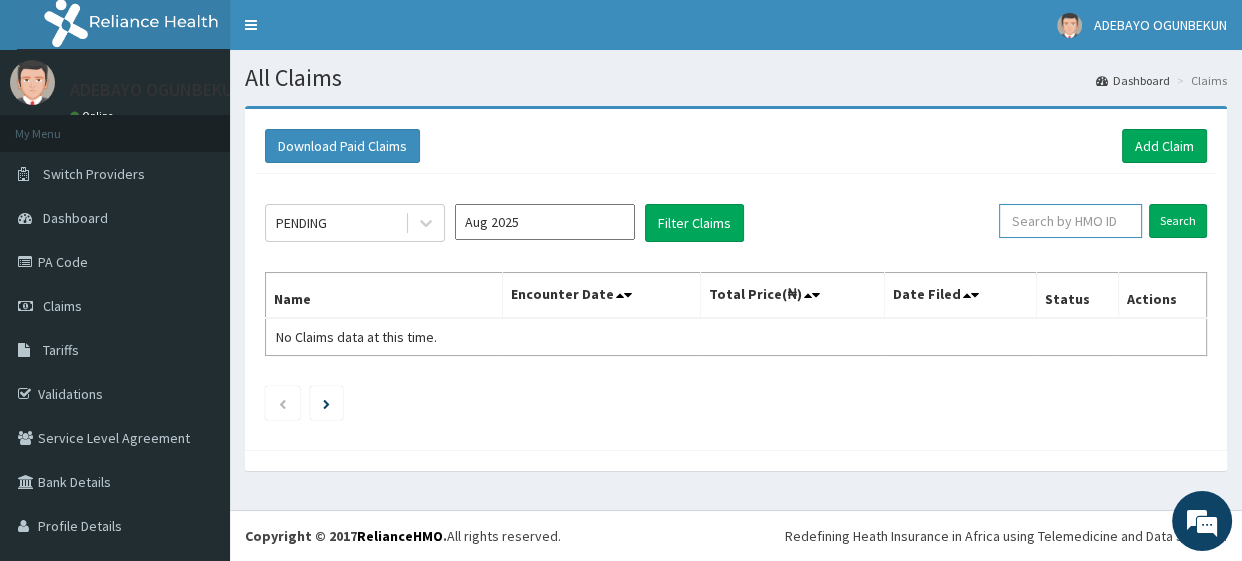 click at bounding box center (1070, 221) 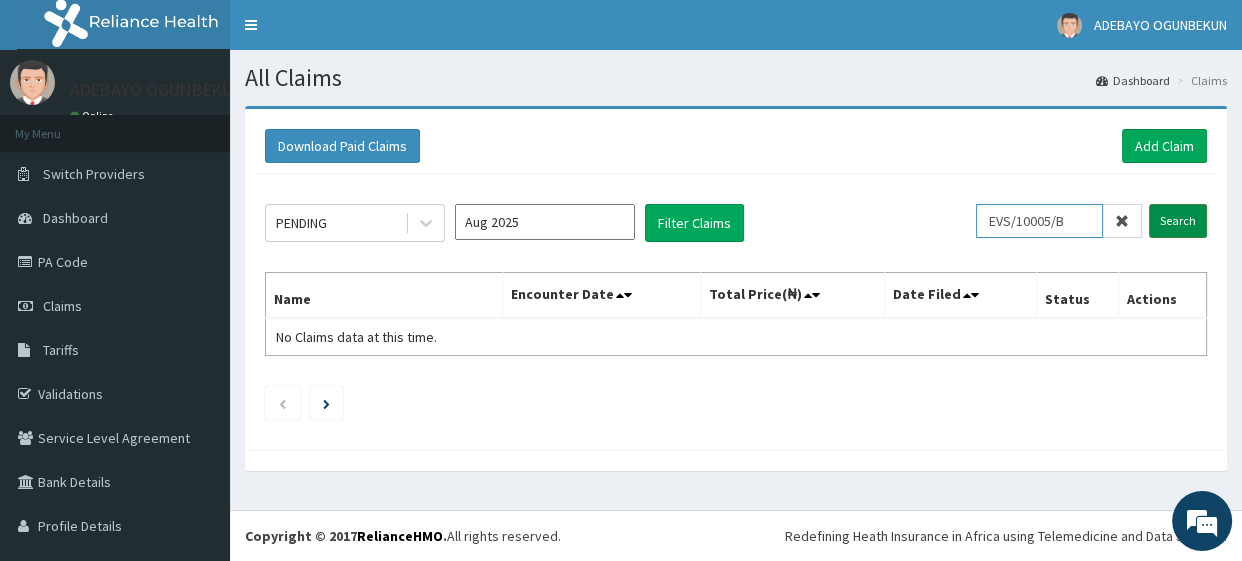 type on "EVS/10005/B" 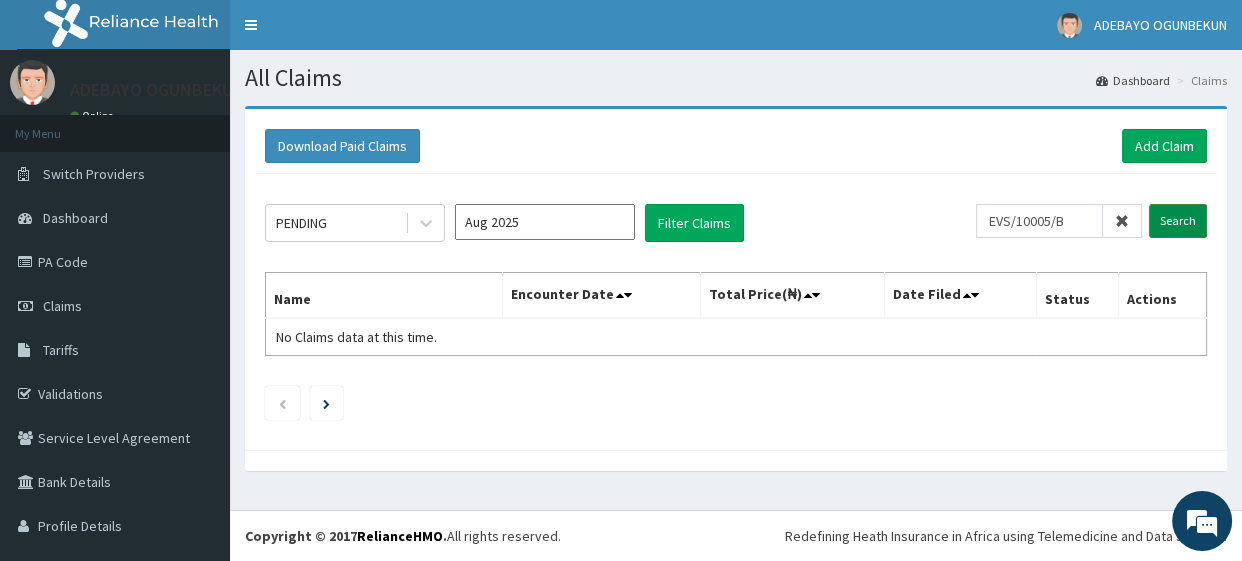 click on "Search" at bounding box center (1178, 221) 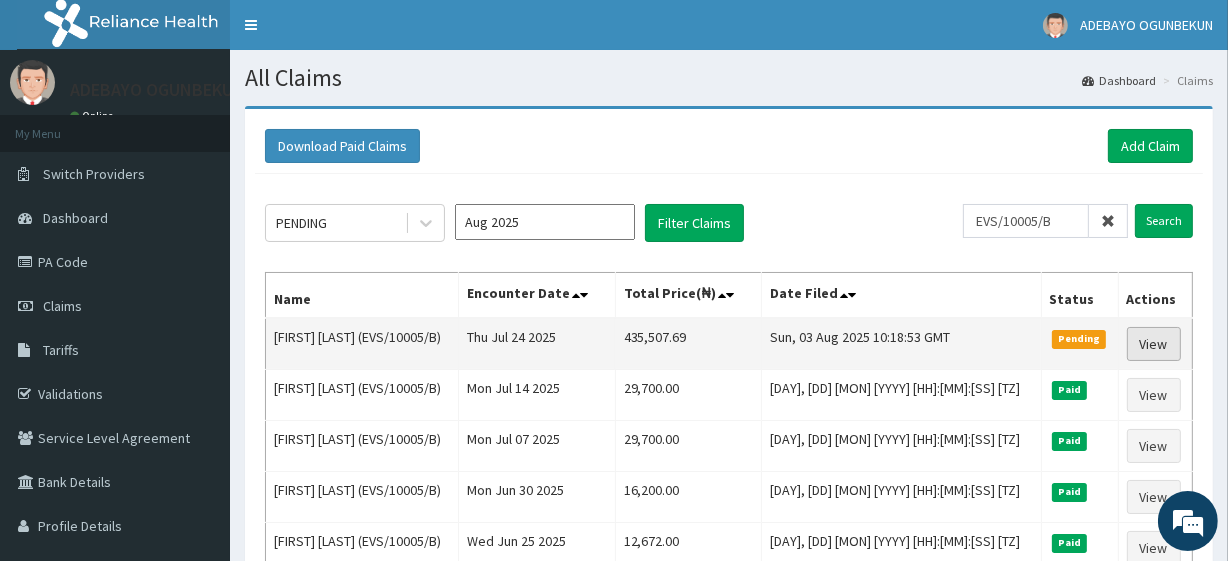 click on "View" at bounding box center [1154, 344] 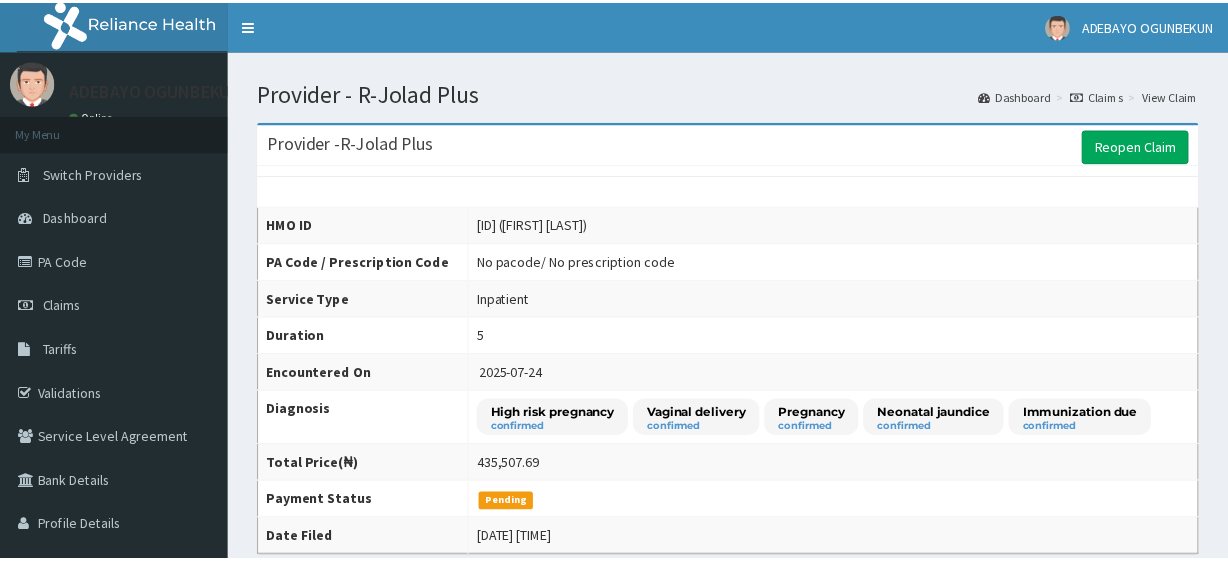 scroll, scrollTop: 0, scrollLeft: 0, axis: both 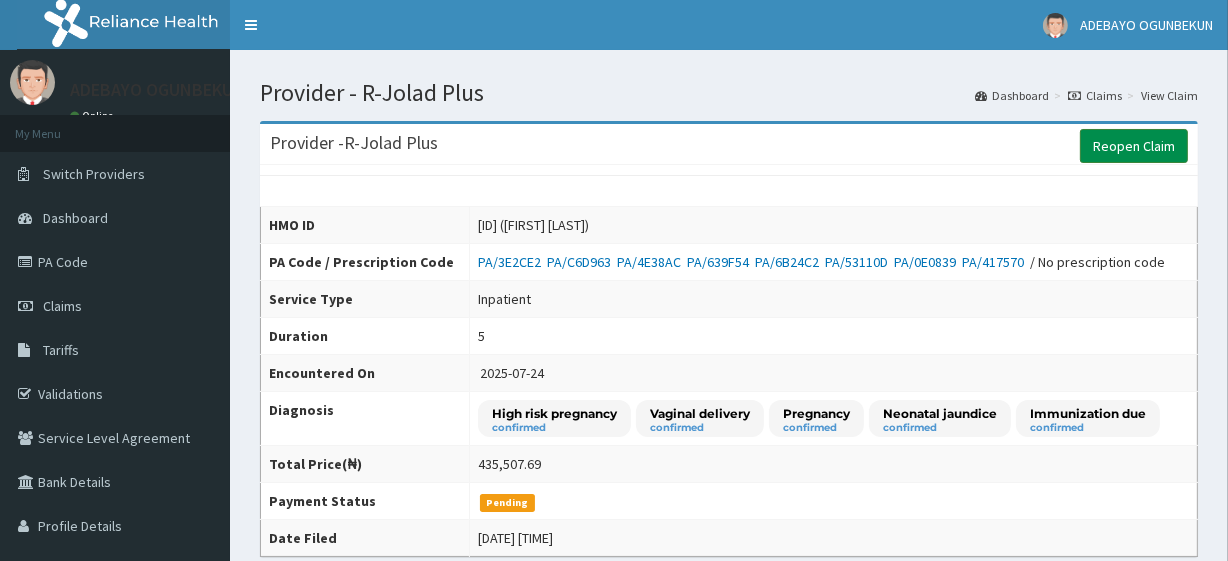 click on "Reopen Claim" at bounding box center [1134, 146] 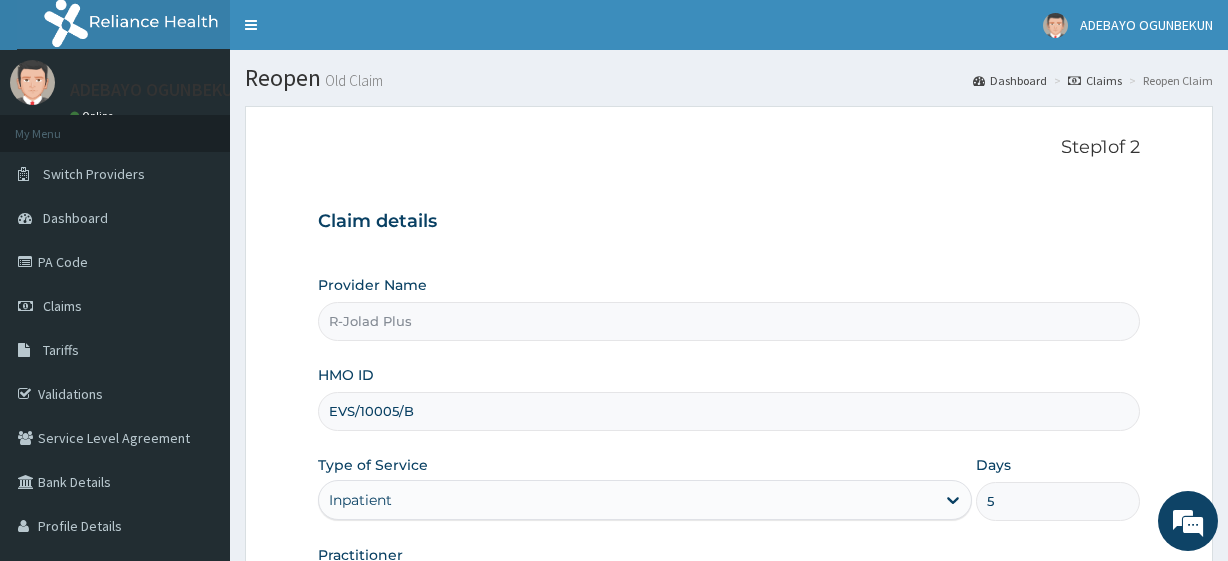 scroll, scrollTop: 0, scrollLeft: 0, axis: both 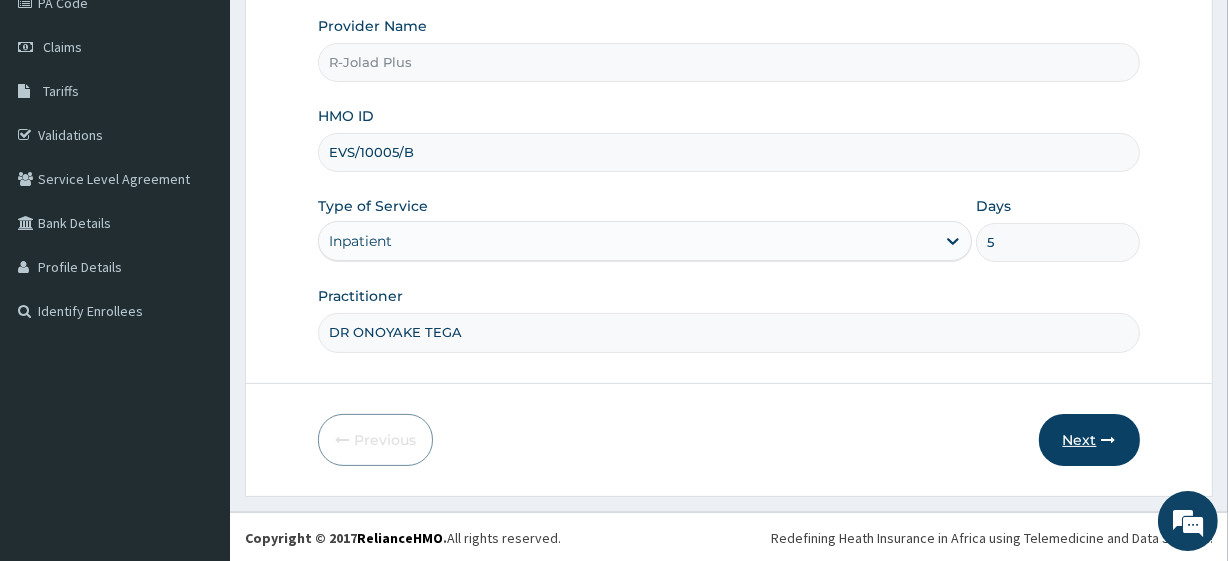 click on "Next" at bounding box center [1089, 440] 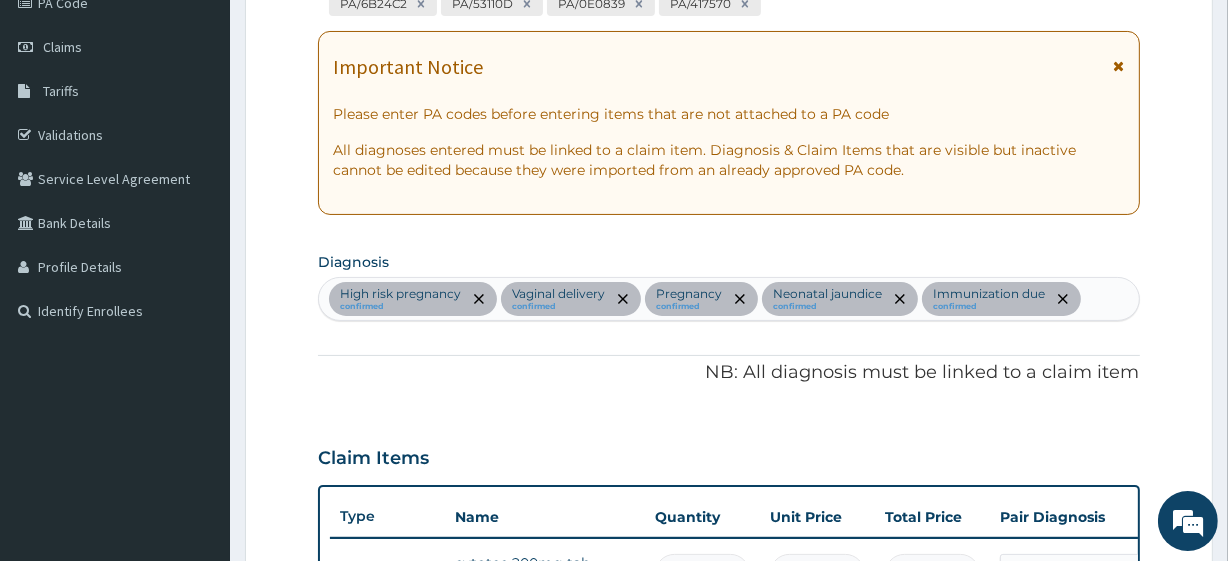 scroll, scrollTop: 0, scrollLeft: 0, axis: both 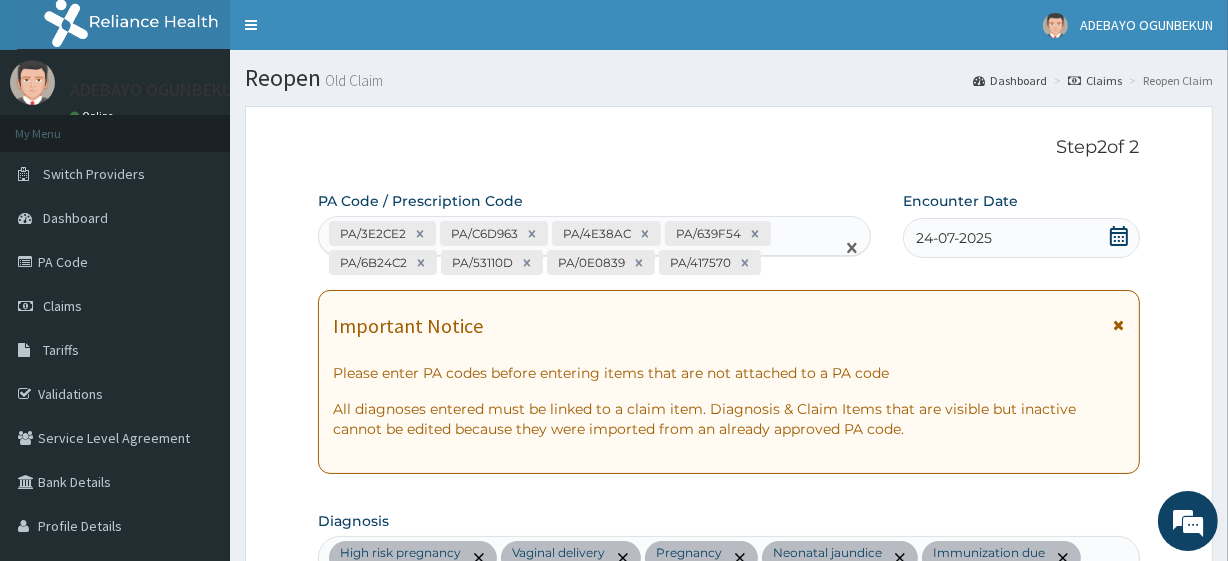 click on "PA/3E2CE2 PA/C6D963 PA/4E38AC PA/639F54 PA/6B24C2 PA/53110D PA/0E0839 PA/417570" at bounding box center (576, 248) 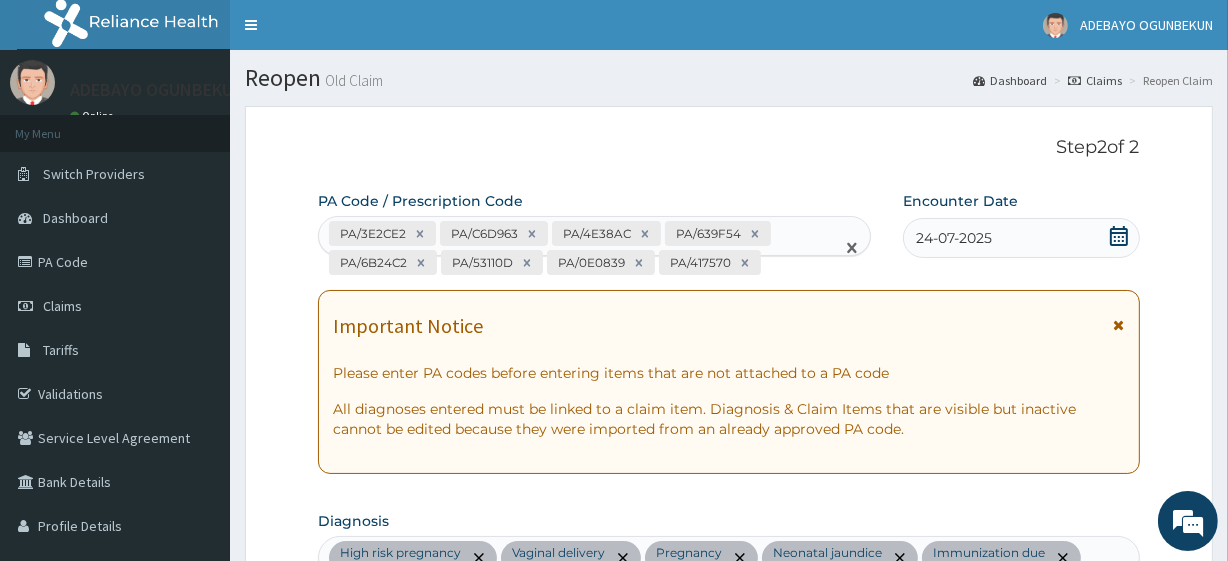 scroll, scrollTop: 0, scrollLeft: 0, axis: both 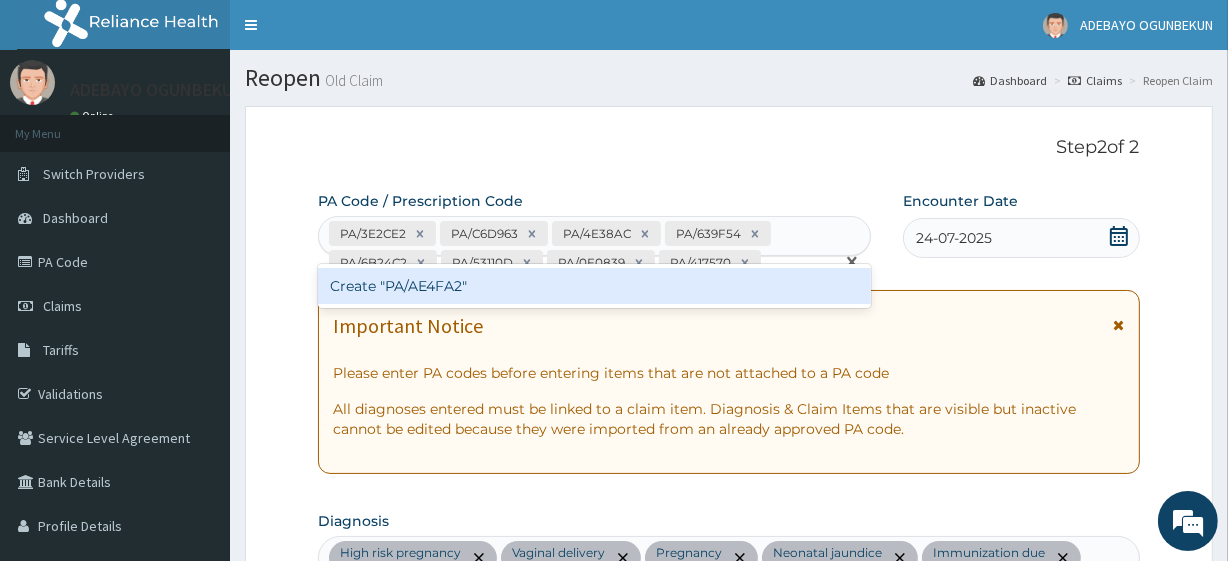 type 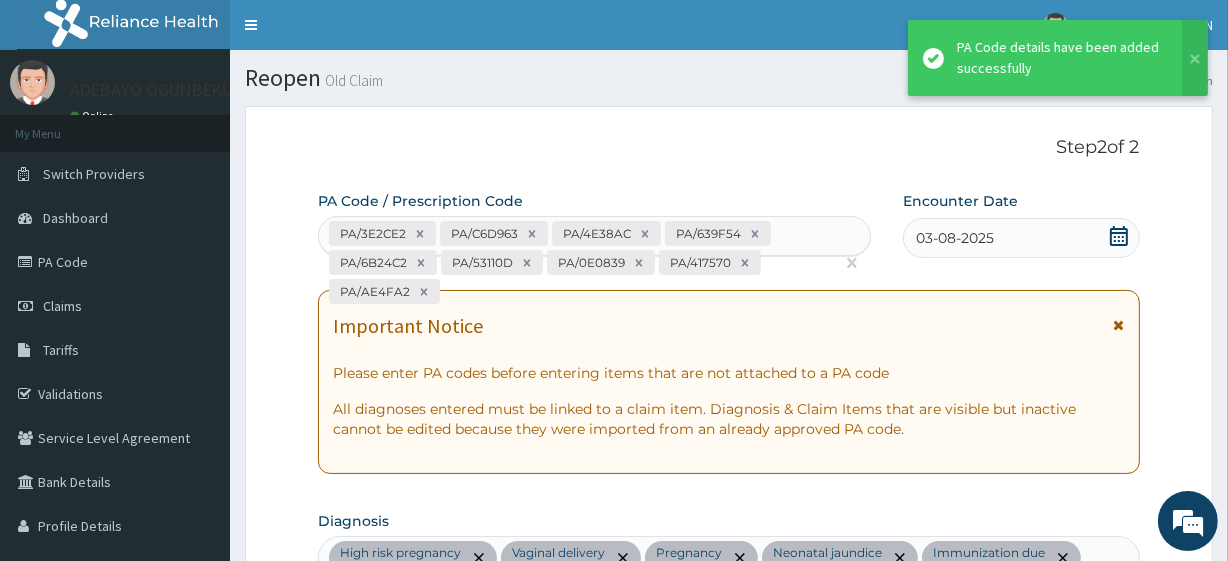 scroll, scrollTop: 1183, scrollLeft: 0, axis: vertical 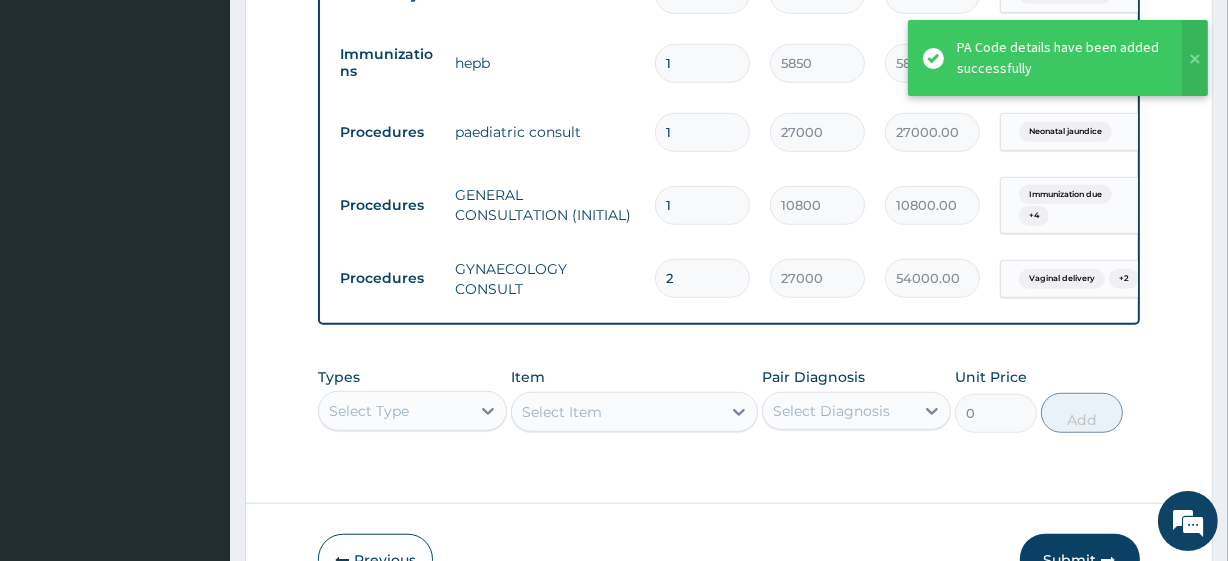 type on "1" 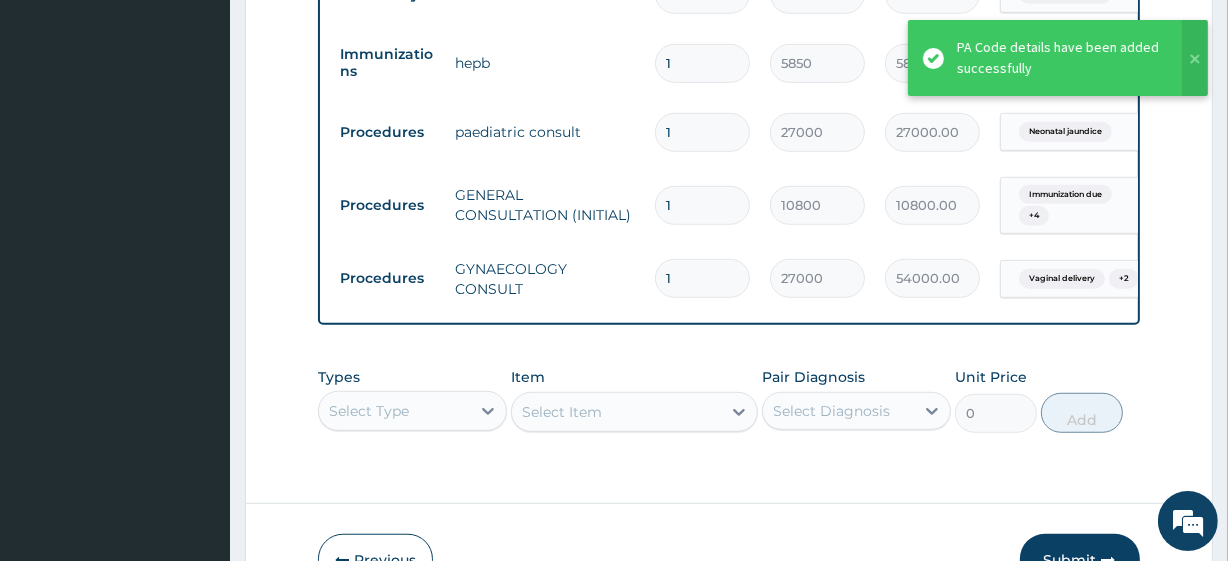 type on "27000.00" 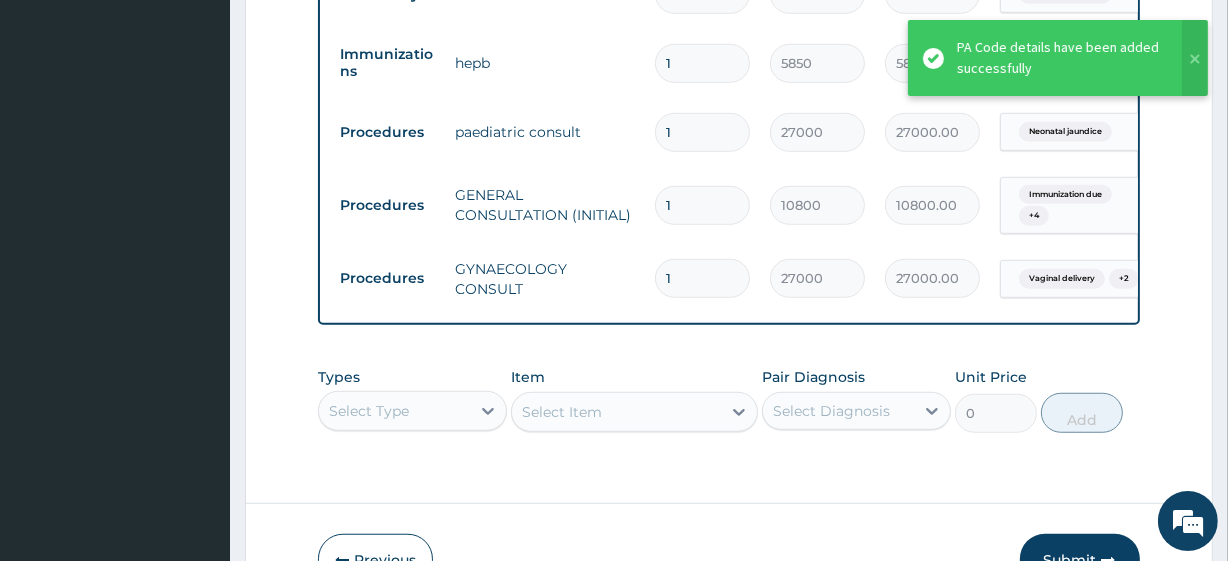 scroll, scrollTop: 1320, scrollLeft: 0, axis: vertical 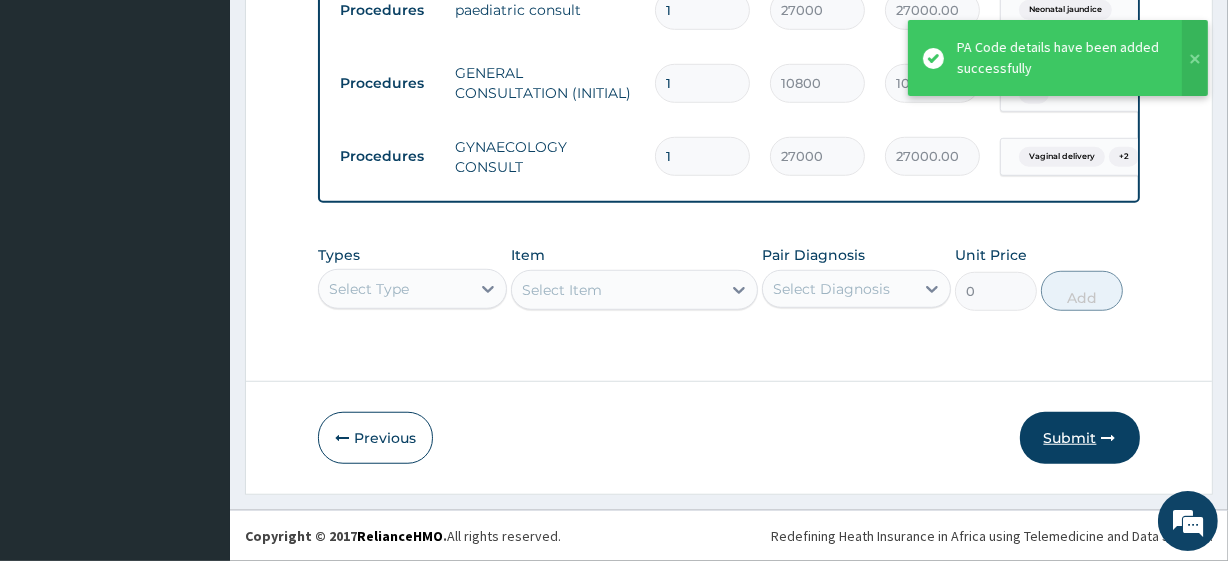 click on "Submit" at bounding box center [1080, 438] 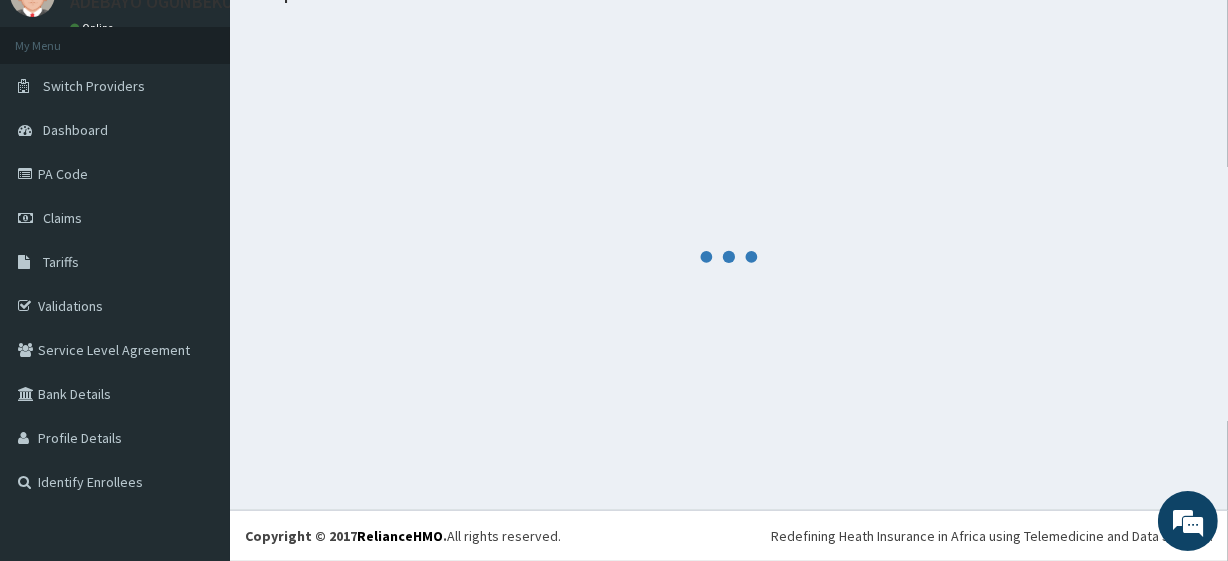 scroll, scrollTop: 88, scrollLeft: 0, axis: vertical 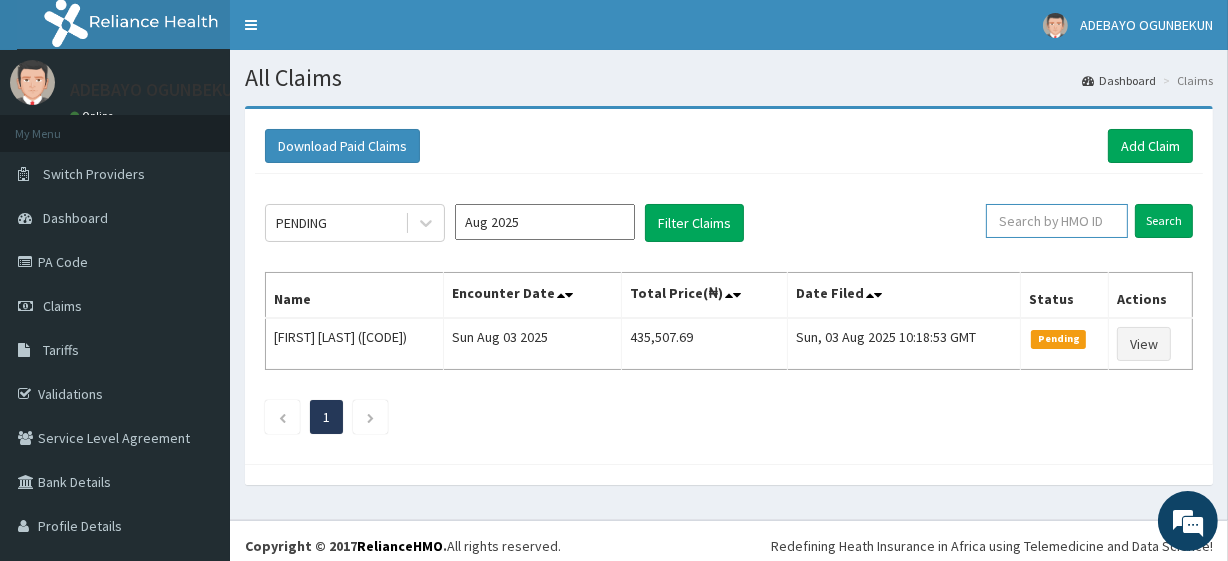 click at bounding box center (1057, 221) 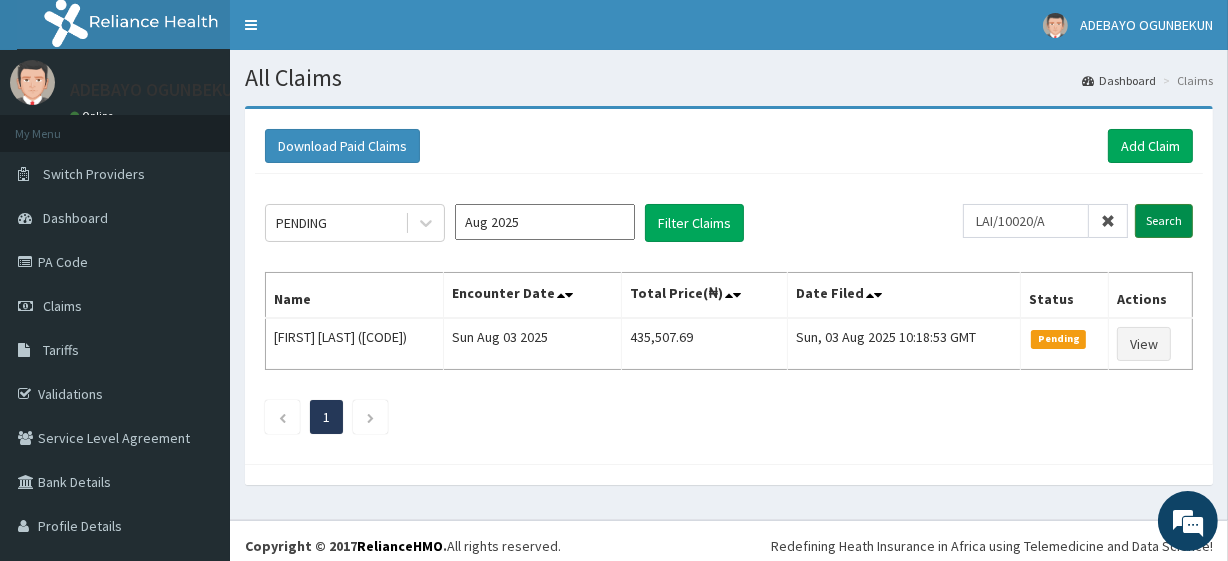 click on "Search" at bounding box center [1164, 221] 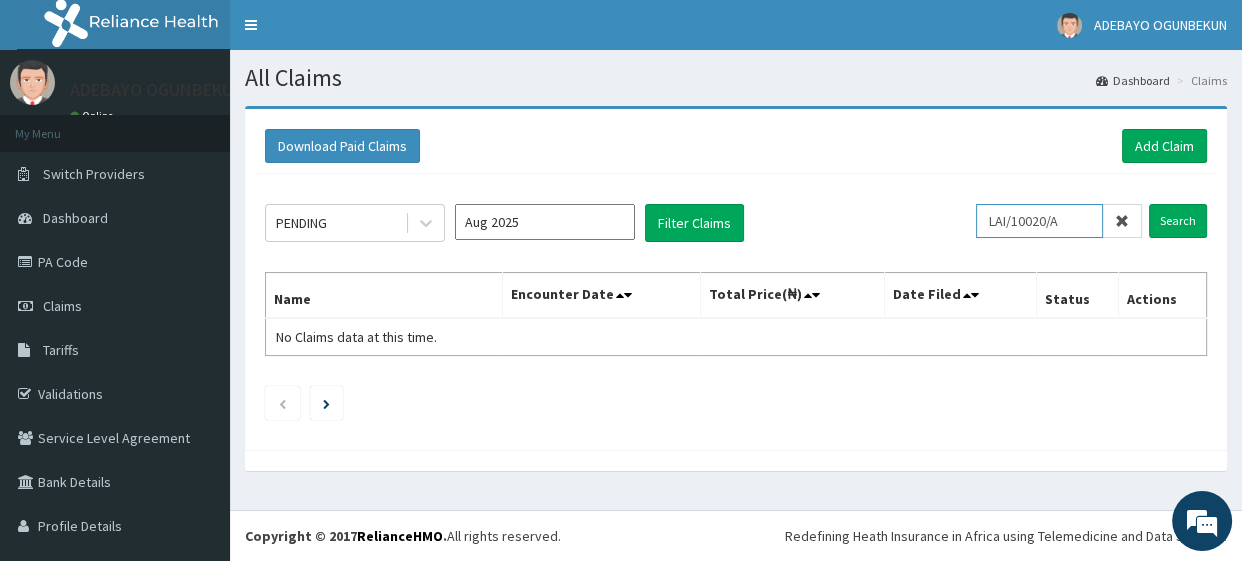 click on "LAI/10020/A" at bounding box center (1039, 221) 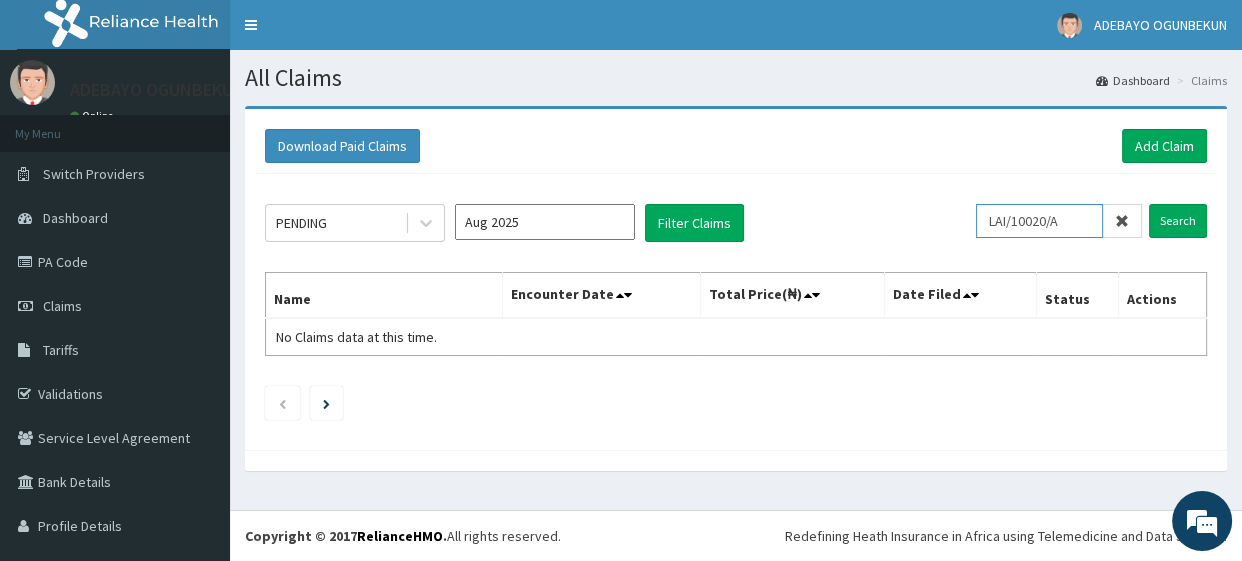 type on "LAI/10020/A" 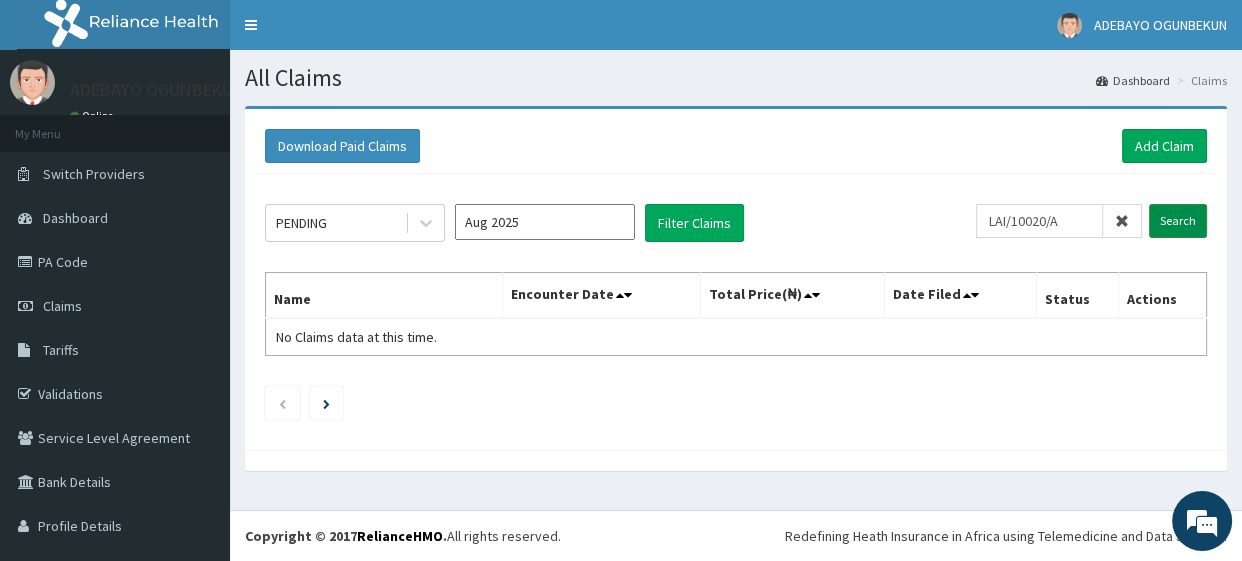 drag, startPoint x: 1190, startPoint y: 201, endPoint x: 1180, endPoint y: 217, distance: 18.867962 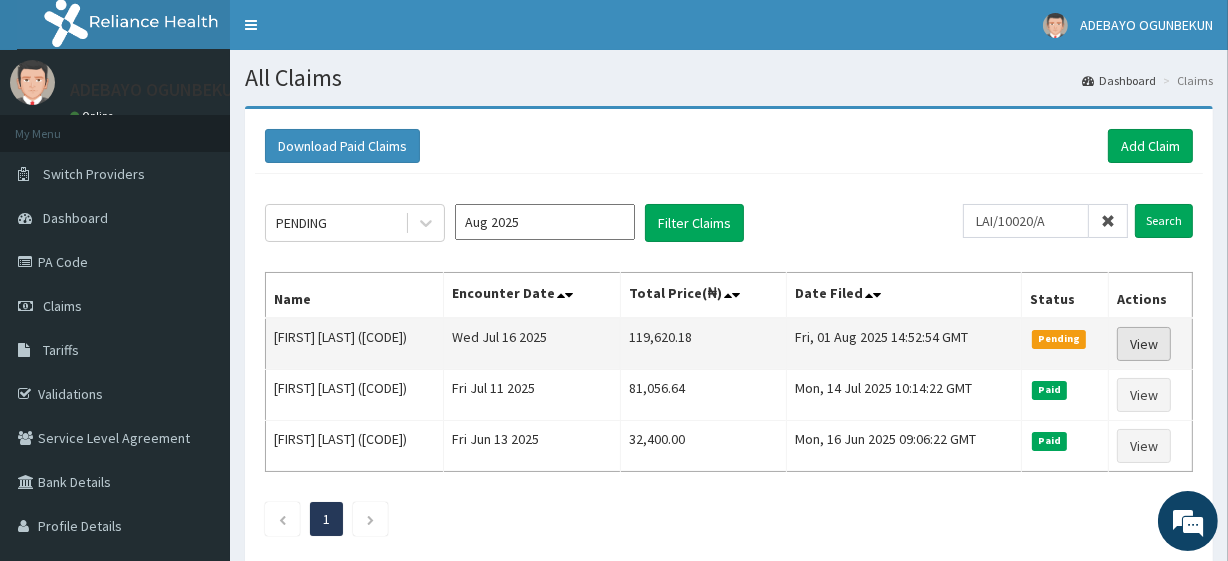 click on "View" at bounding box center [1144, 344] 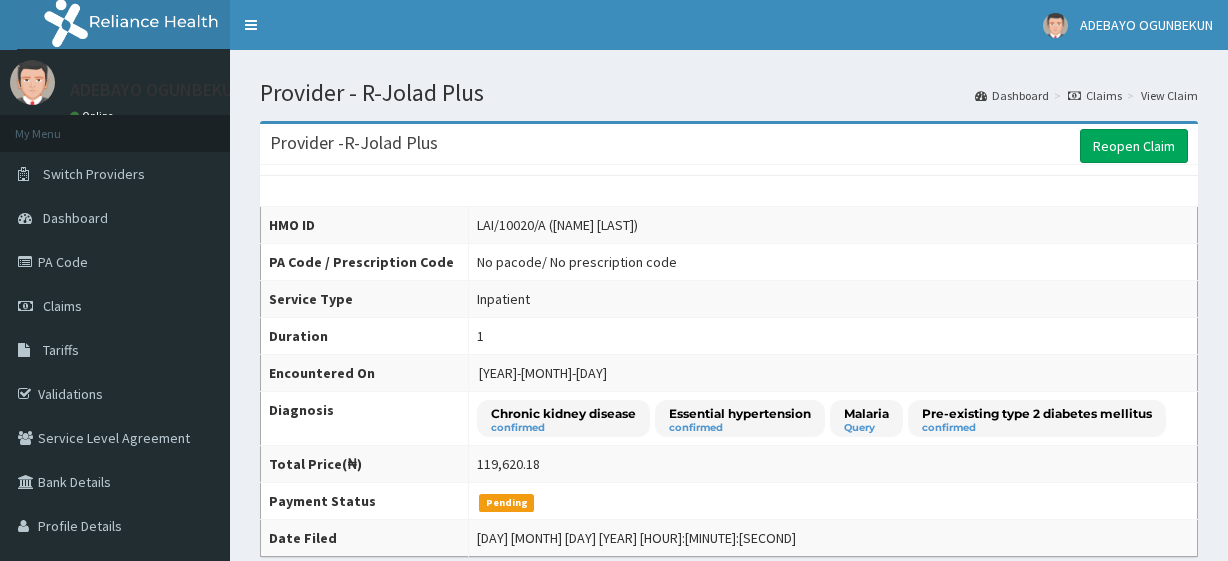 scroll, scrollTop: 0, scrollLeft: 0, axis: both 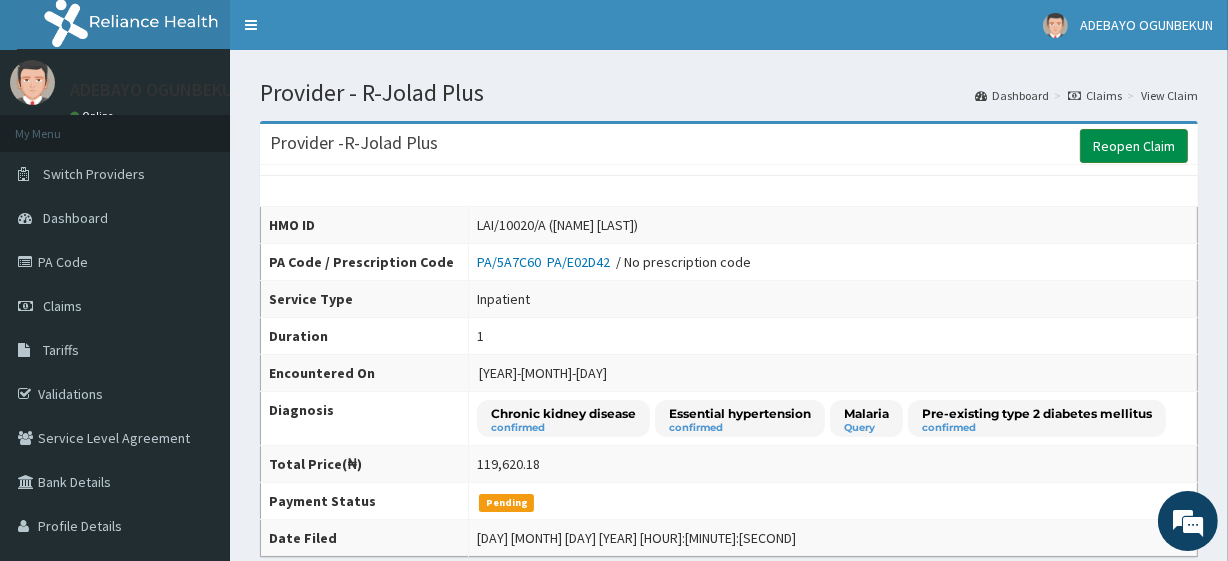 click on "Reopen Claim" at bounding box center (1134, 146) 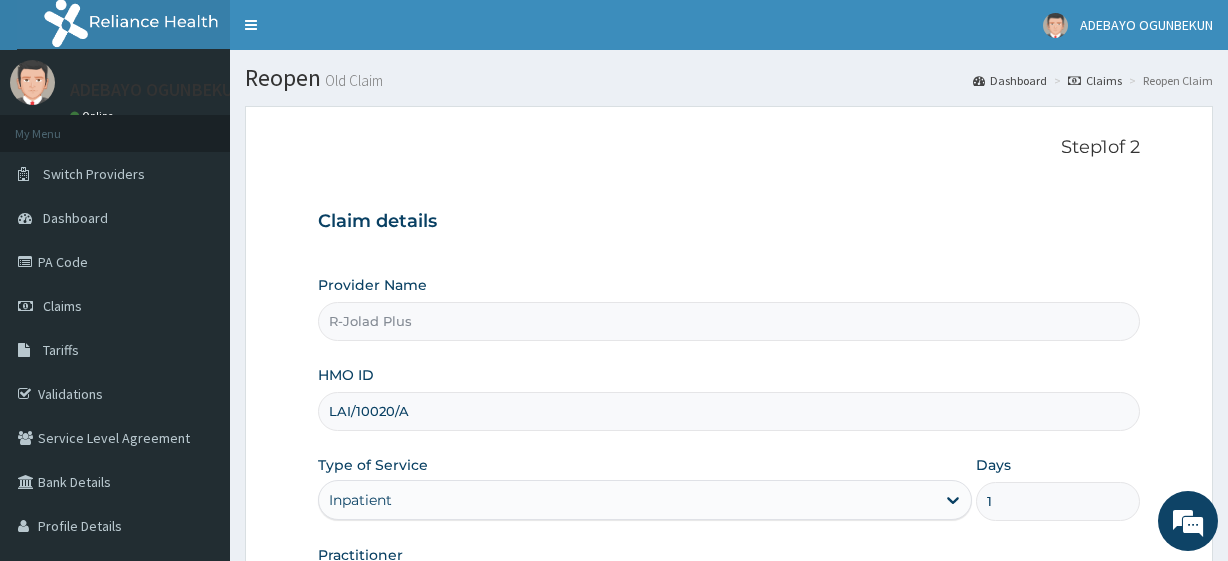 scroll, scrollTop: 0, scrollLeft: 0, axis: both 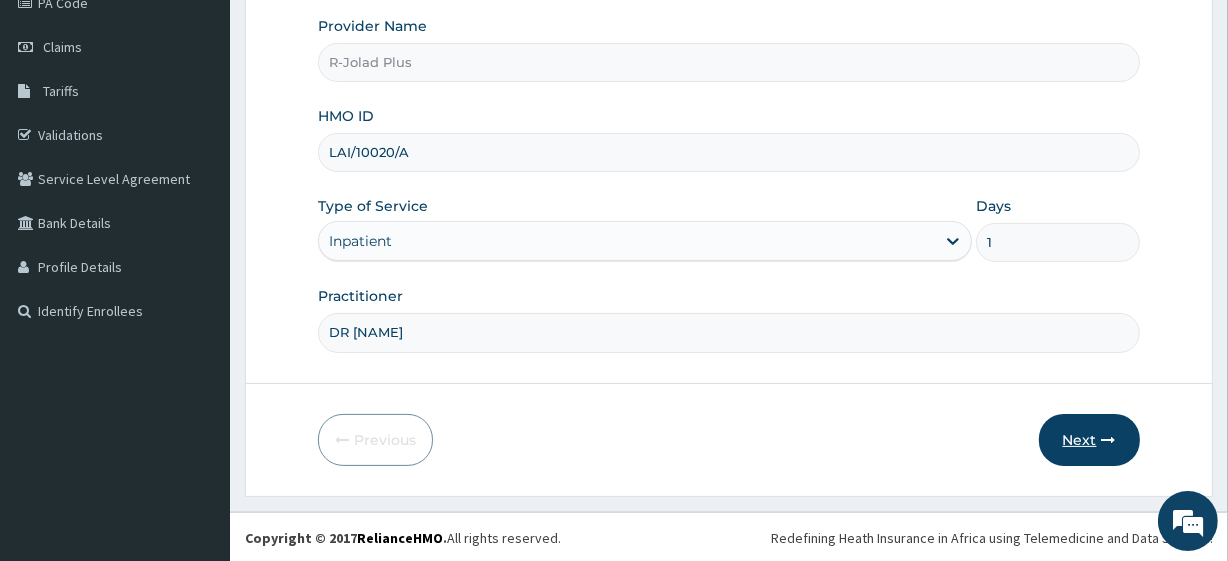 click on "Next" at bounding box center (1089, 440) 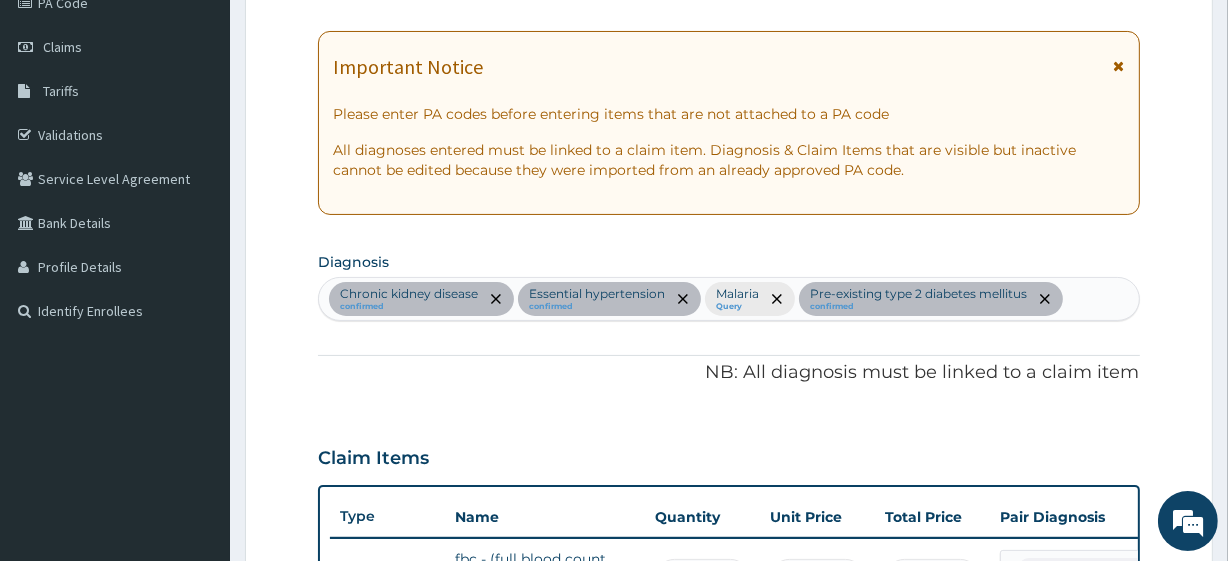 scroll, scrollTop: 0, scrollLeft: 0, axis: both 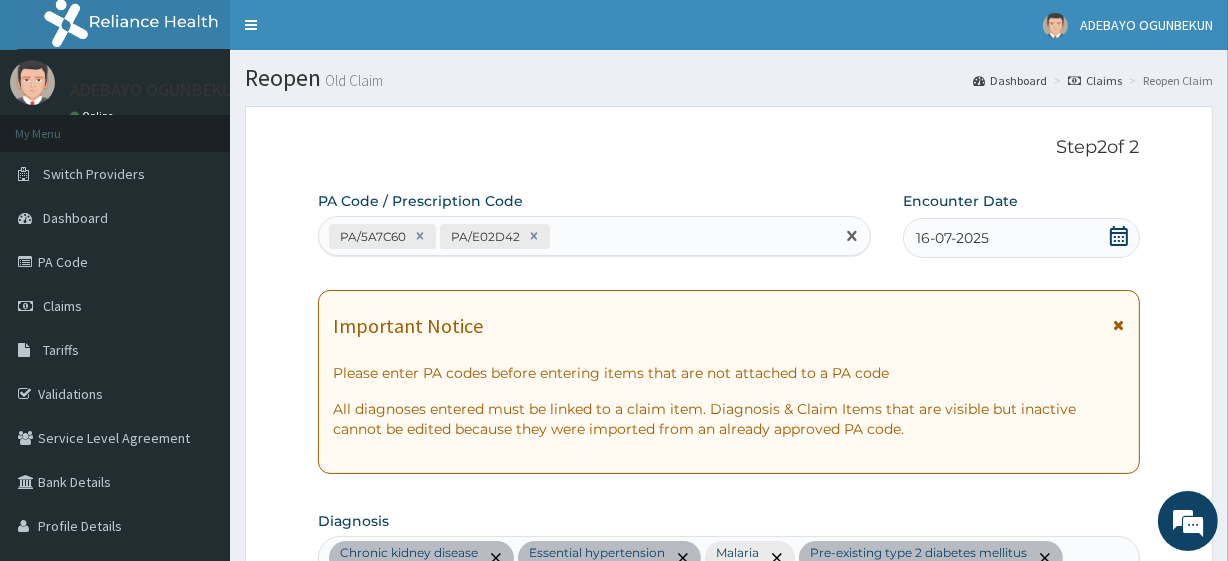click on "PA/5A7C60 PA/E02D42" at bounding box center (576, 236) 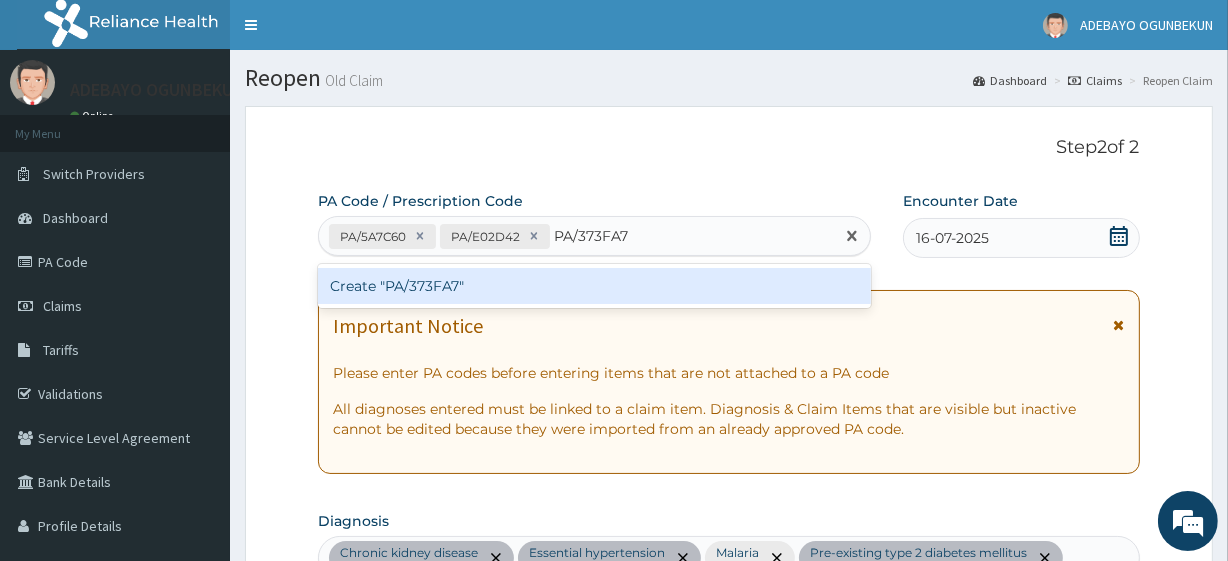 type 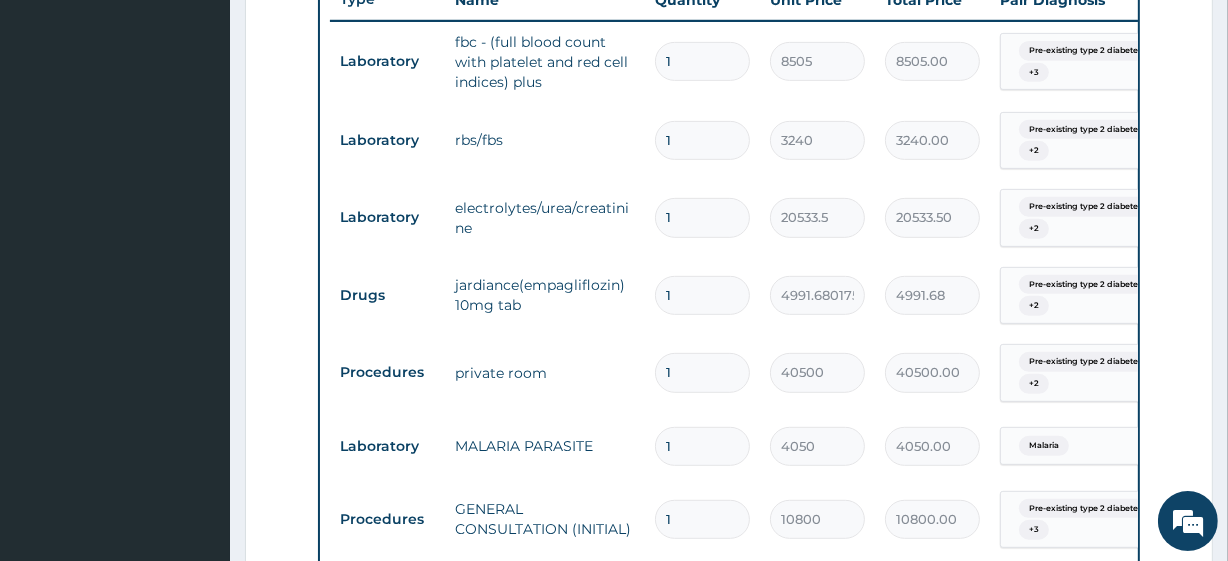 scroll, scrollTop: 801, scrollLeft: 0, axis: vertical 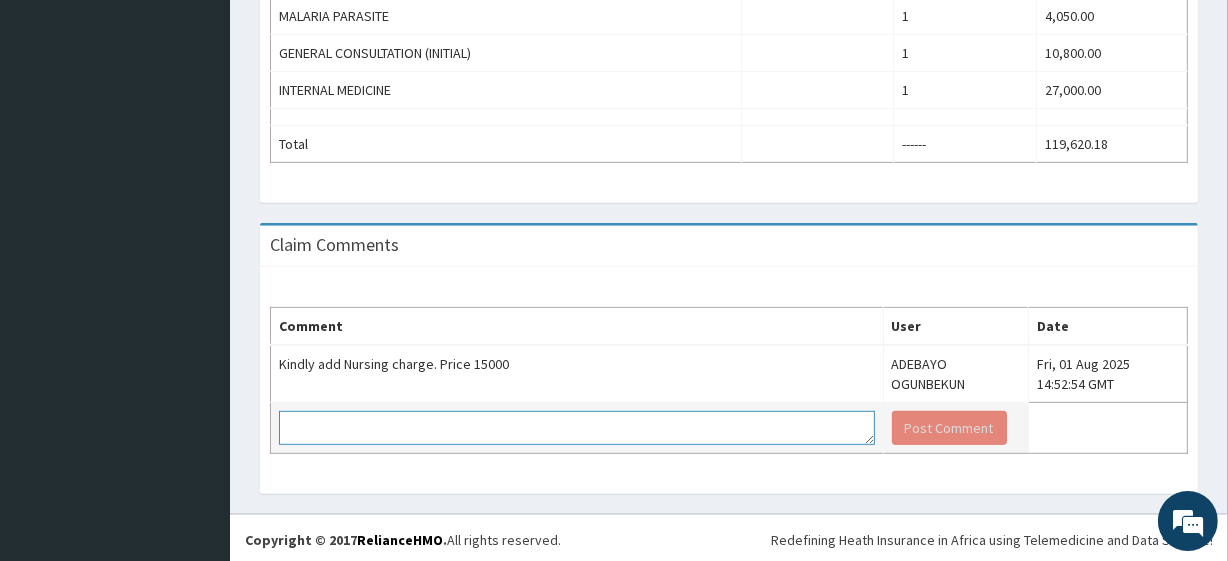 click at bounding box center (577, 428) 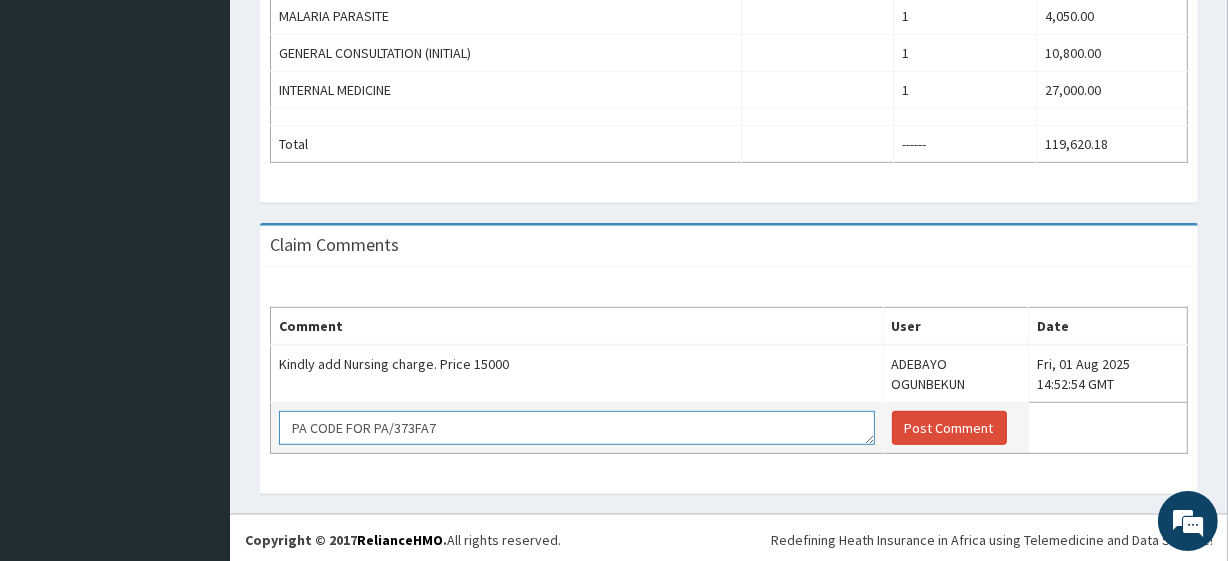 scroll, scrollTop: 0, scrollLeft: 0, axis: both 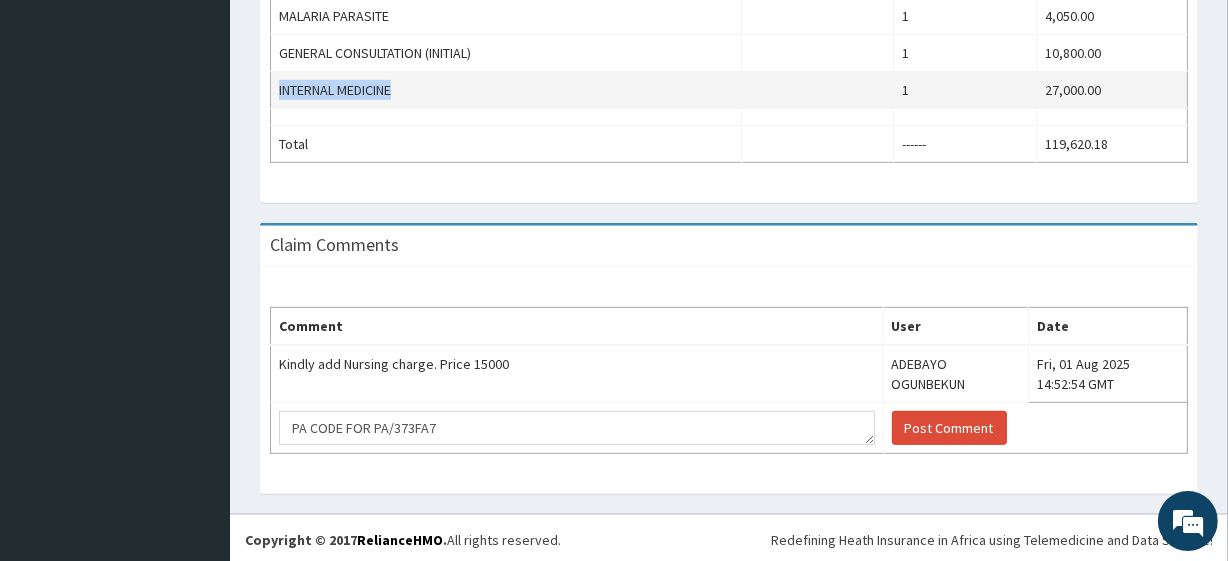 drag, startPoint x: 273, startPoint y: 87, endPoint x: 405, endPoint y: 93, distance: 132.13629 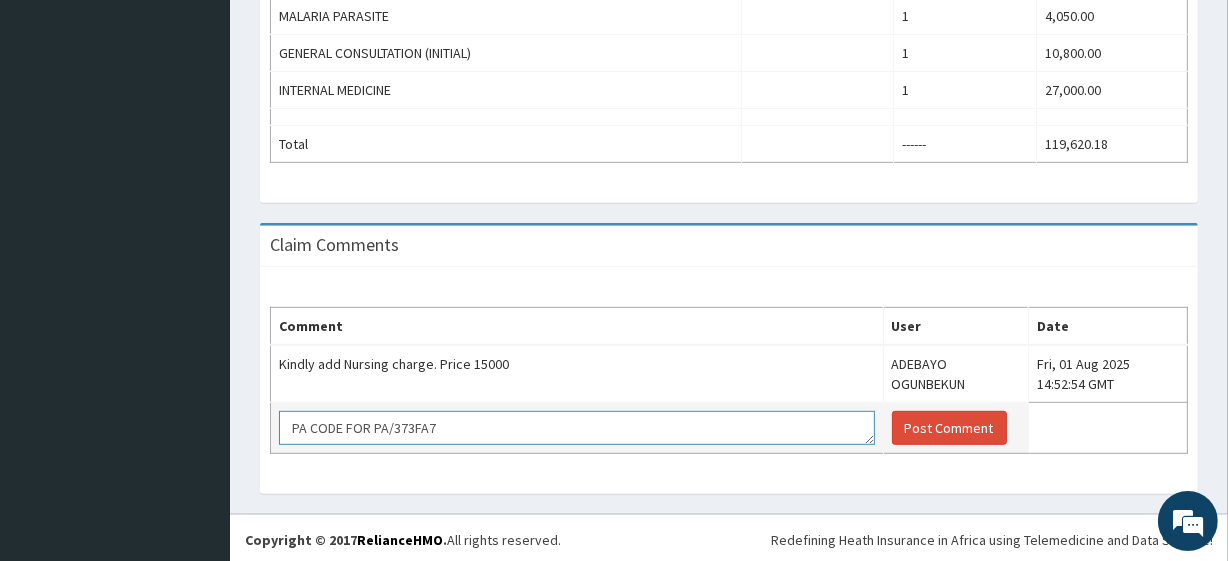 click on "PA CODE FOR PA/373FA7" at bounding box center [577, 428] 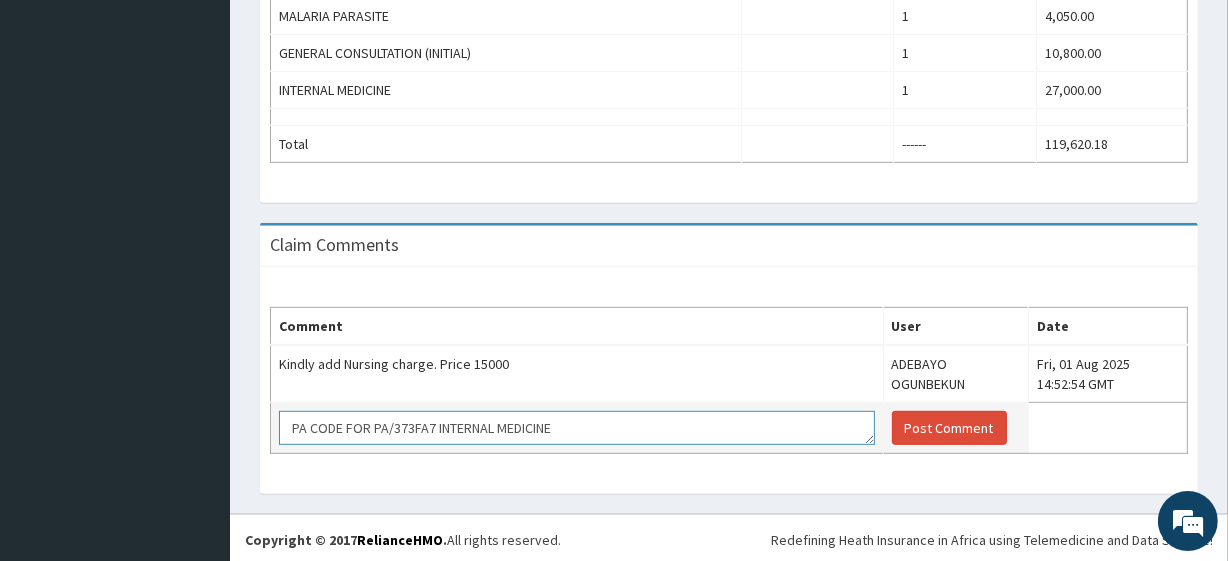 click on "PA CODE FOR PA/373FA7 INTERNAL MEDICINE" at bounding box center (577, 428) 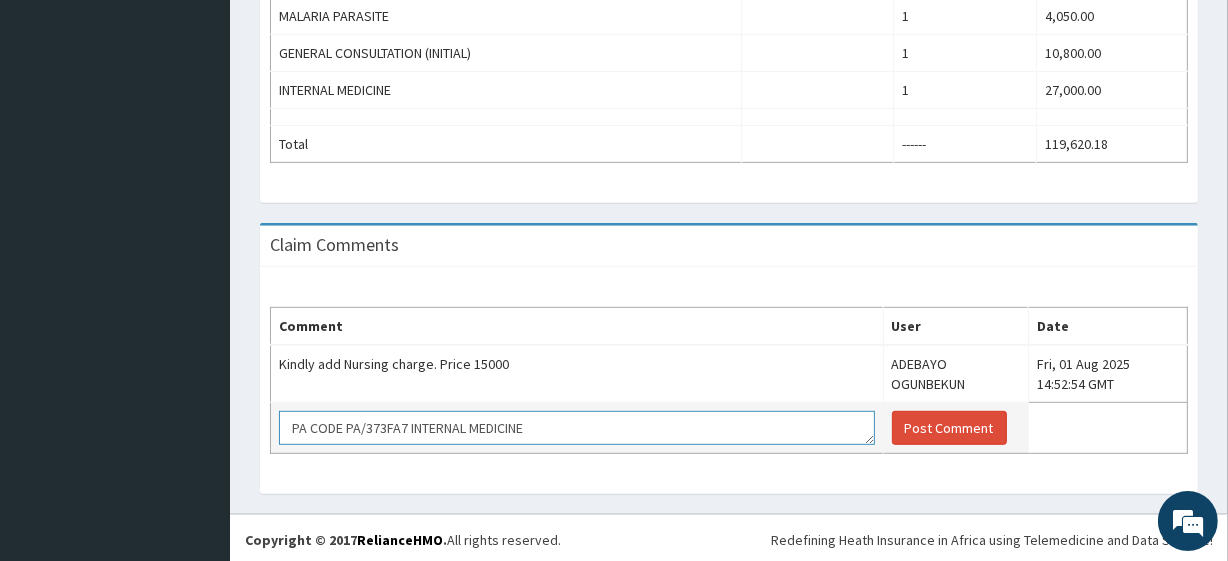 paste on "FOR" 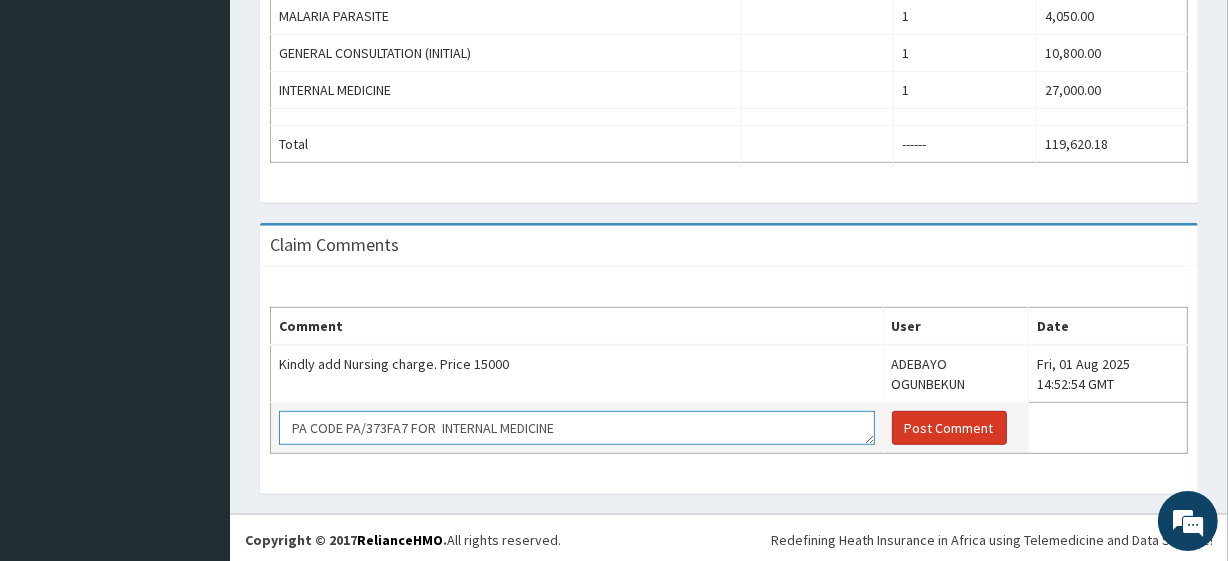 type on "PA CODE PA/373FA7 FOR  INTERNAL MEDICINE" 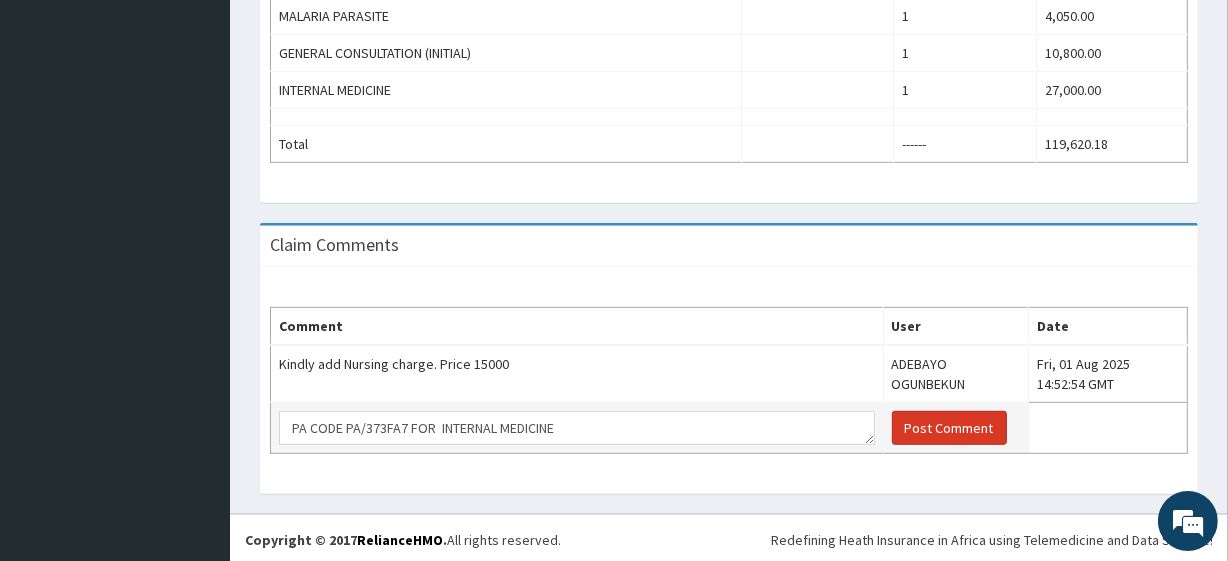 click on "Post Comment" at bounding box center (949, 428) 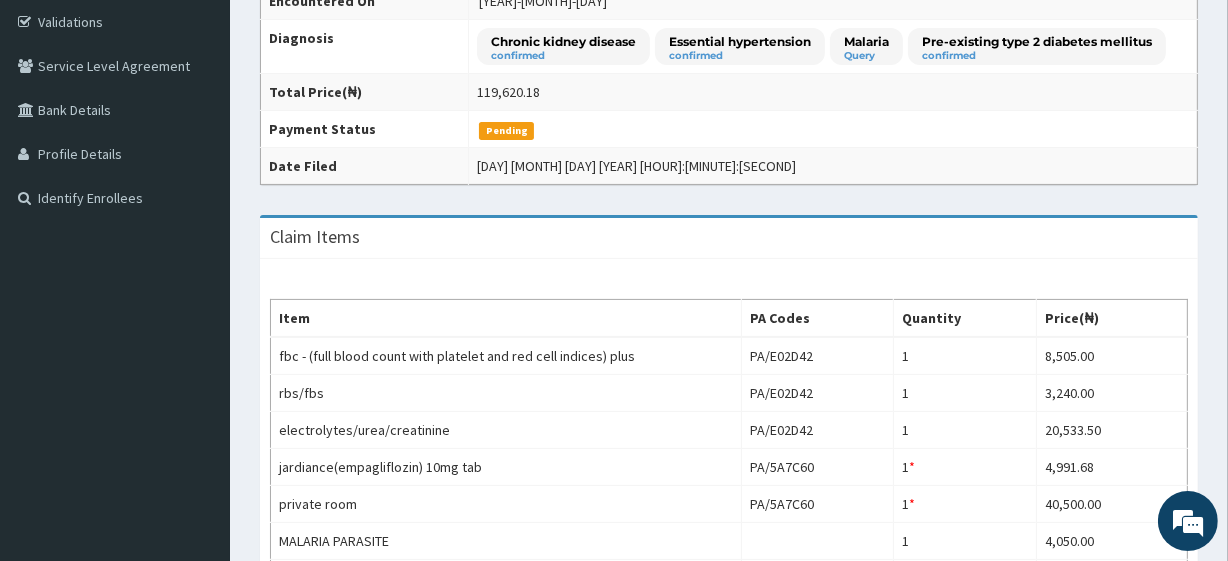 scroll, scrollTop: 0, scrollLeft: 0, axis: both 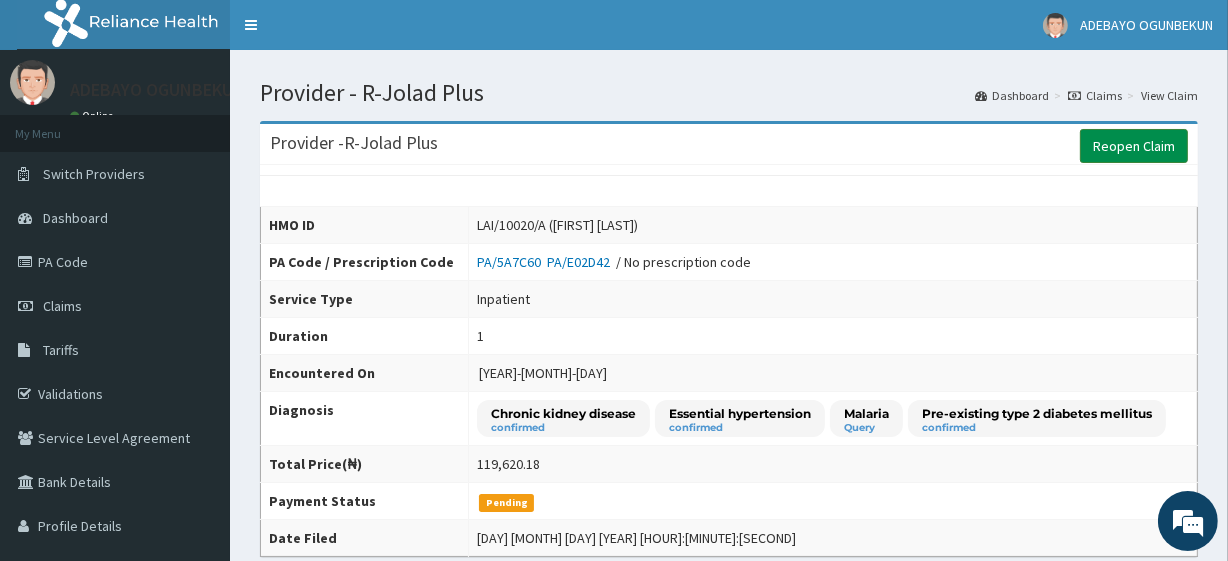 click on "Reopen Claim" at bounding box center [1134, 146] 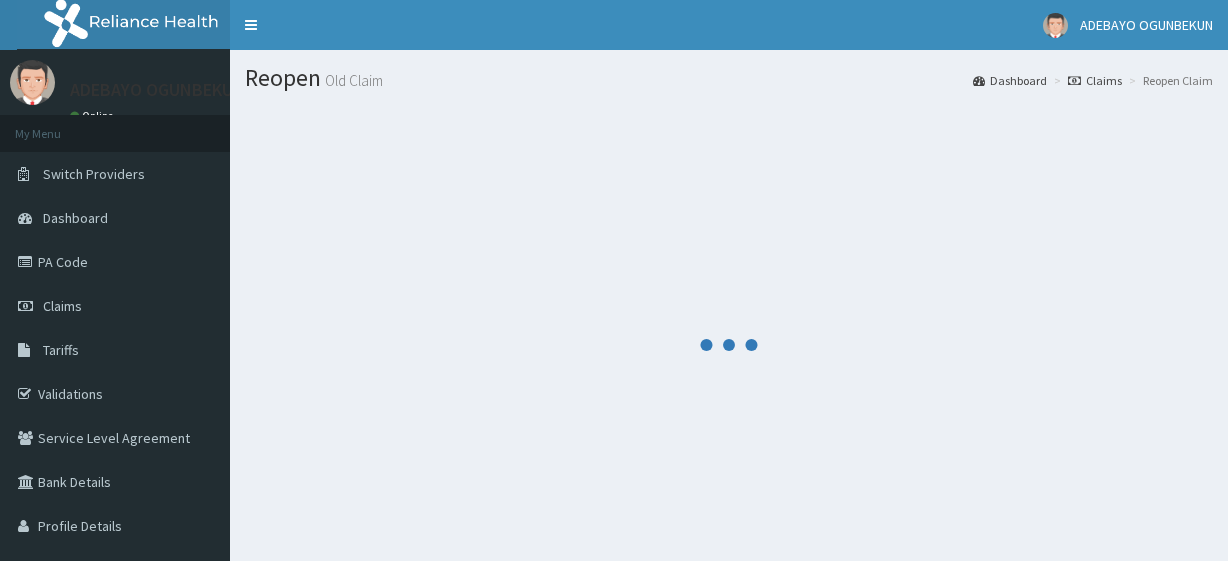 scroll, scrollTop: 0, scrollLeft: 0, axis: both 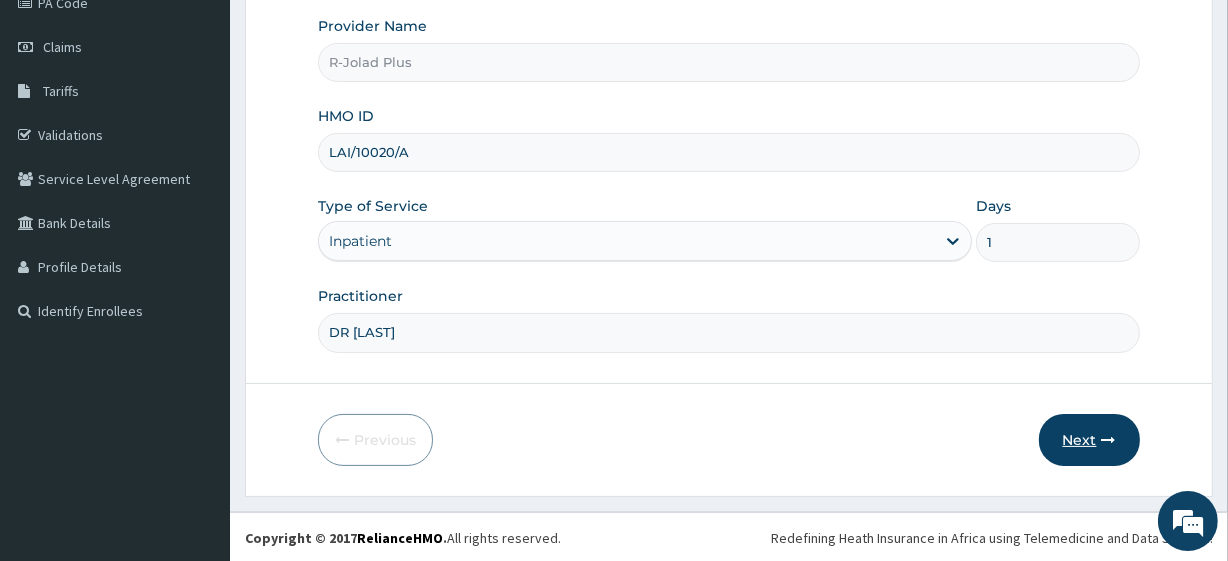 click on "Next" at bounding box center [1089, 440] 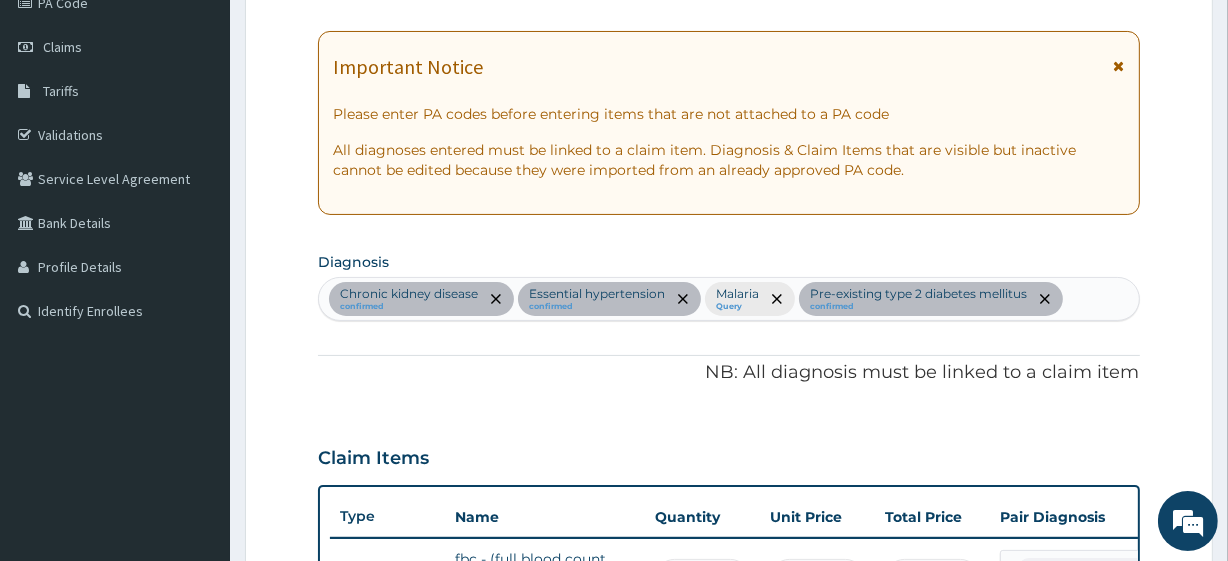 scroll, scrollTop: 0, scrollLeft: 0, axis: both 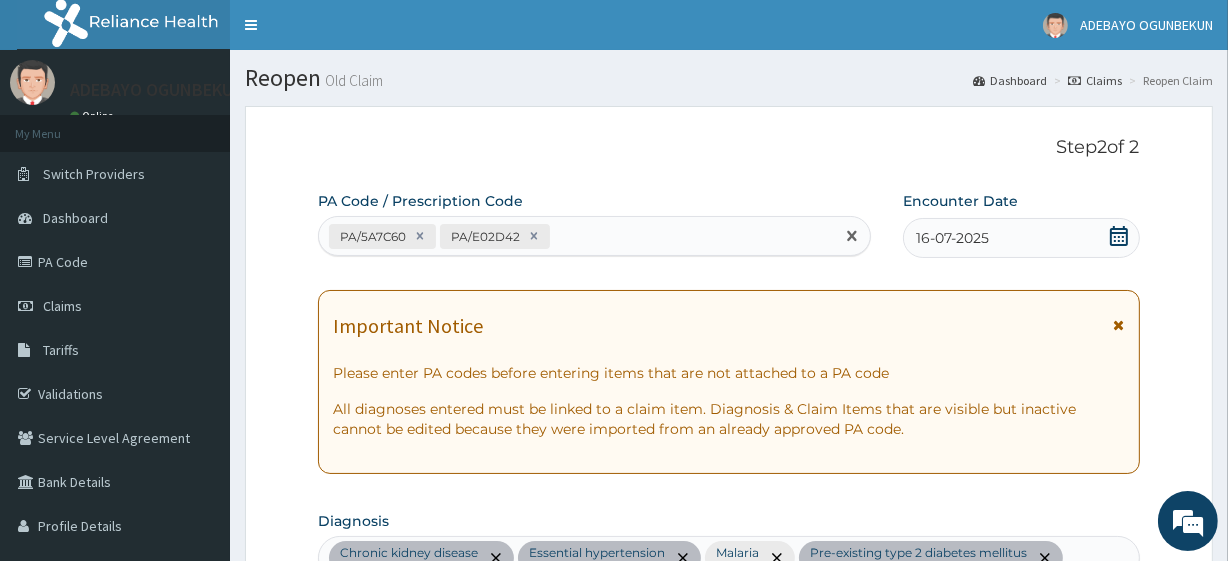 click on "PA/5A7C60 PA/E02D42" at bounding box center [576, 236] 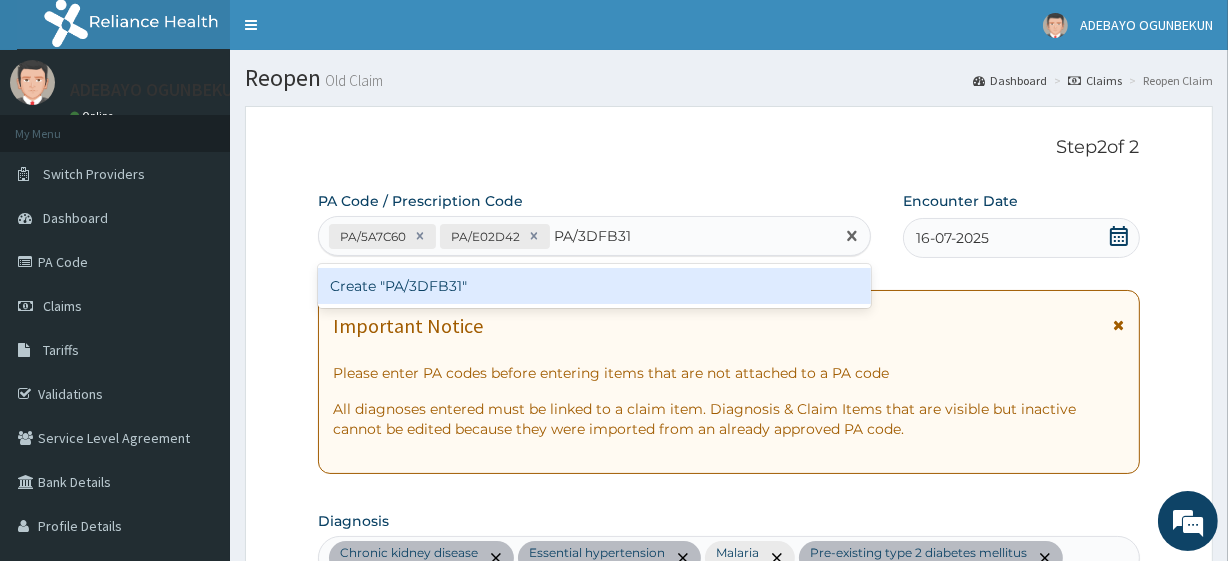 type 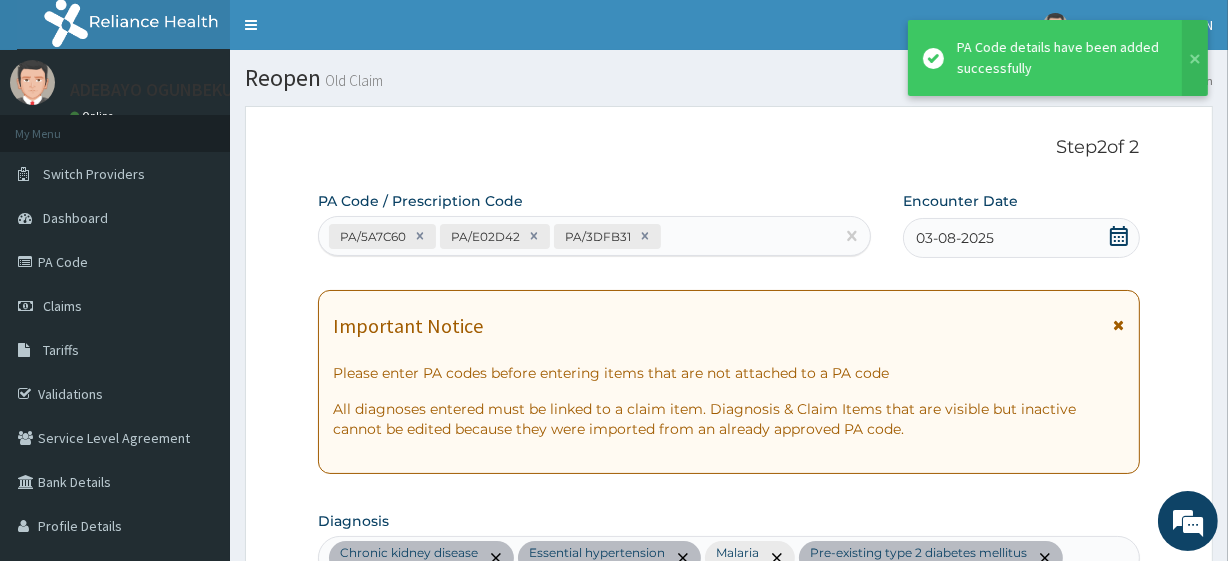 scroll, scrollTop: 1163, scrollLeft: 0, axis: vertical 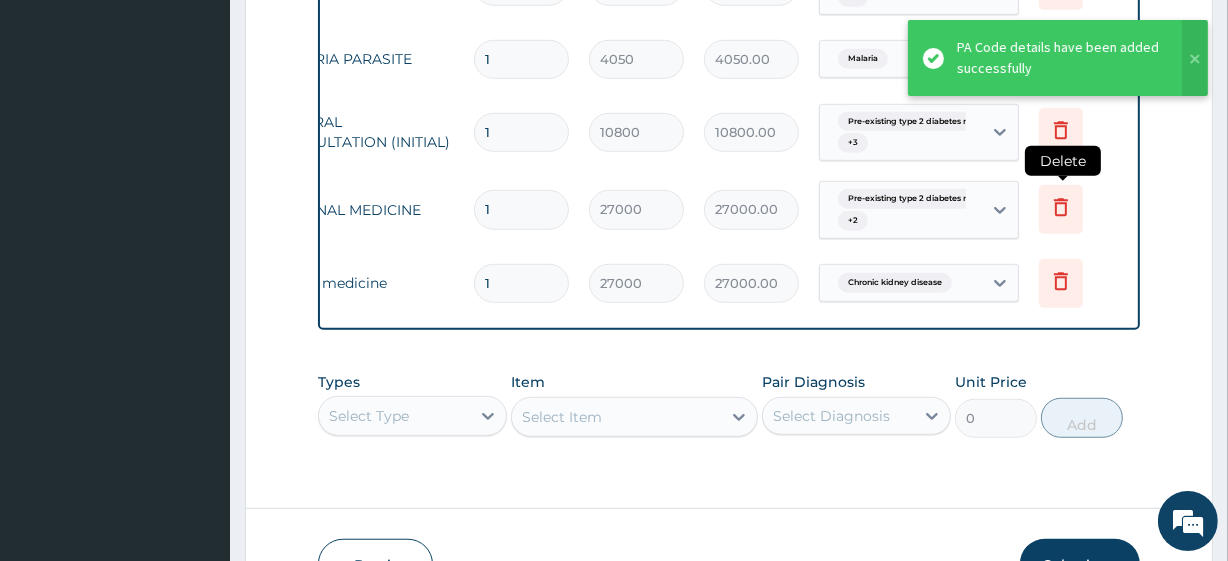 click 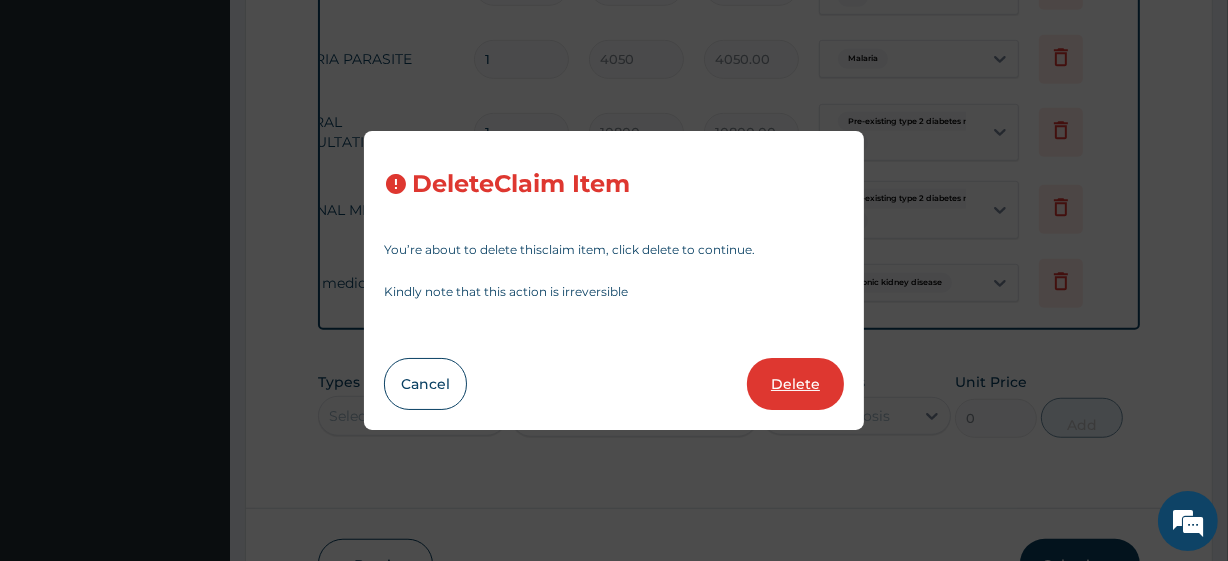click on "Delete" at bounding box center (795, 384) 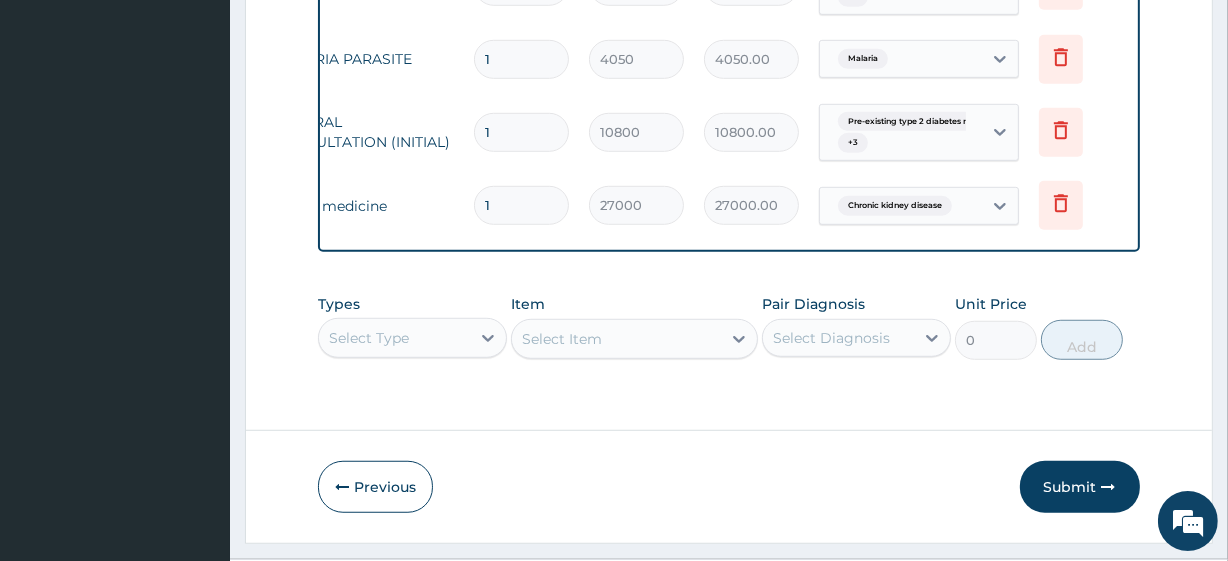scroll, scrollTop: 0, scrollLeft: 0, axis: both 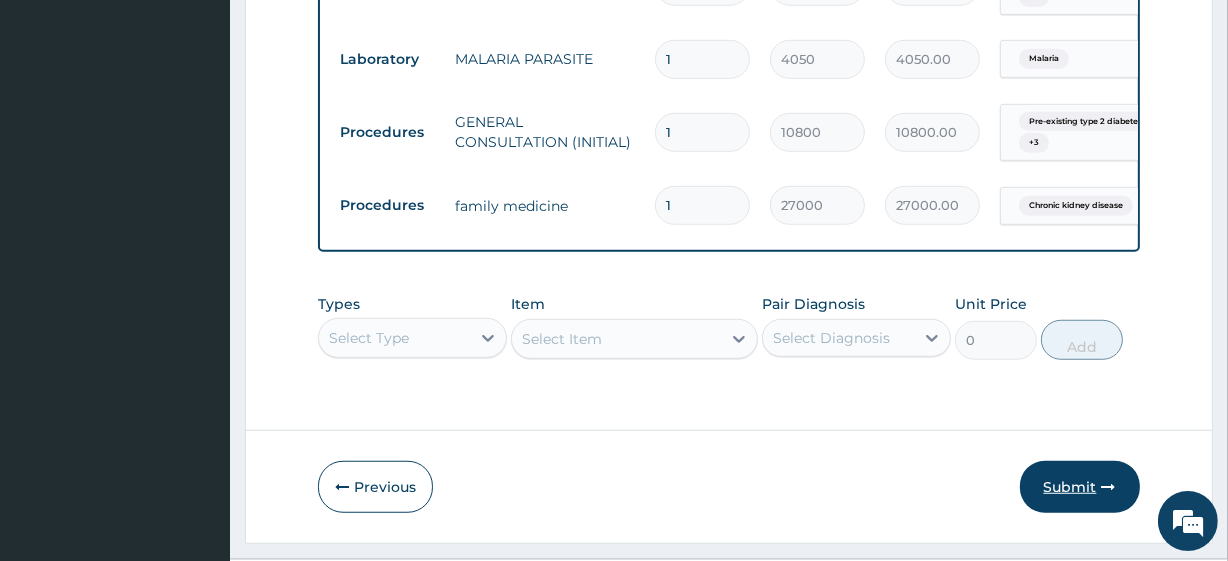 click on "Submit" at bounding box center (1080, 487) 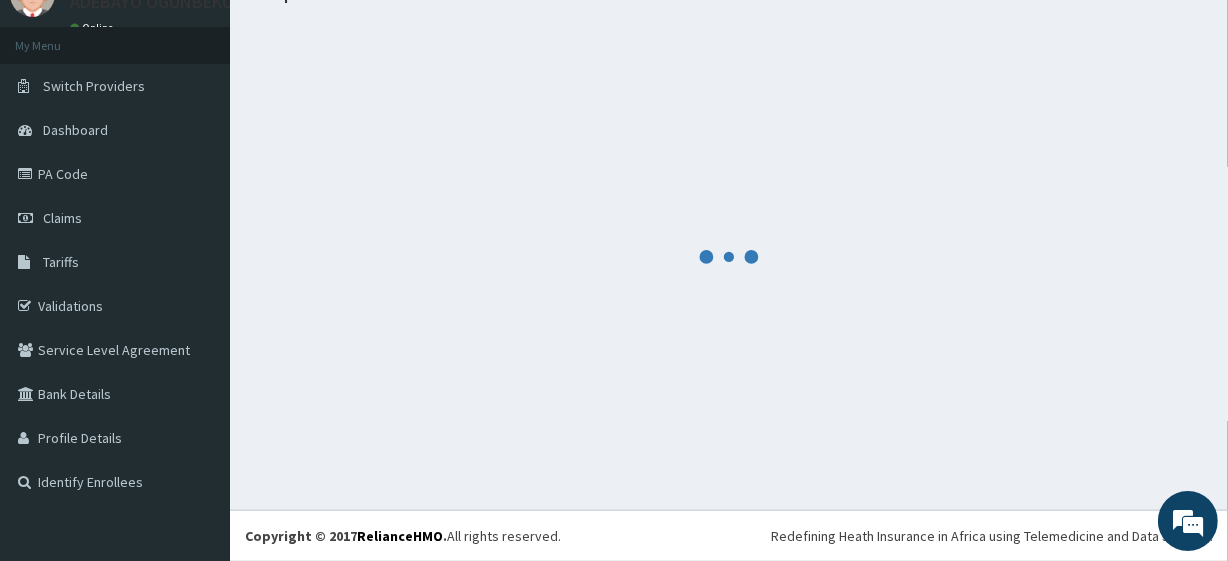 scroll, scrollTop: 1163, scrollLeft: 0, axis: vertical 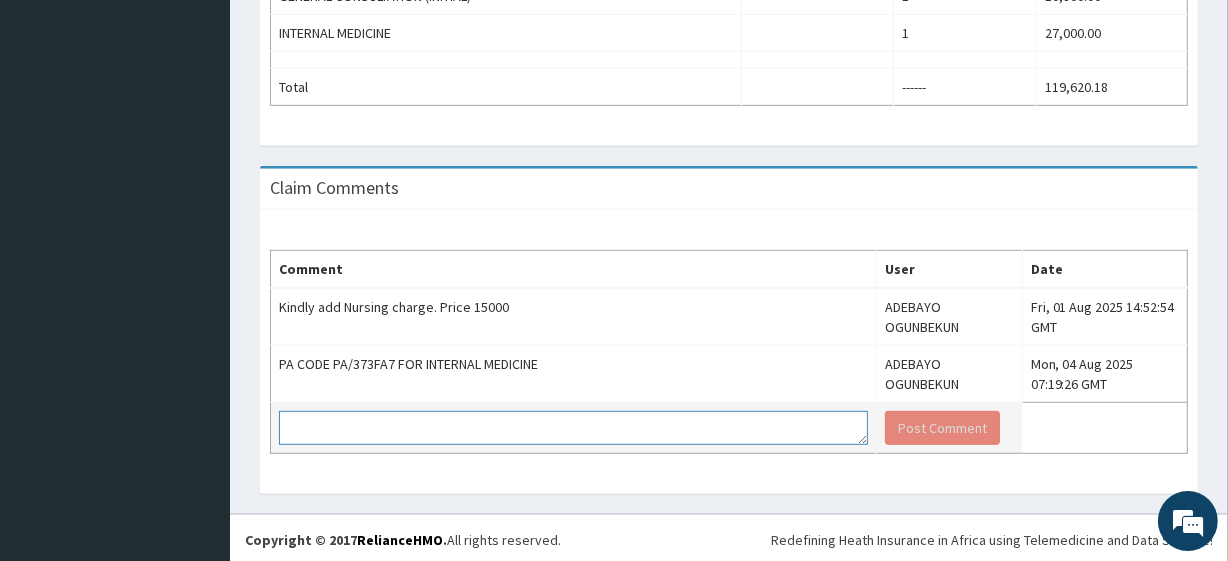 click at bounding box center [573, 428] 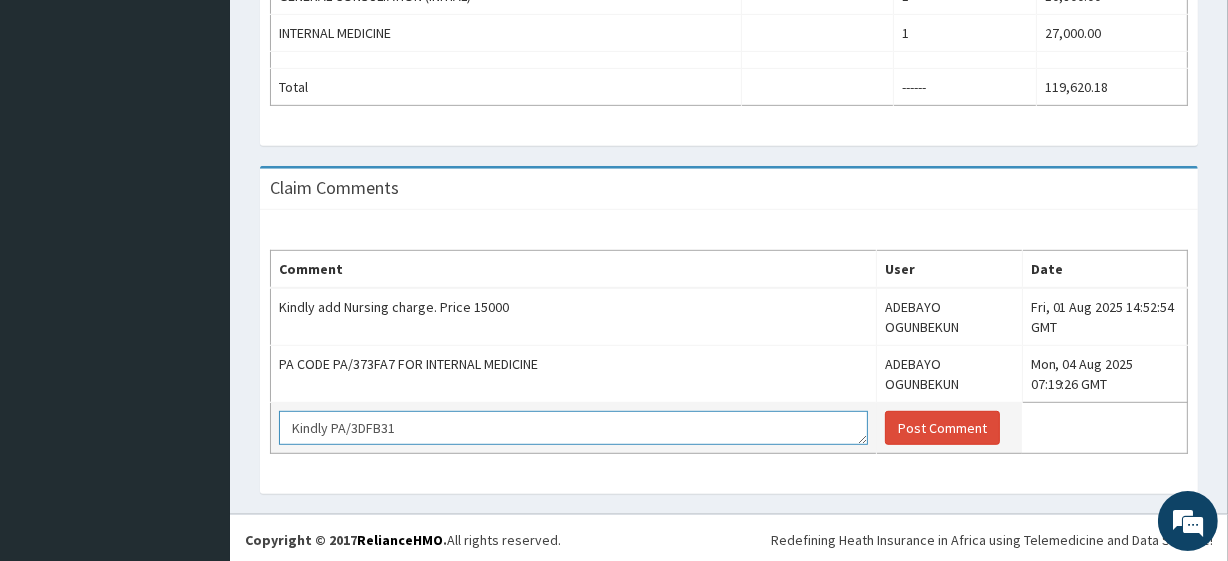 scroll, scrollTop: 0, scrollLeft: 0, axis: both 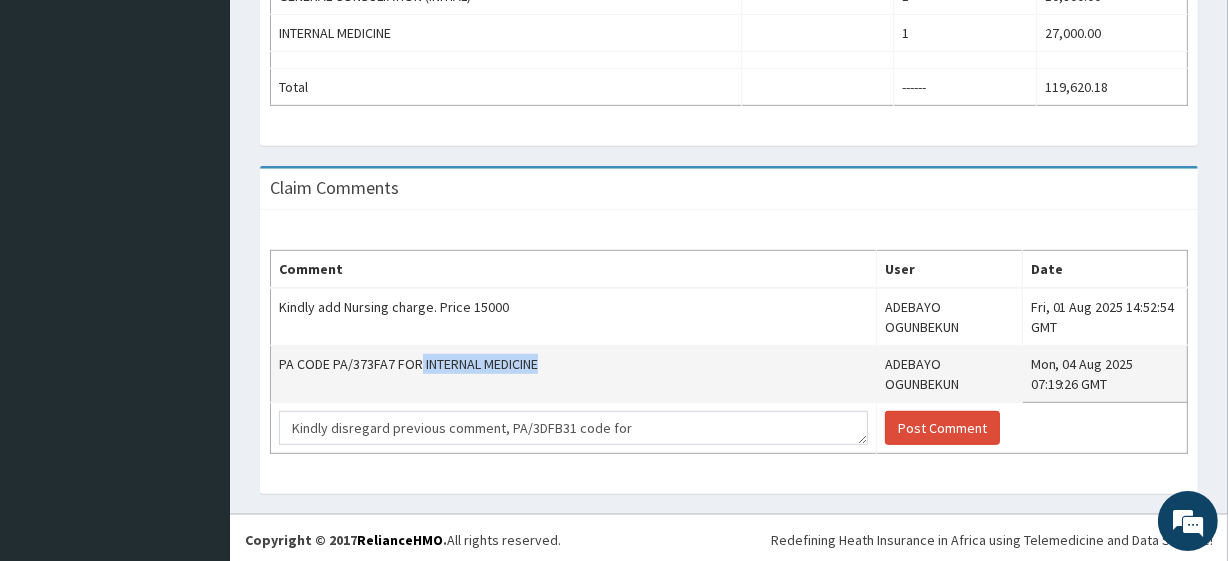 drag, startPoint x: 421, startPoint y: 360, endPoint x: 570, endPoint y: 362, distance: 149.01343 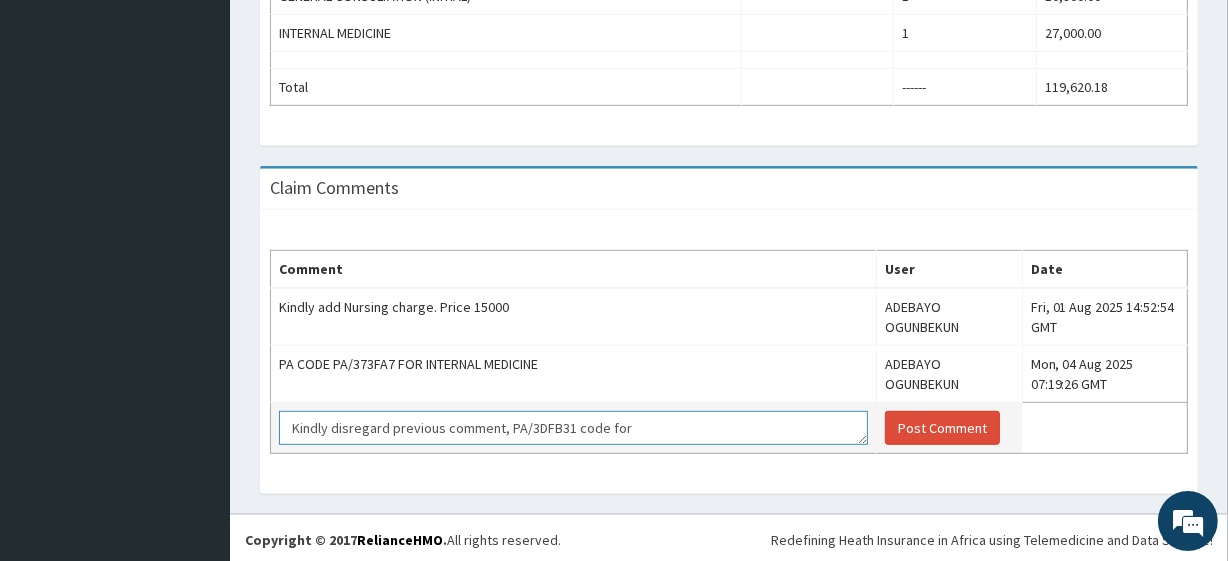 click on "Kindly disregard previous comment, PA/3DFB31 code for" at bounding box center [573, 428] 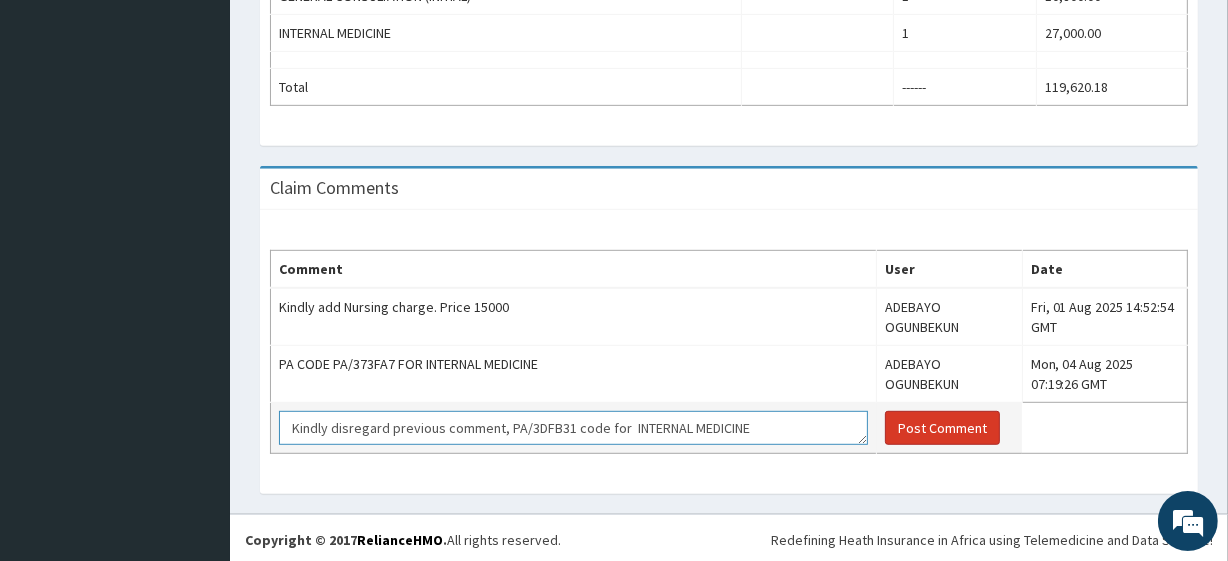 type on "Kindly disregard previous comment, PA/3DFB31 code for  INTERNAL MEDICINE" 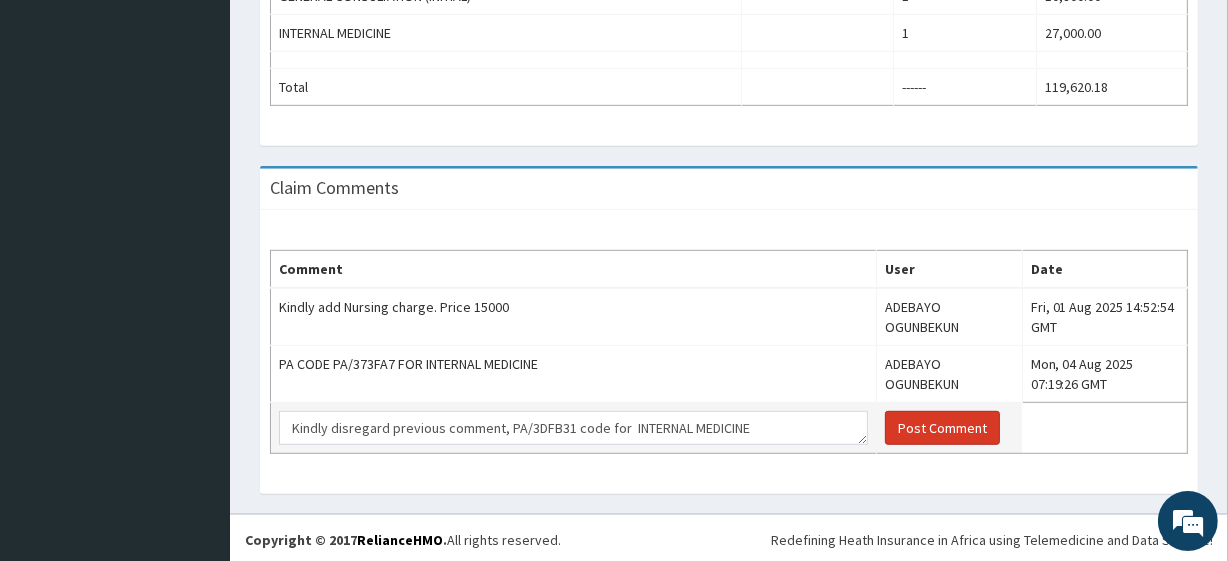 click on "Post Comment" at bounding box center (942, 428) 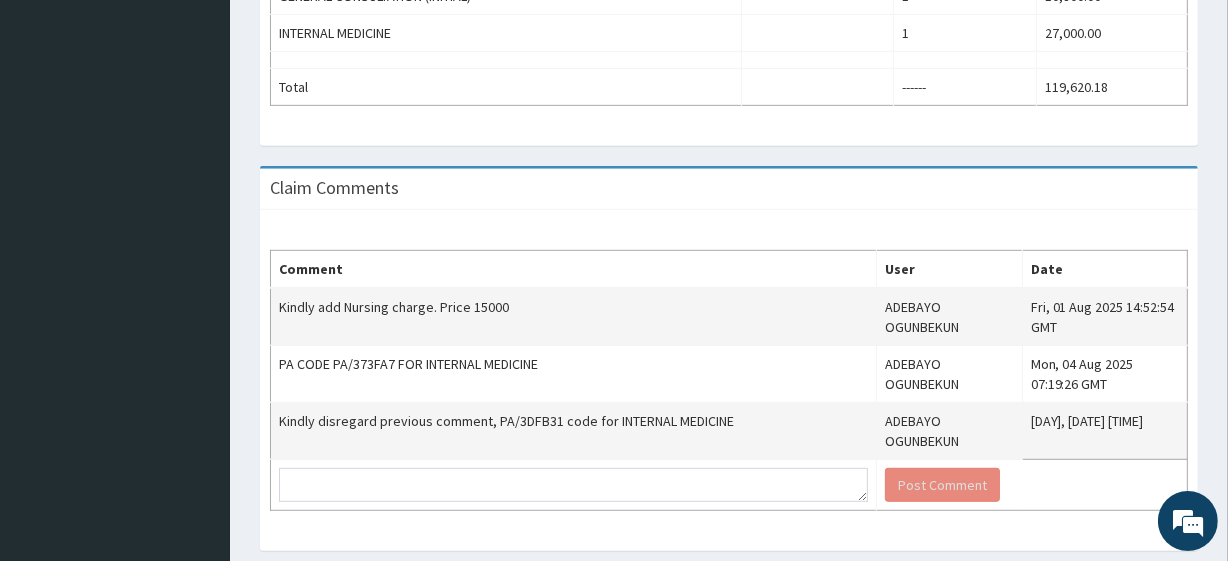 scroll, scrollTop: 0, scrollLeft: 0, axis: both 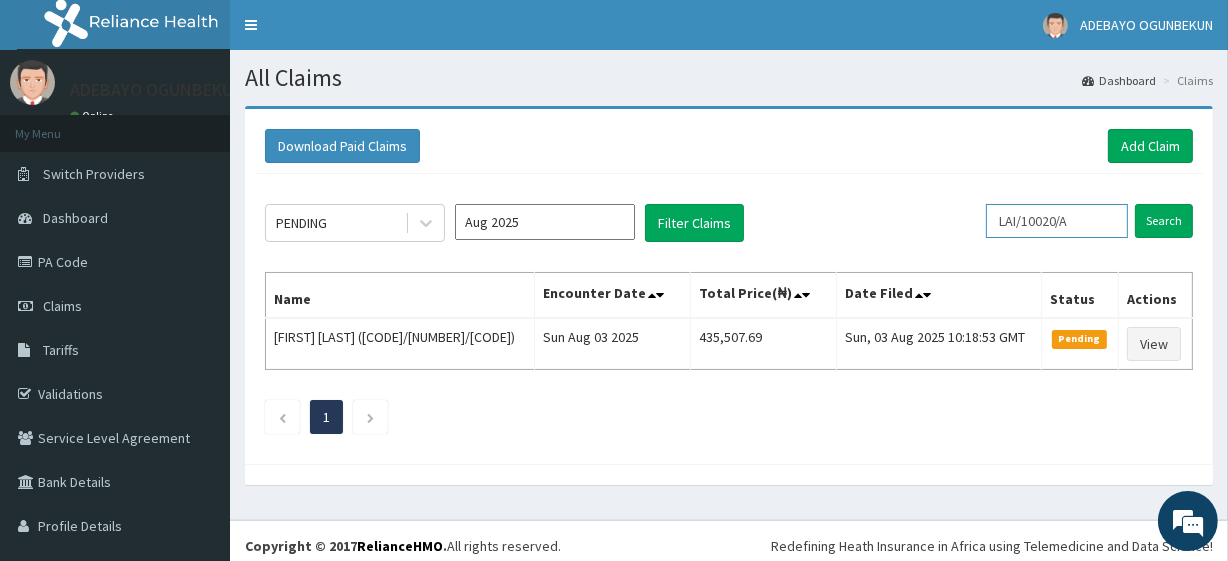 click on "LAI/10020/A" at bounding box center [1057, 221] 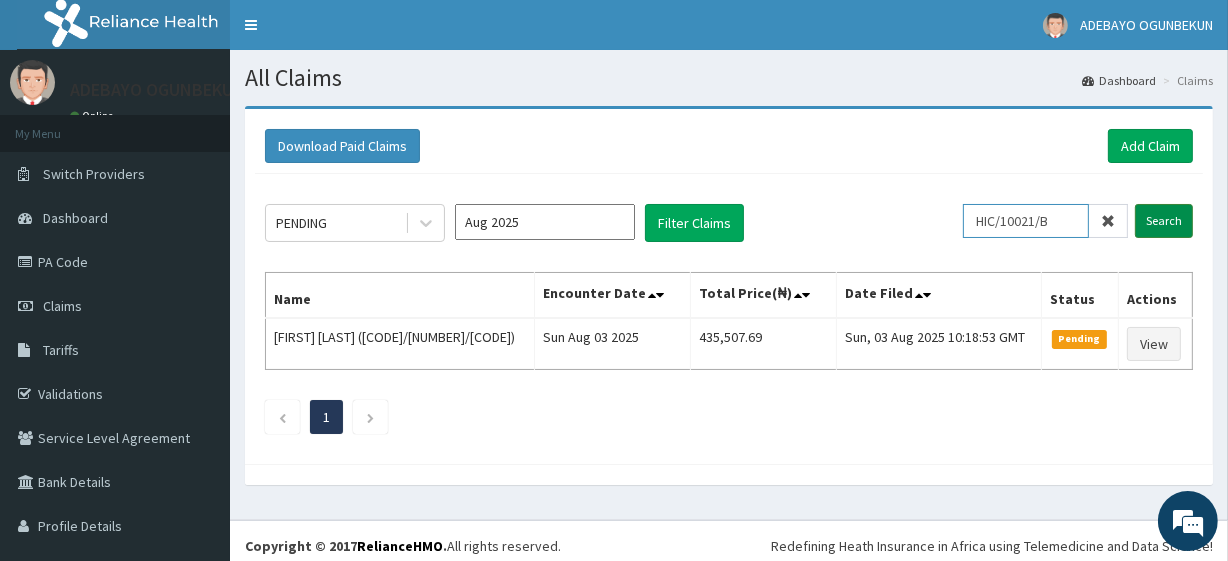 type on "HIC/10021/B" 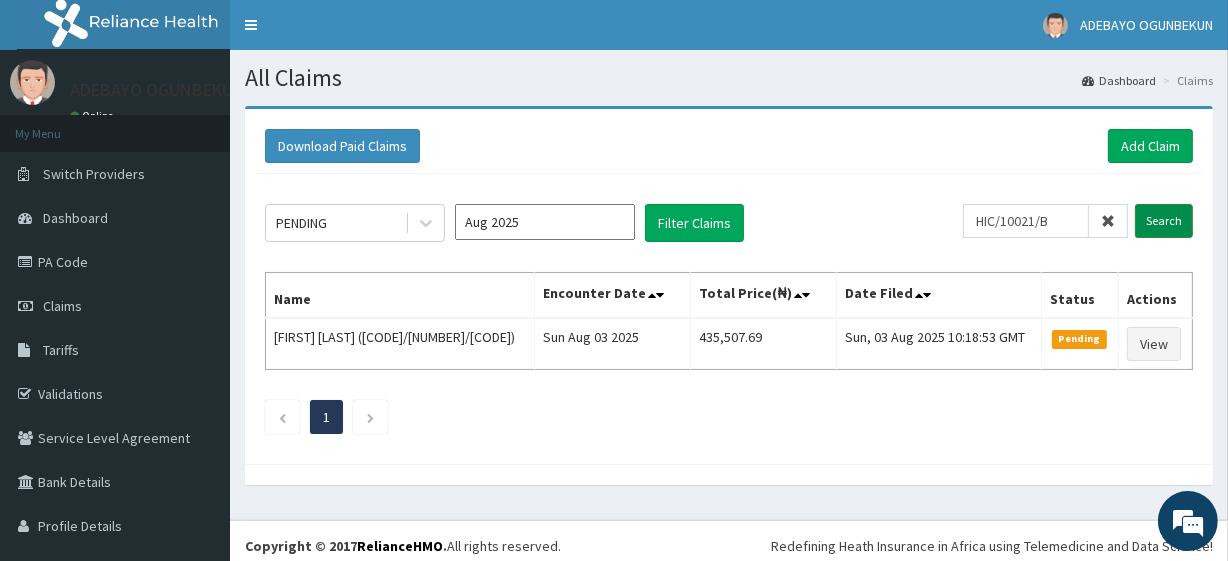 click on "Search" at bounding box center (1164, 221) 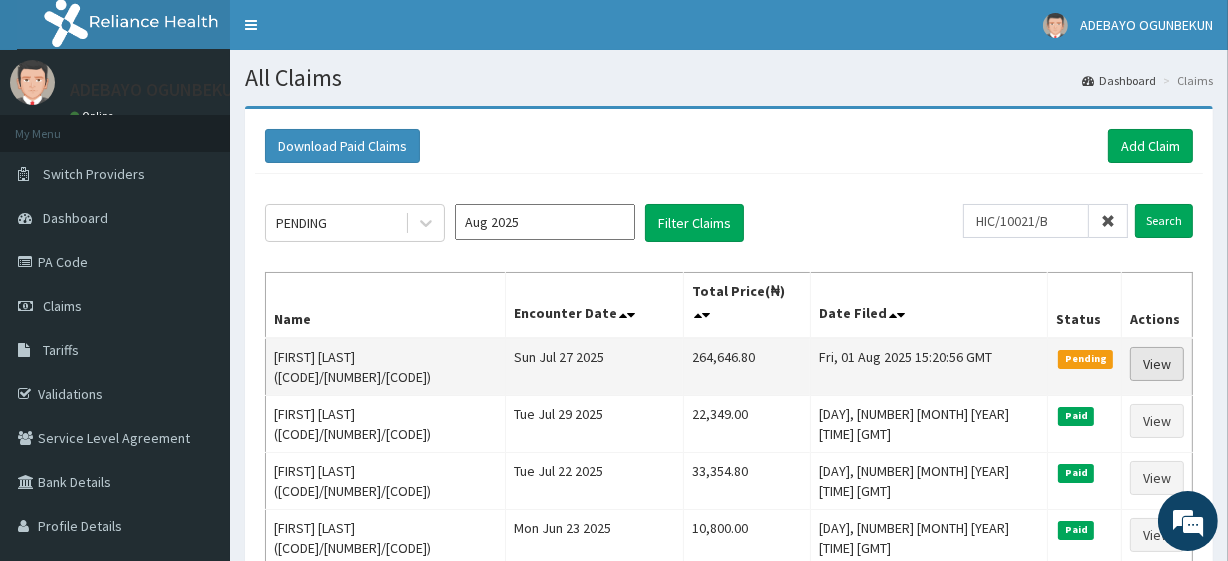 click on "View" at bounding box center (1157, 364) 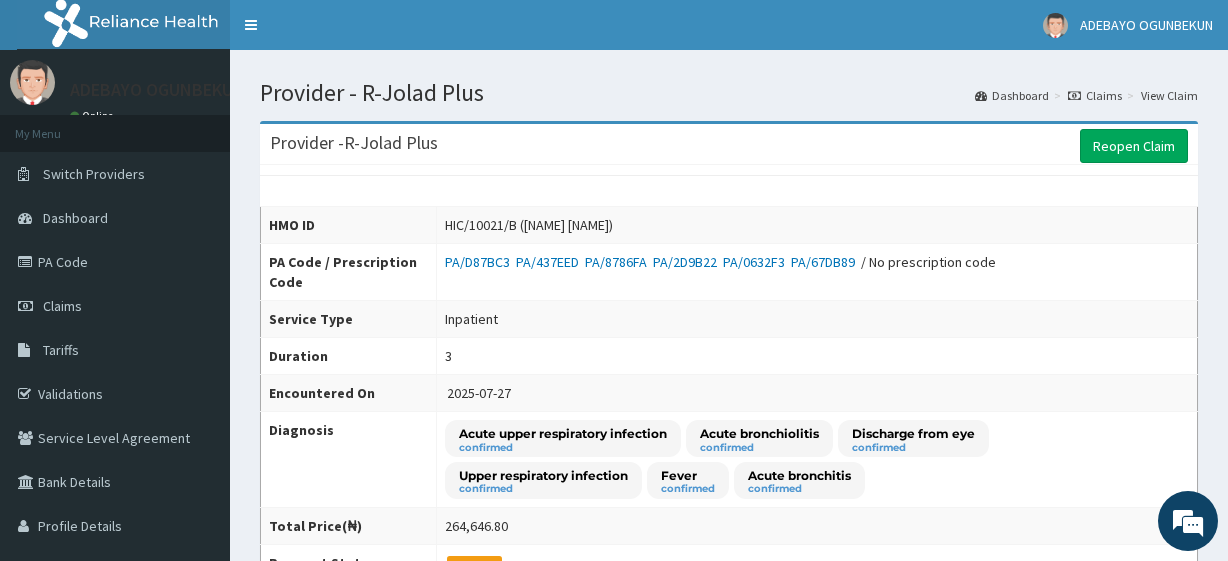 scroll, scrollTop: 0, scrollLeft: 0, axis: both 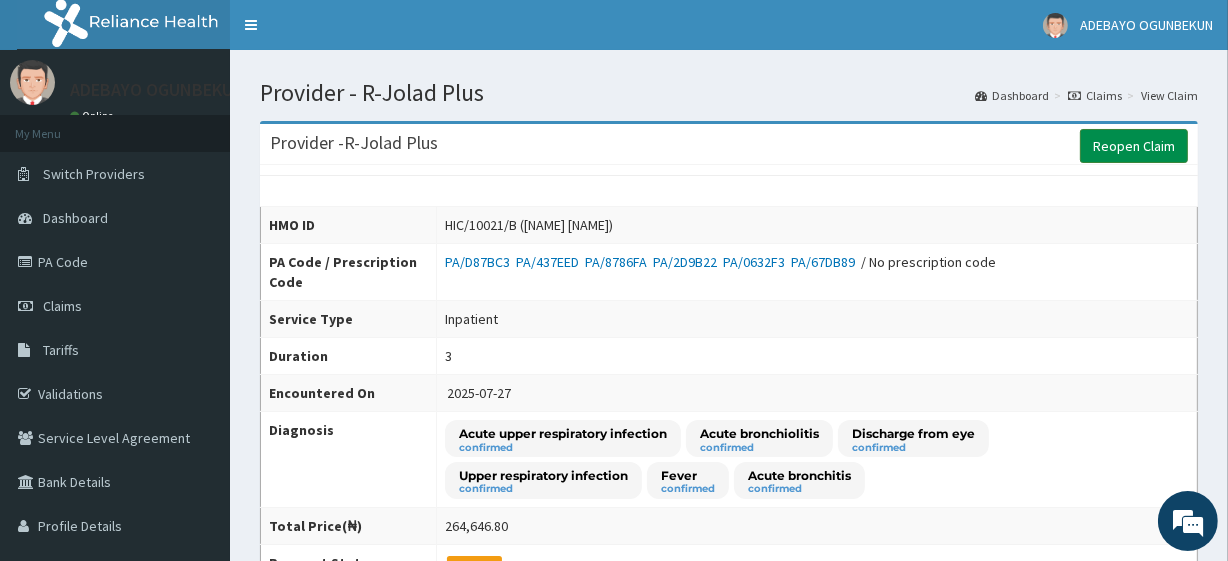 click on "Reopen Claim" at bounding box center (1134, 146) 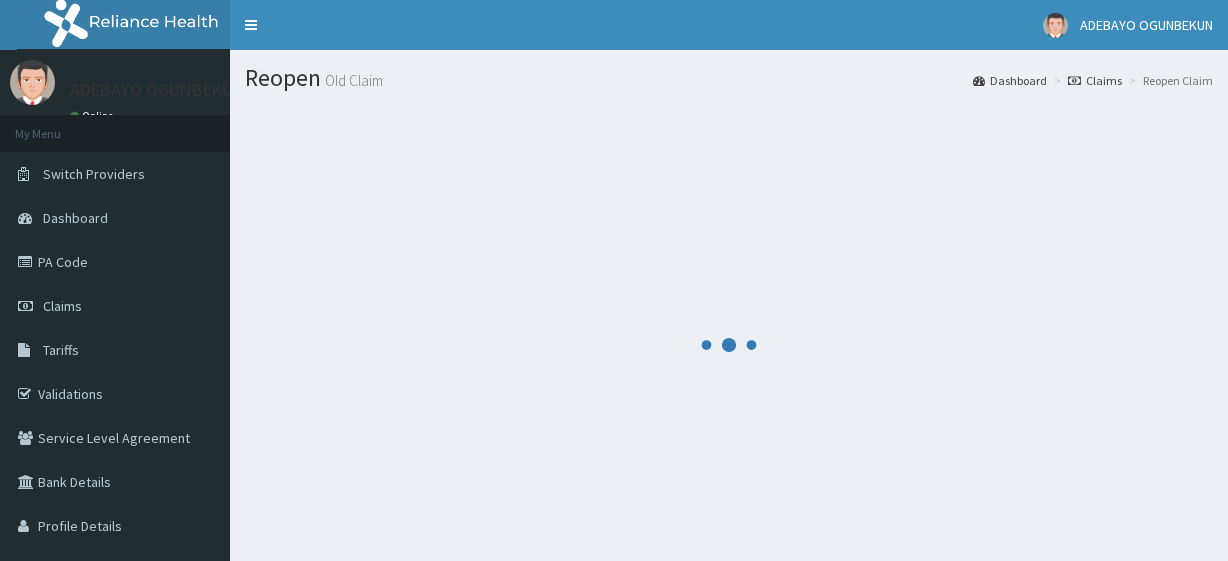 scroll, scrollTop: 0, scrollLeft: 0, axis: both 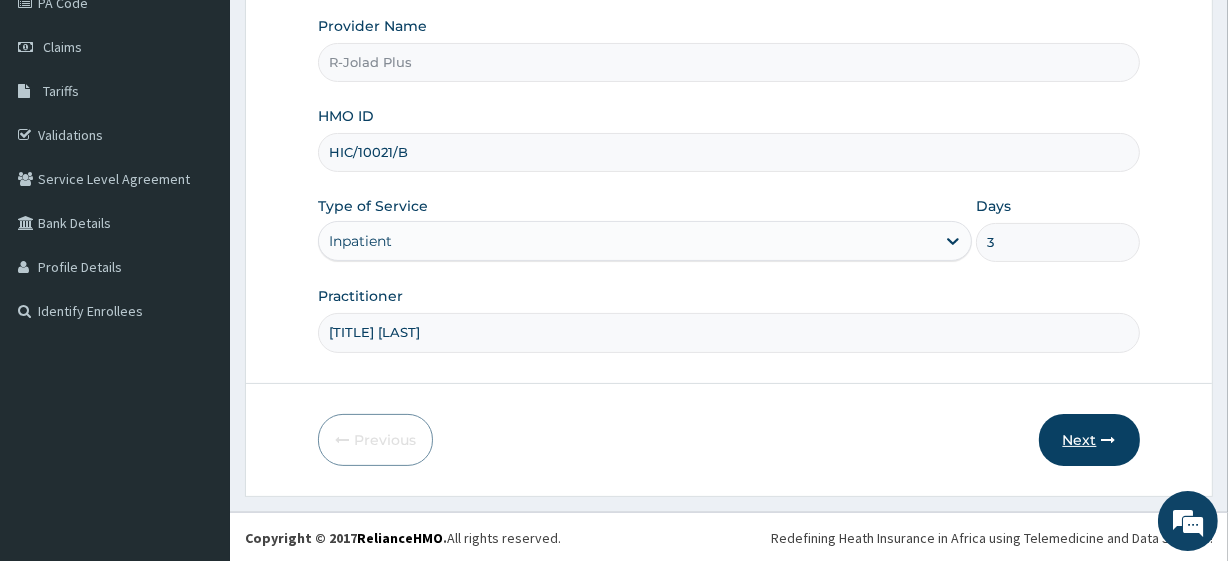 click on "Next" at bounding box center [1089, 440] 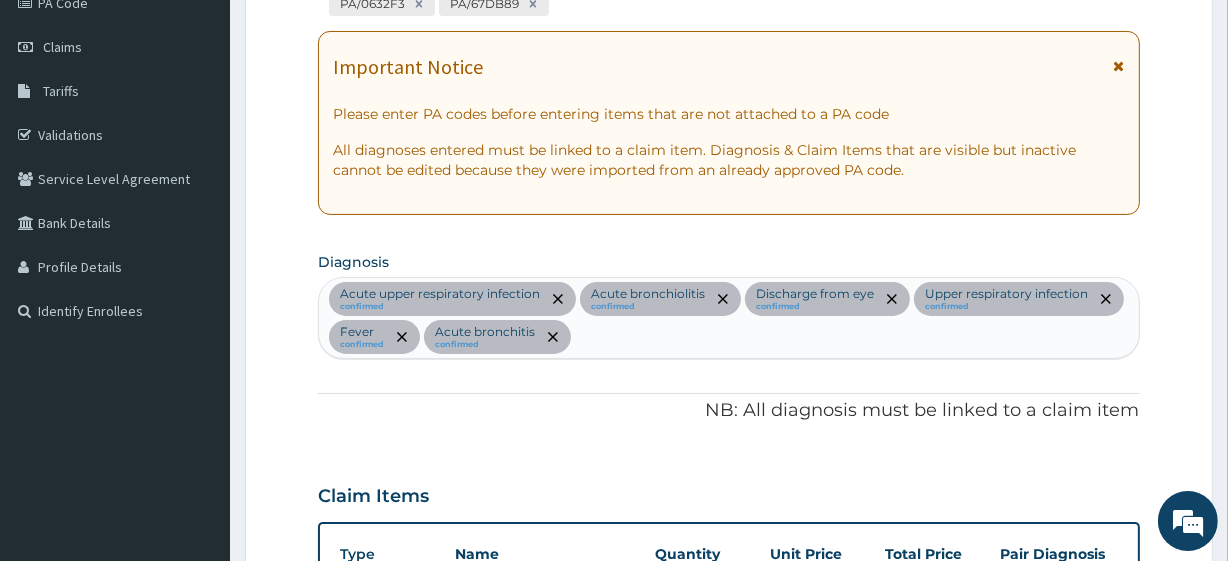 scroll, scrollTop: 0, scrollLeft: 0, axis: both 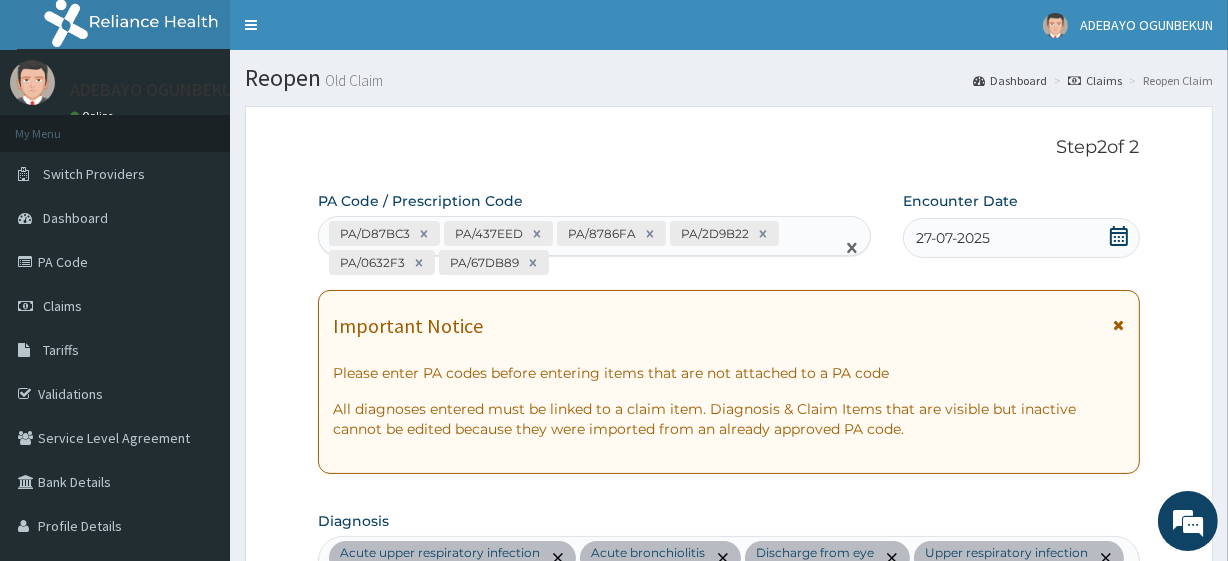 click on "PA/D87BC3 PA/437EED PA/8786FA PA/2D9B22 PA/0632F3 PA/67DB89" at bounding box center [576, 248] 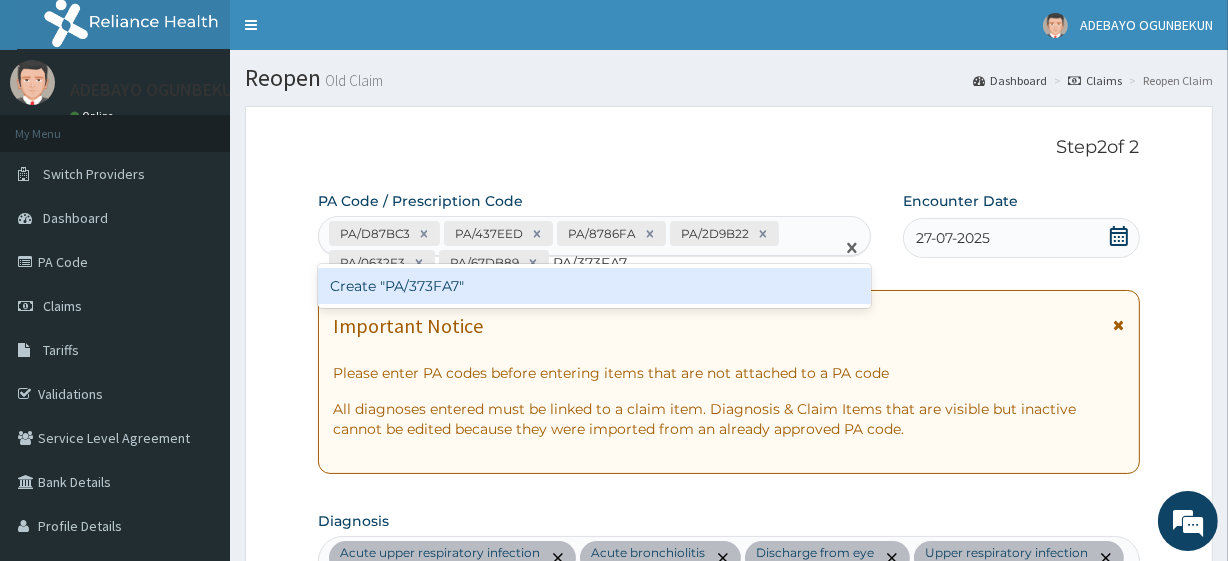 type 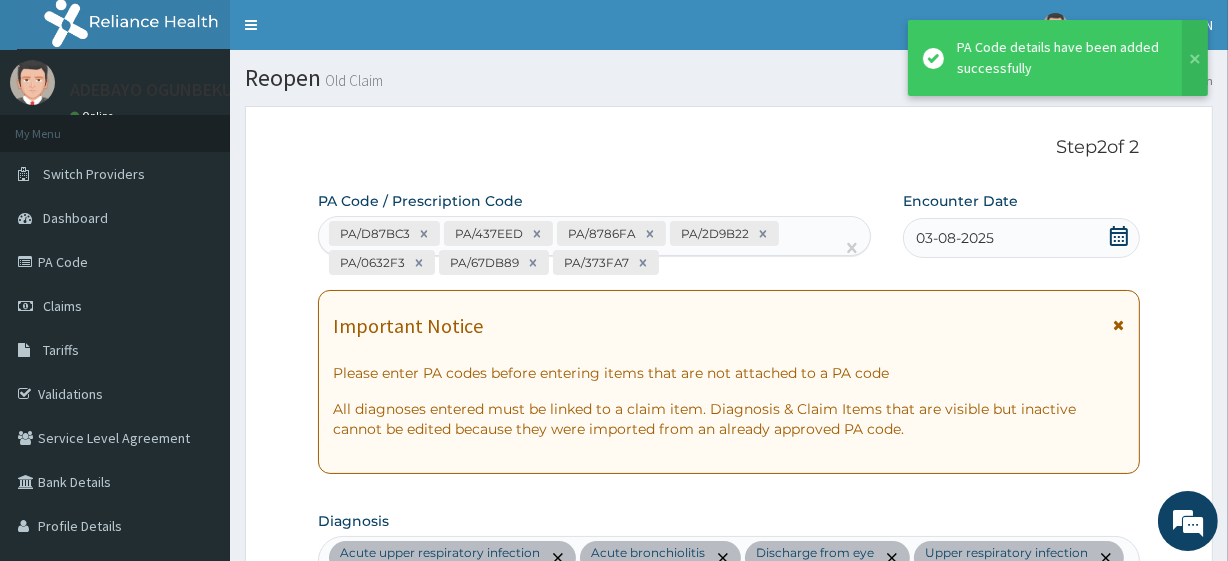 scroll, scrollTop: 2014, scrollLeft: 0, axis: vertical 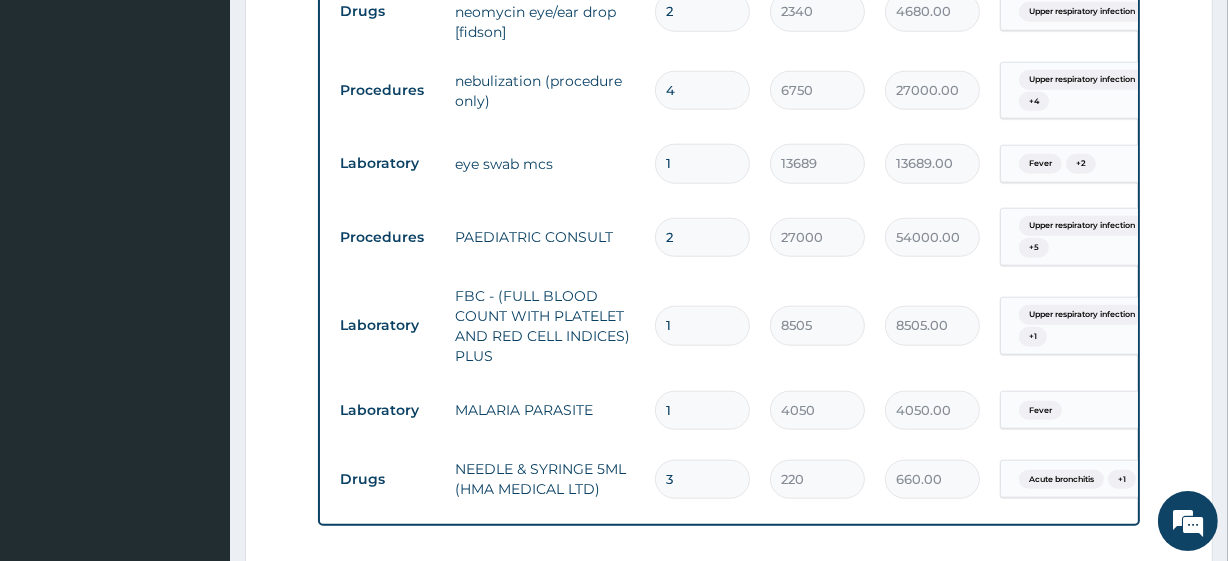 click on "2" at bounding box center (702, 237) 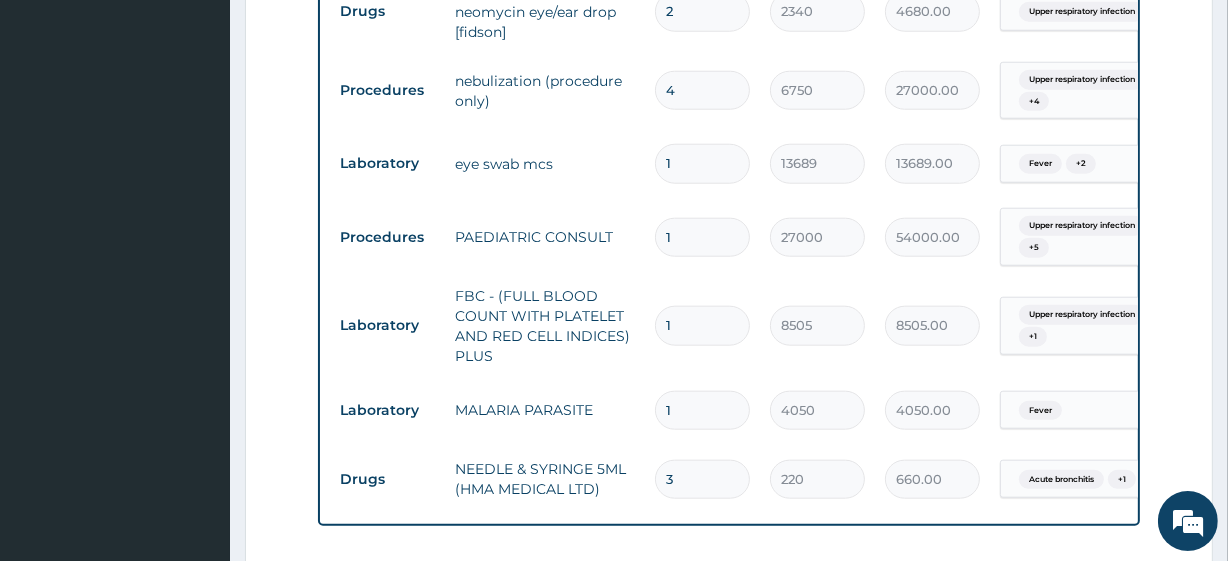 type on "27000.00" 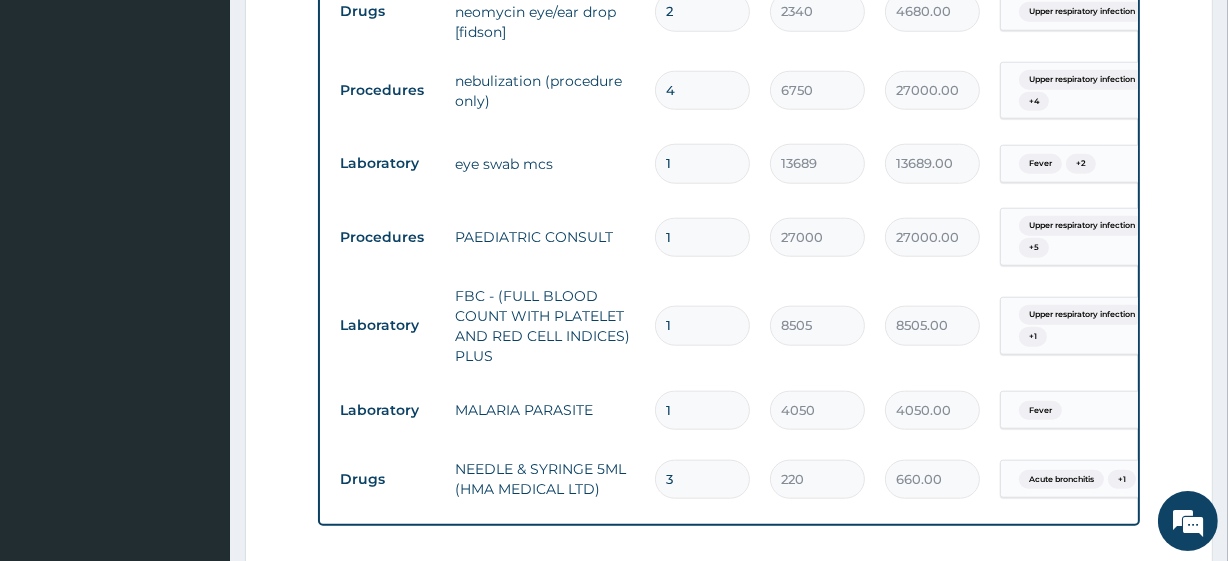 scroll, scrollTop: 2151, scrollLeft: 0, axis: vertical 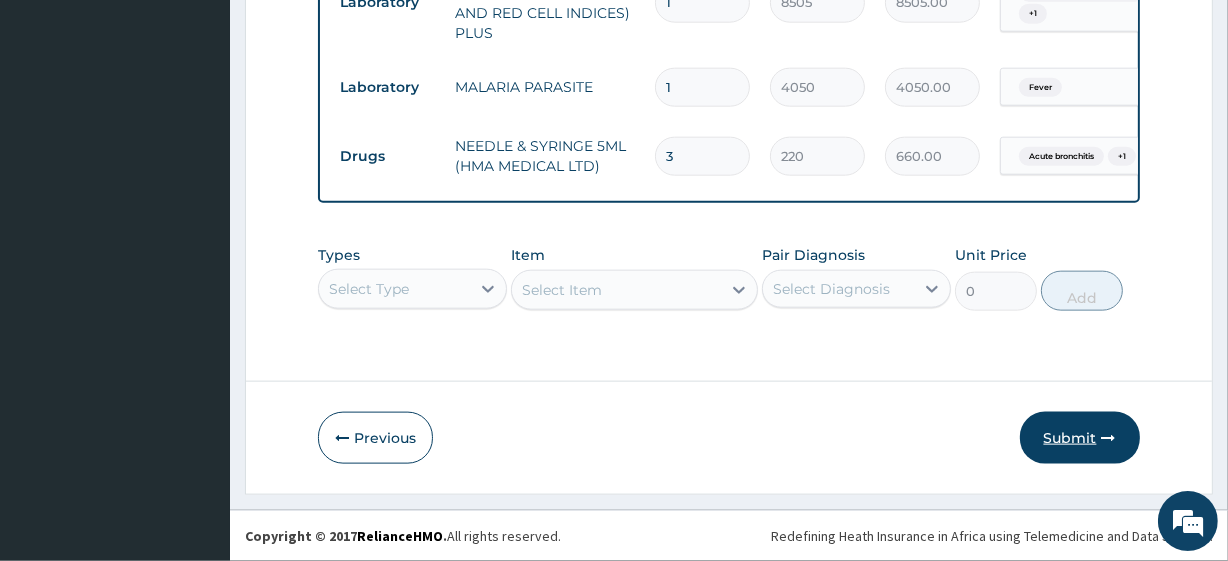 click on "Submit" at bounding box center [1080, 438] 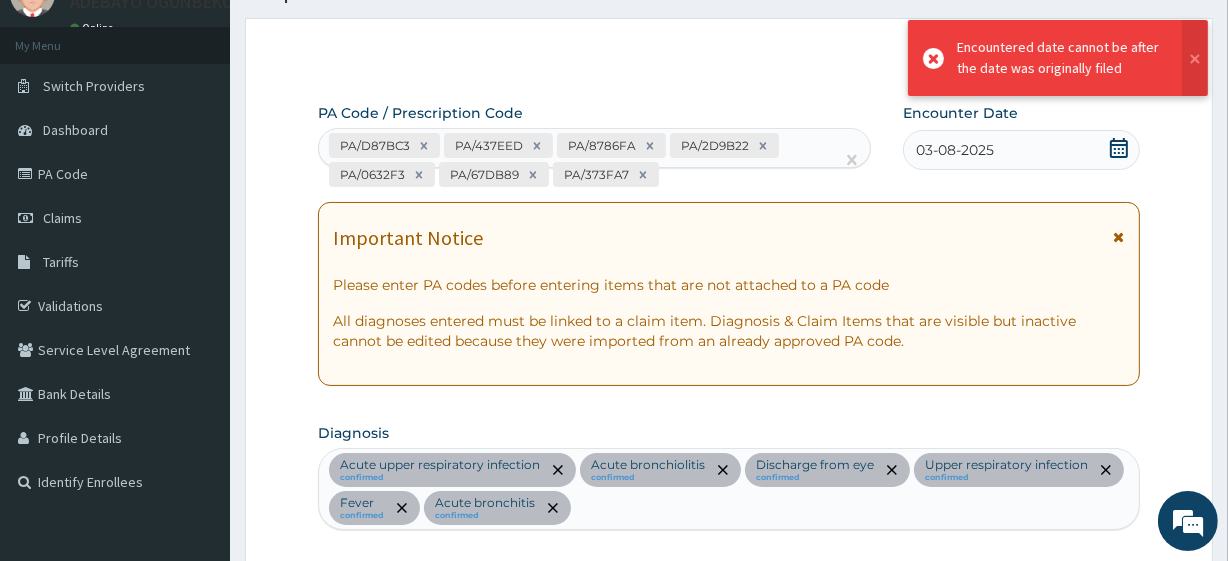 scroll, scrollTop: 2151, scrollLeft: 0, axis: vertical 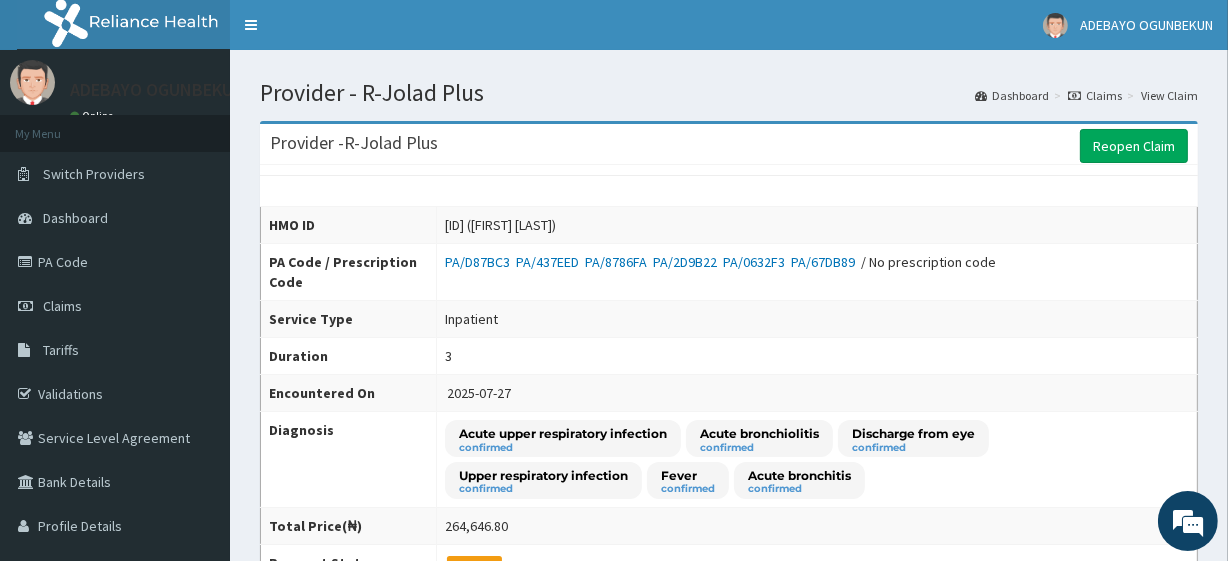 click on "3" at bounding box center [816, 356] 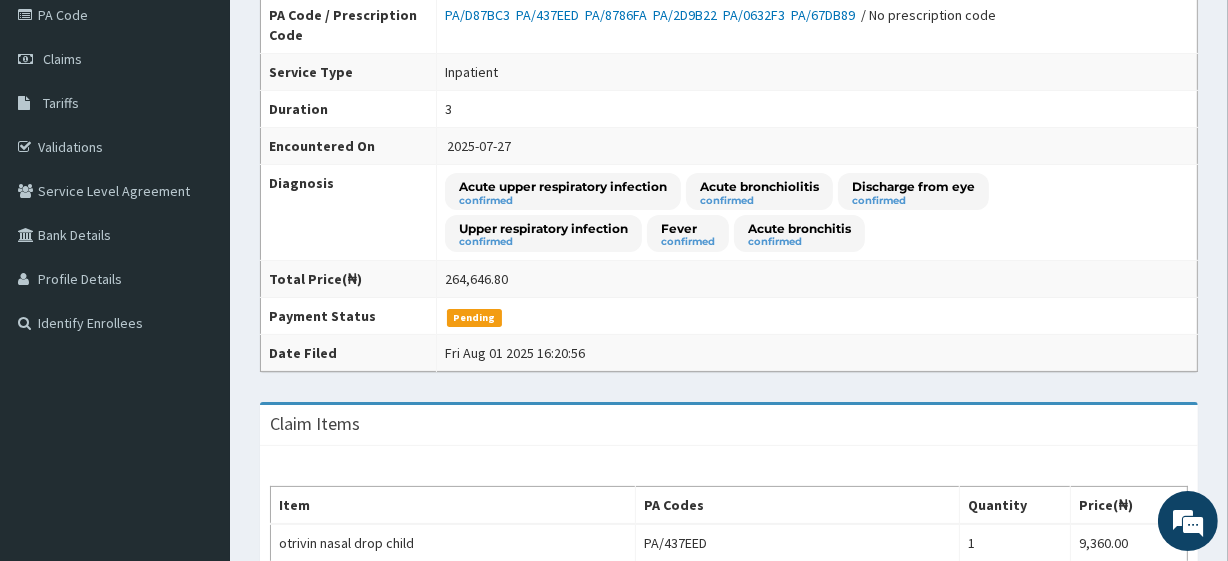 scroll, scrollTop: 0, scrollLeft: 0, axis: both 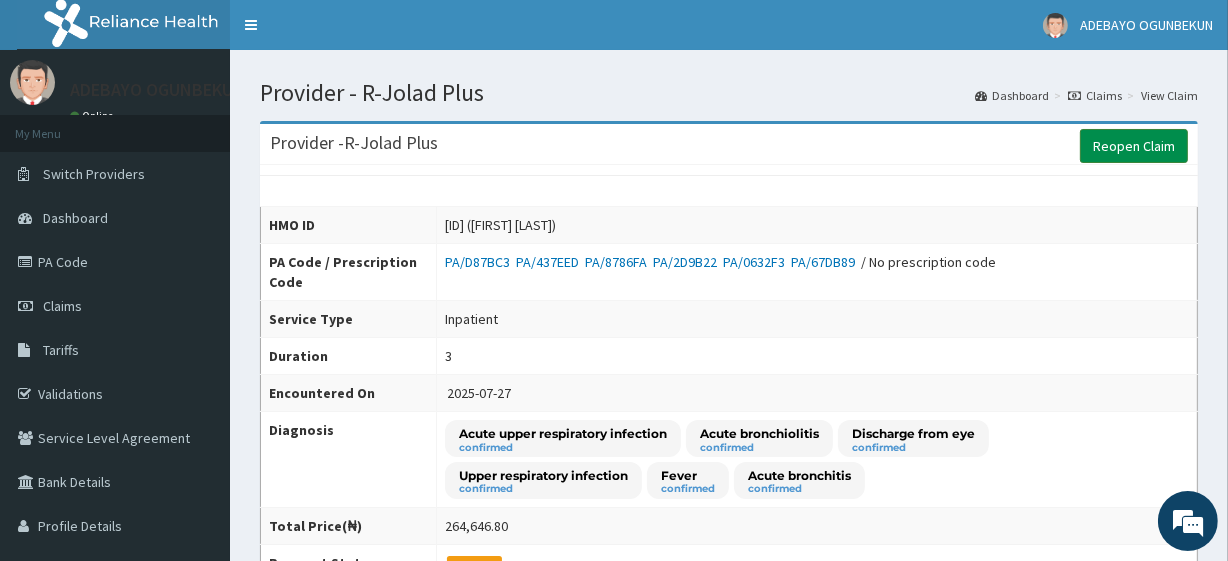 click on "Reopen Claim" at bounding box center [1134, 146] 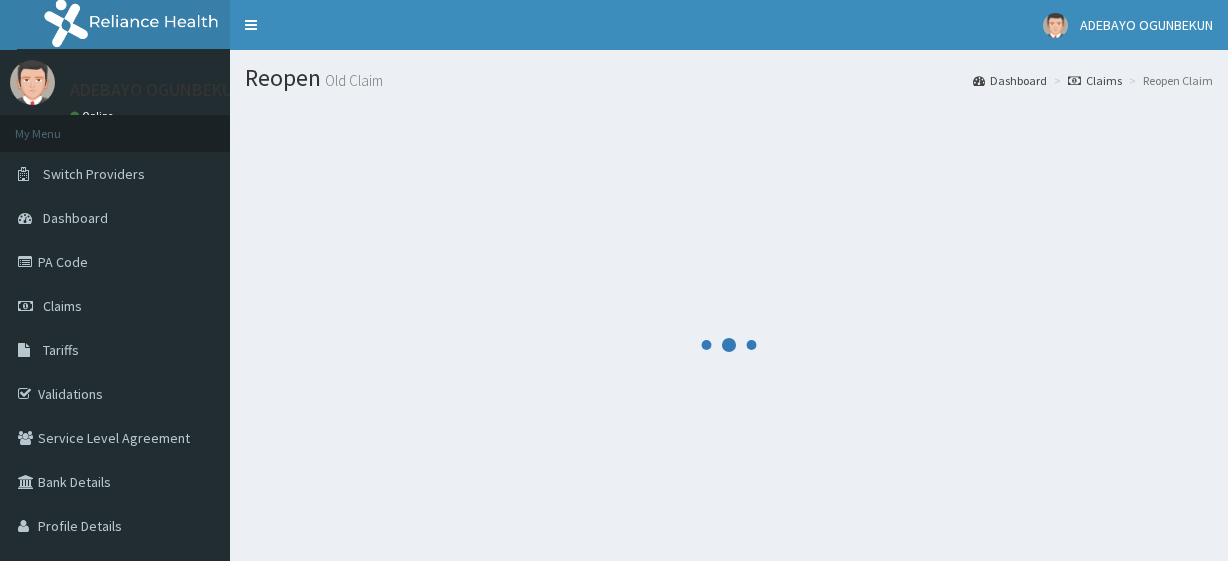 scroll, scrollTop: 0, scrollLeft: 0, axis: both 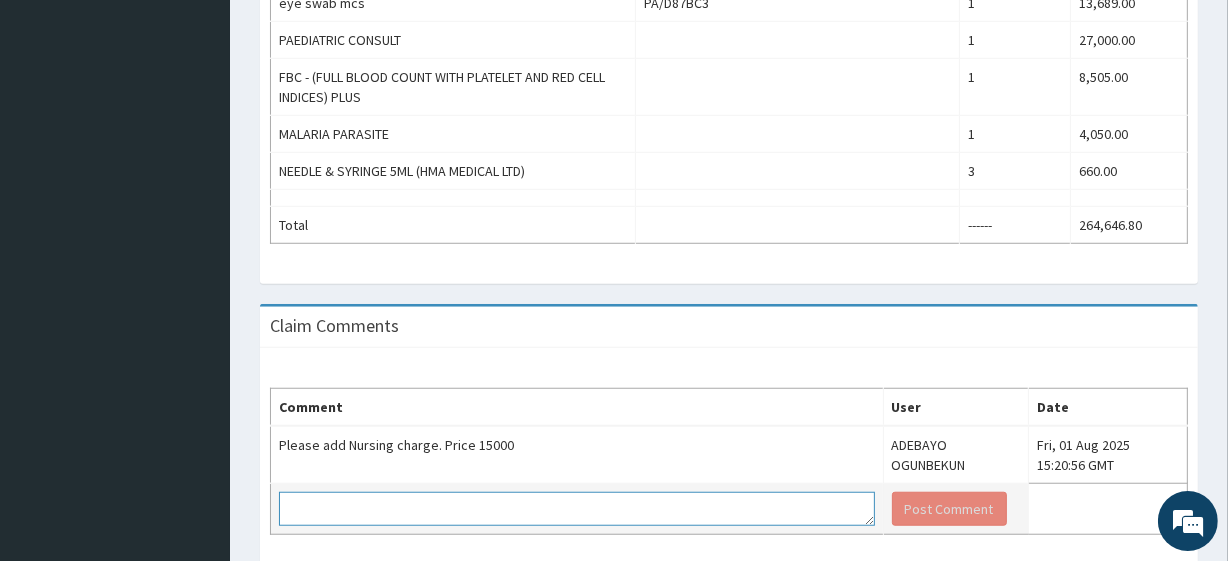 click at bounding box center [577, 509] 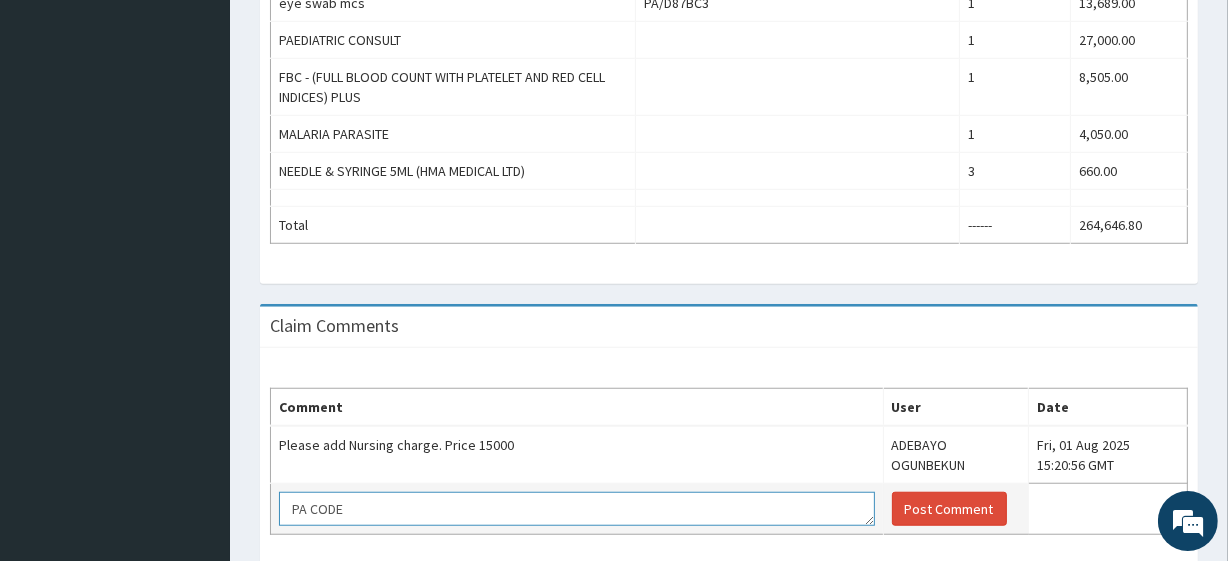 paste on "PA/373FA7" 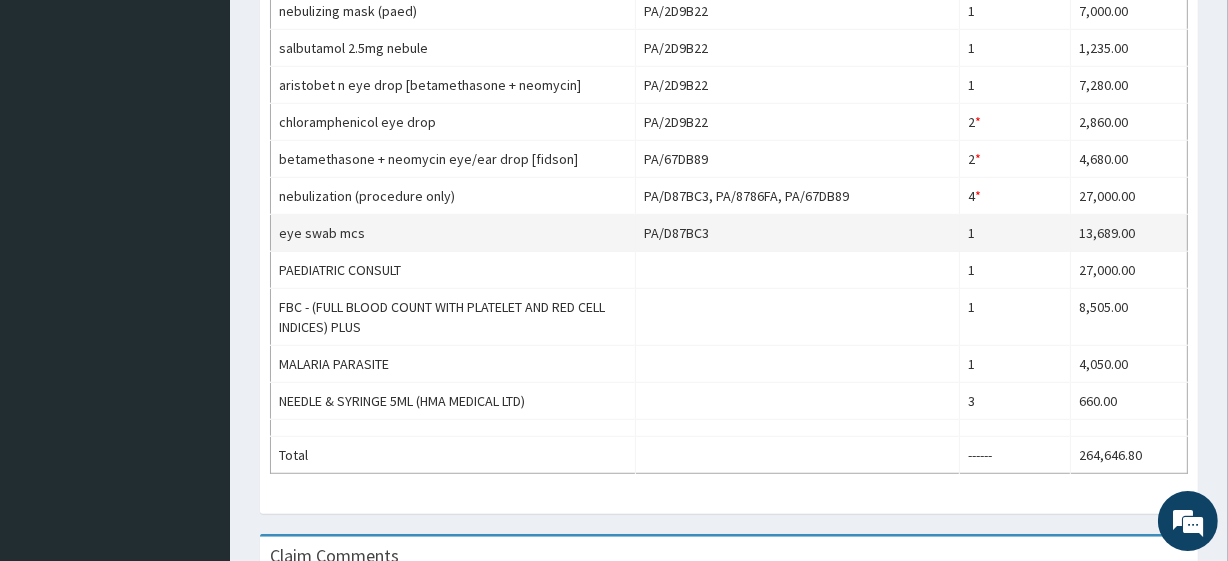 scroll, scrollTop: 1111, scrollLeft: 0, axis: vertical 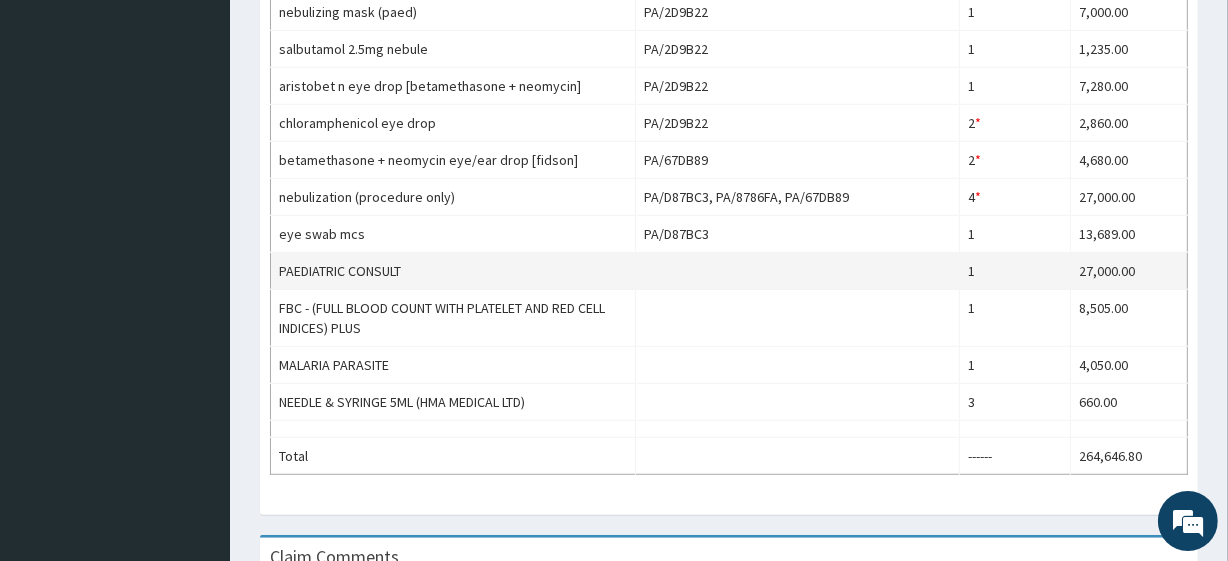 click on "PAEDIATRIC CONSULT" at bounding box center (453, 271) 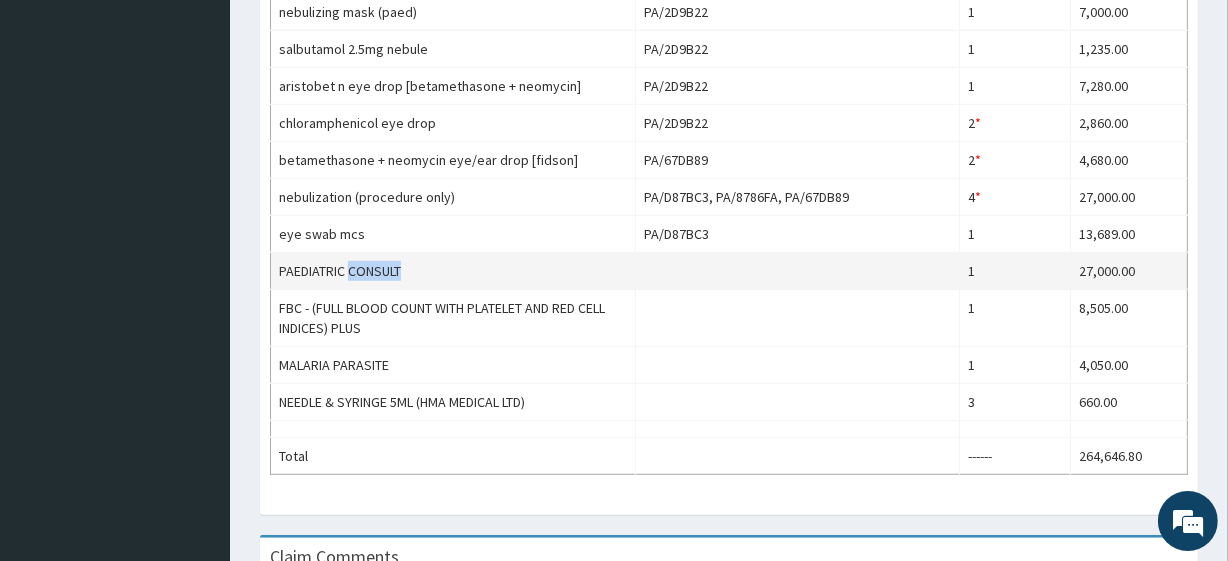 click on "PAEDIATRIC CONSULT" at bounding box center [453, 271] 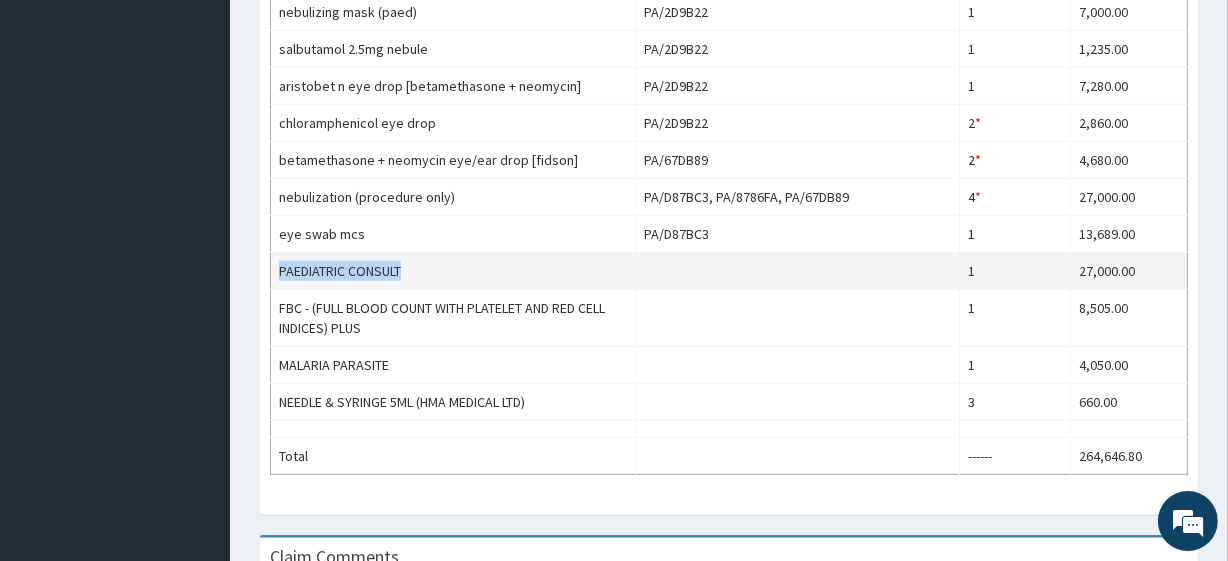 click on "PAEDIATRIC CONSULT" at bounding box center (453, 271) 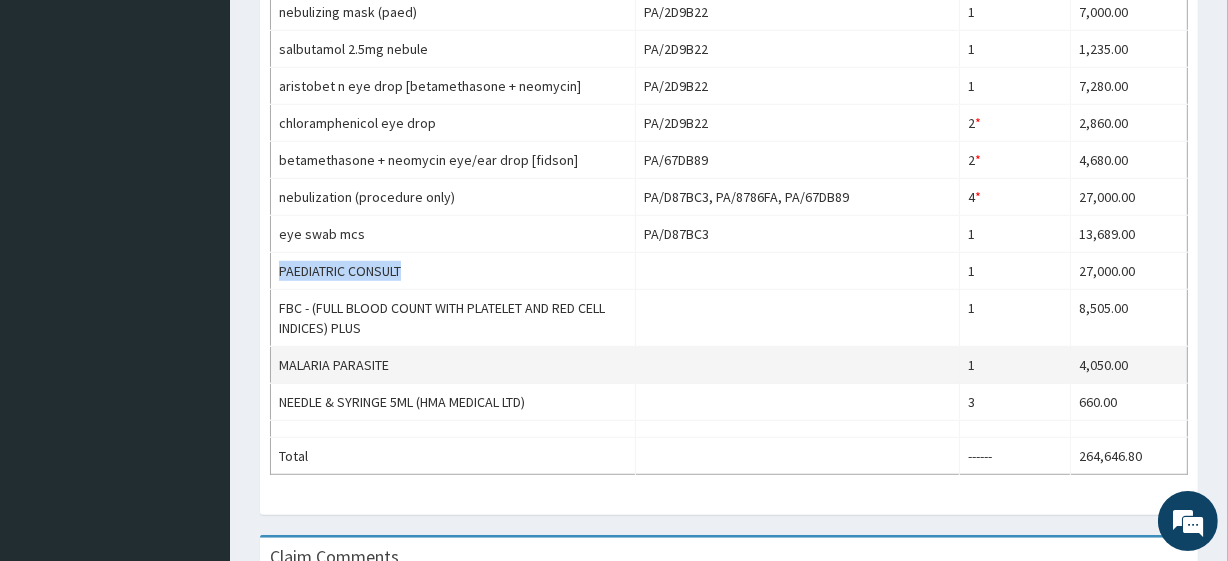 scroll, scrollTop: 0, scrollLeft: 0, axis: both 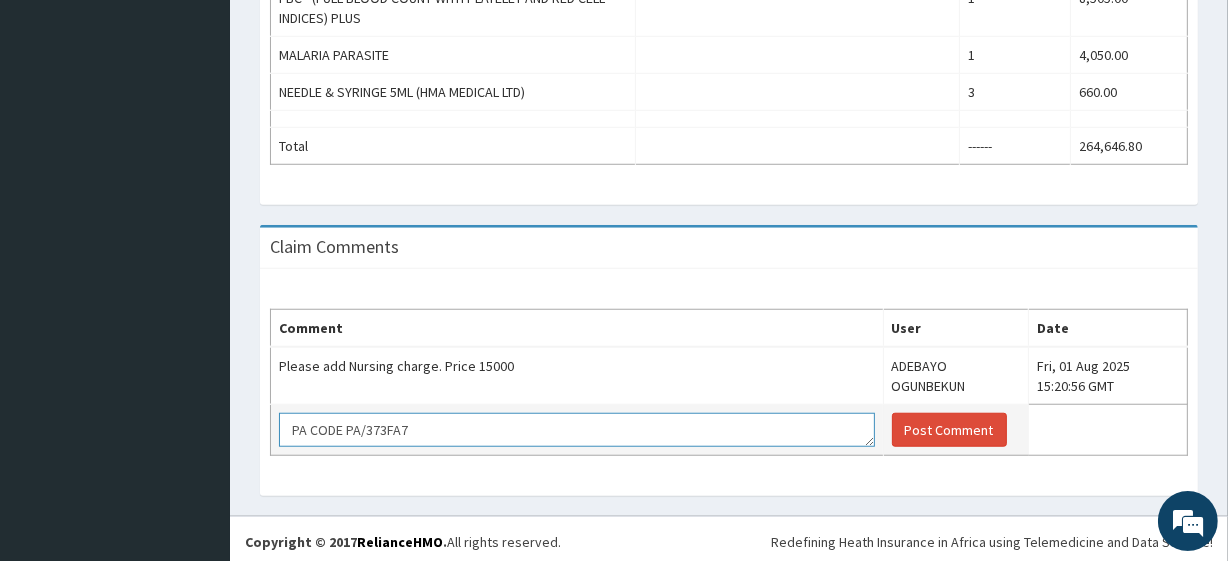 click on "PA CODE PA/373FA7" at bounding box center (577, 430) 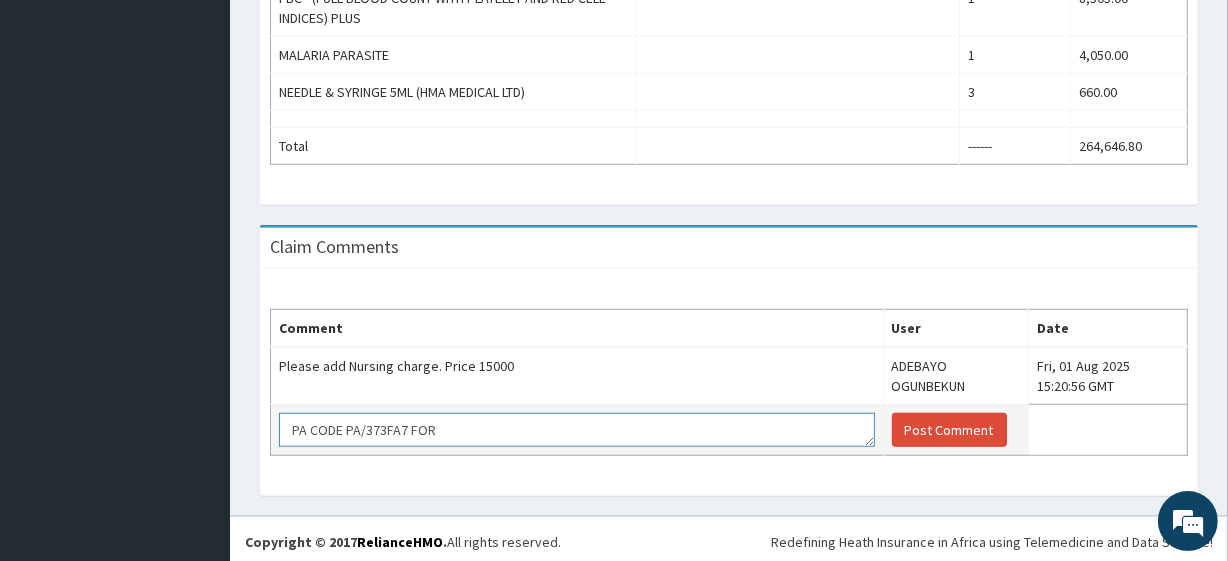 paste on "PAEDIATRIC CONSULT" 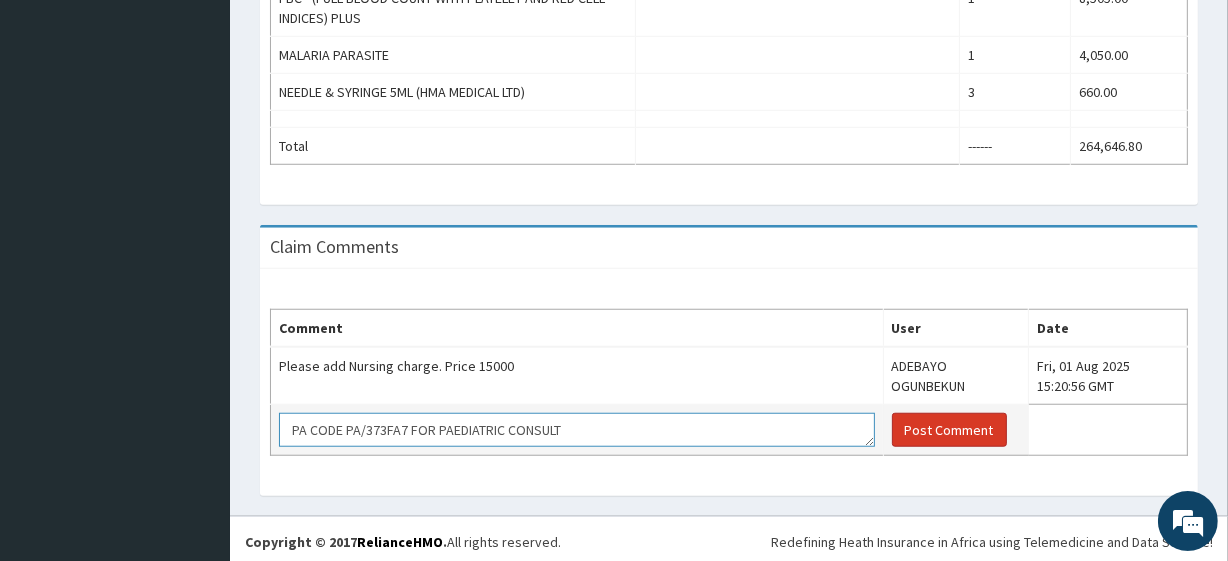 type on "PA CODE PA/373FA7 FOR PAEDIATRIC CONSULT" 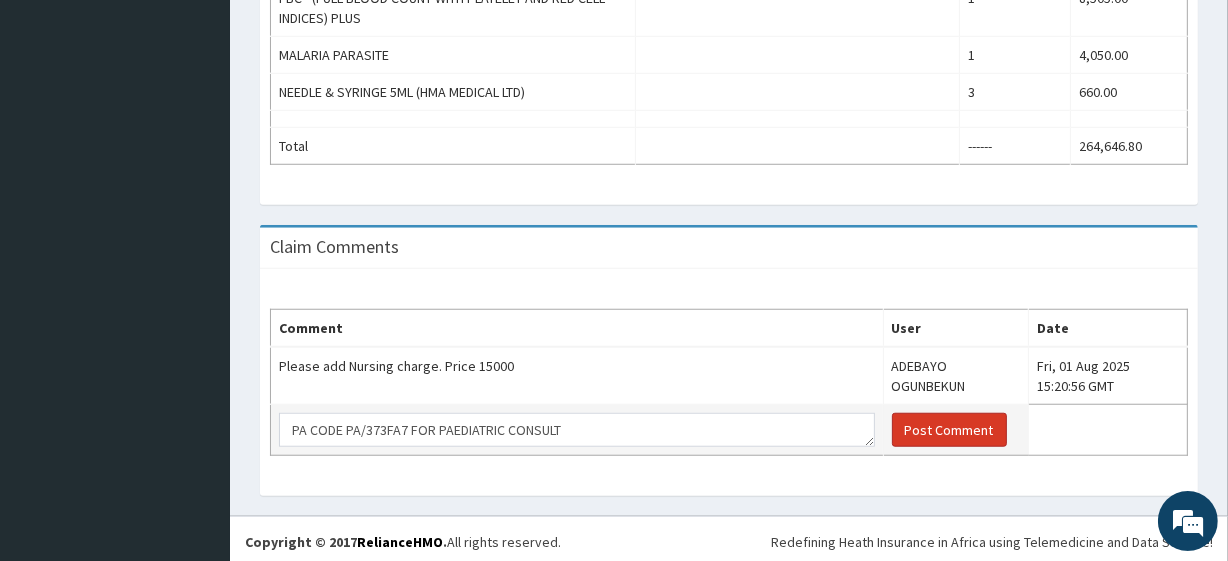 click on "Post Comment" at bounding box center [949, 430] 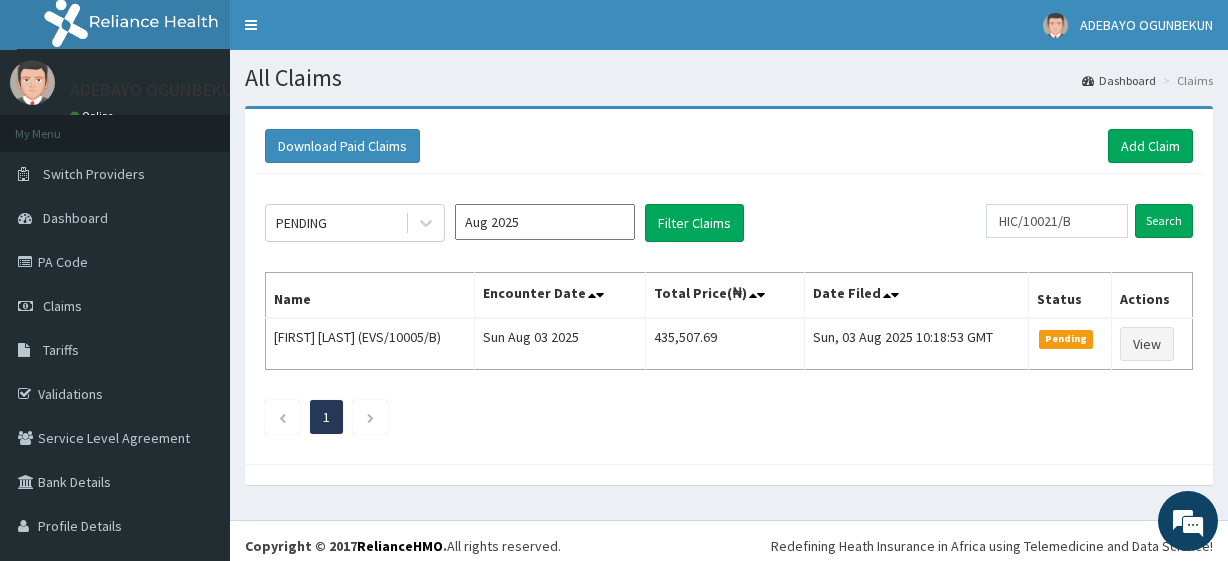 scroll, scrollTop: 0, scrollLeft: 0, axis: both 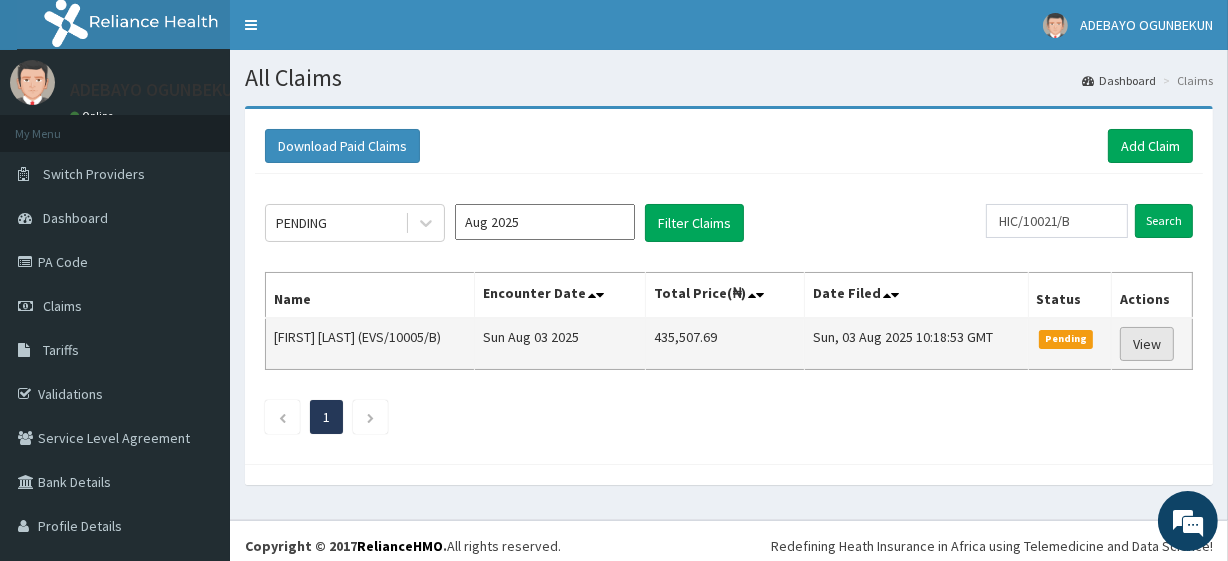 click on "View" at bounding box center (1147, 344) 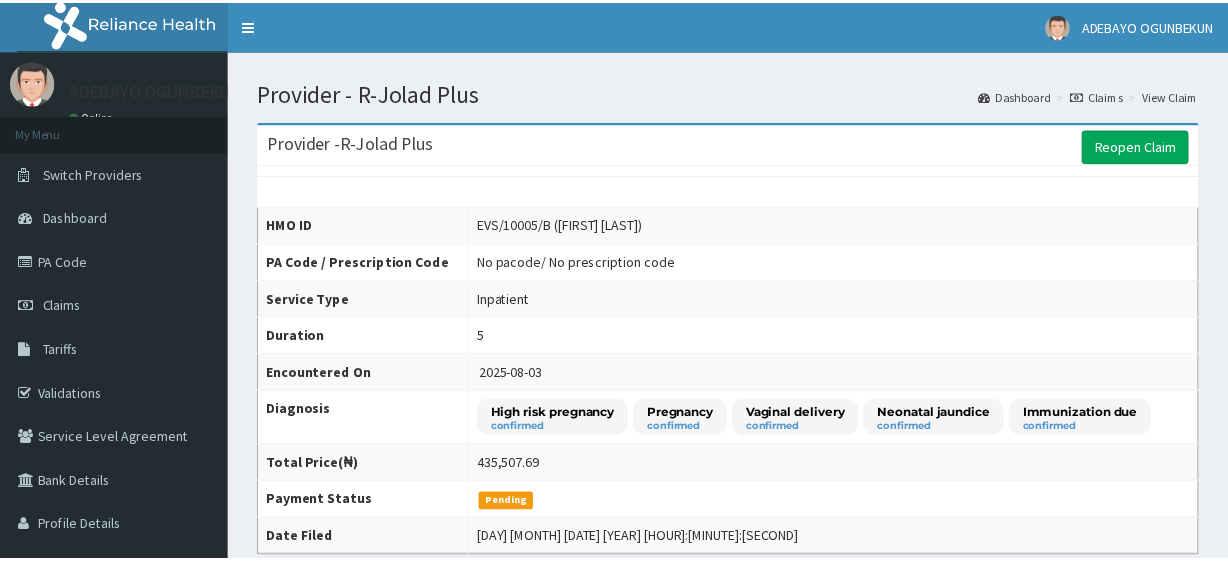 scroll, scrollTop: 0, scrollLeft: 0, axis: both 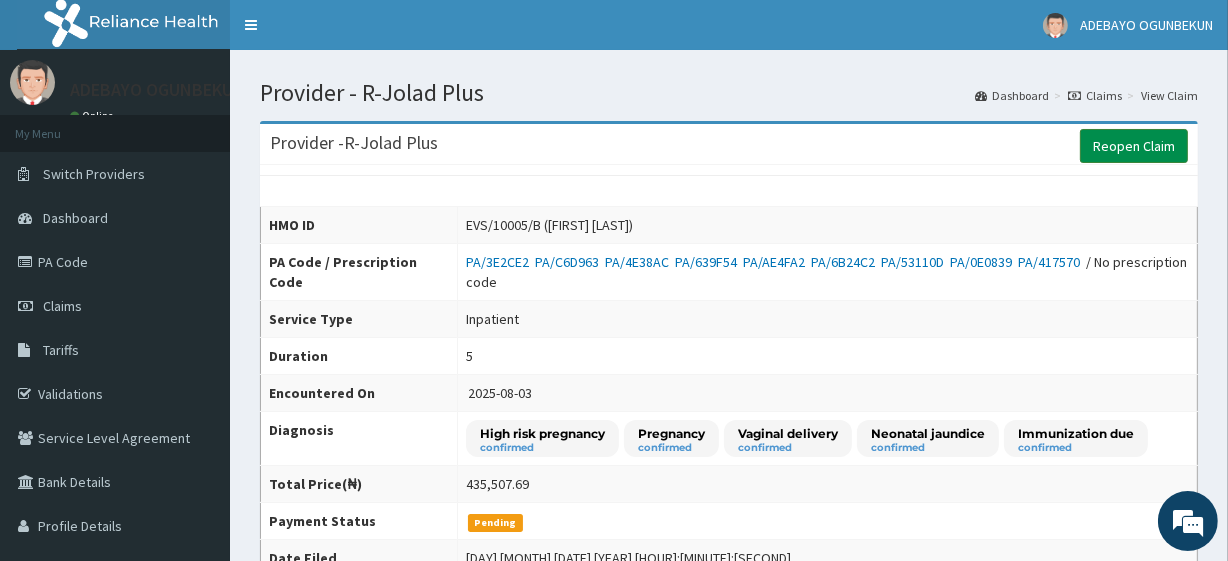 click on "Reopen Claim" at bounding box center (1134, 146) 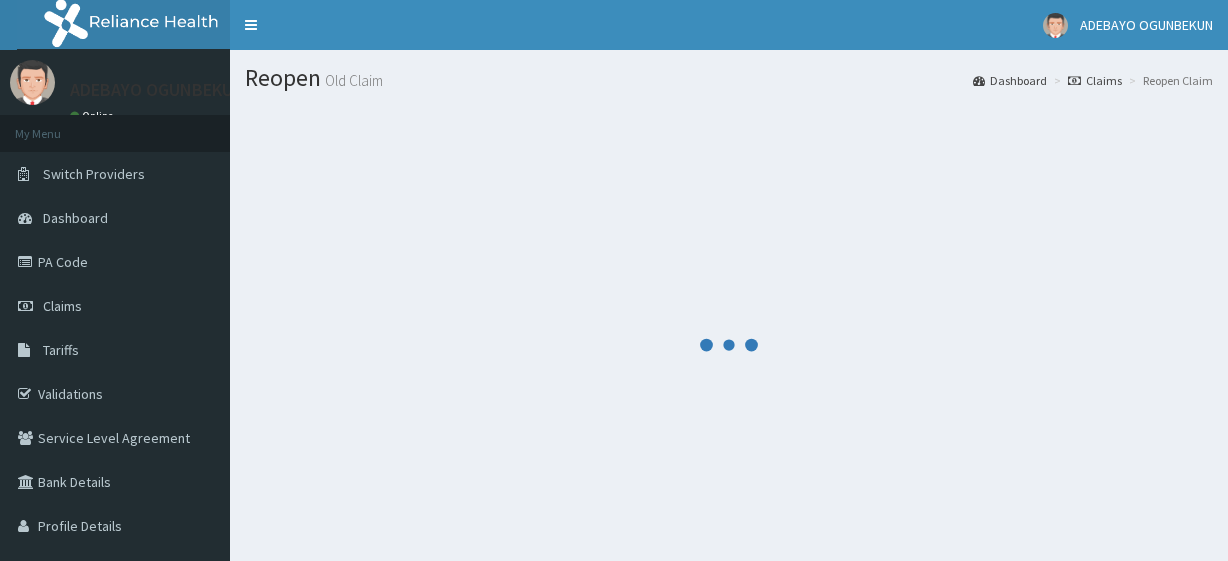 scroll, scrollTop: 0, scrollLeft: 0, axis: both 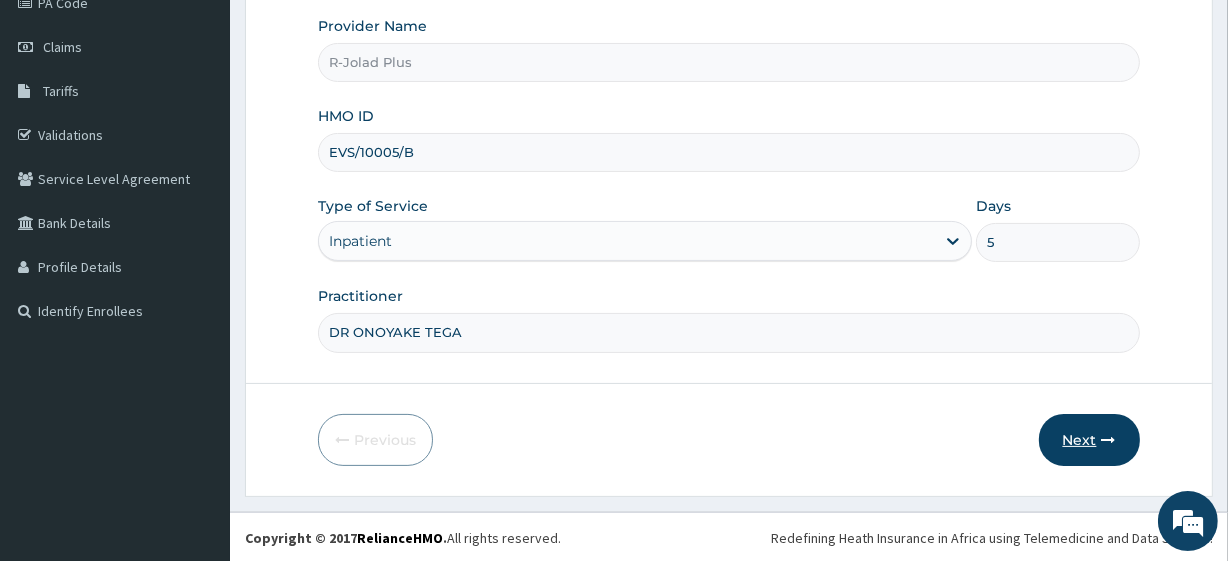 click on "Next" at bounding box center [1089, 440] 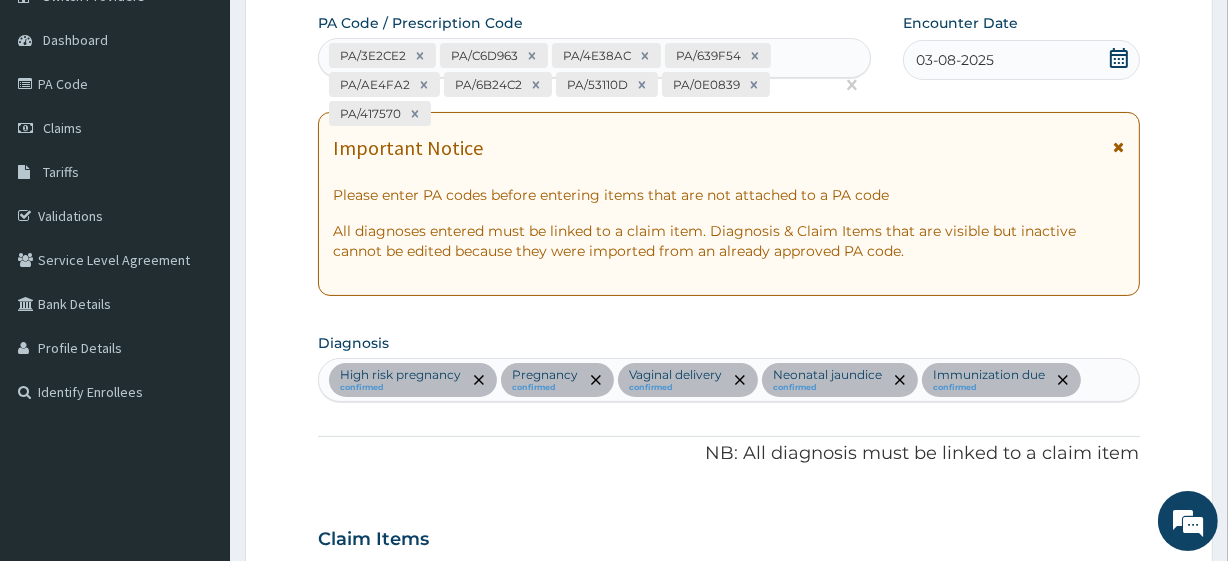scroll, scrollTop: 0, scrollLeft: 0, axis: both 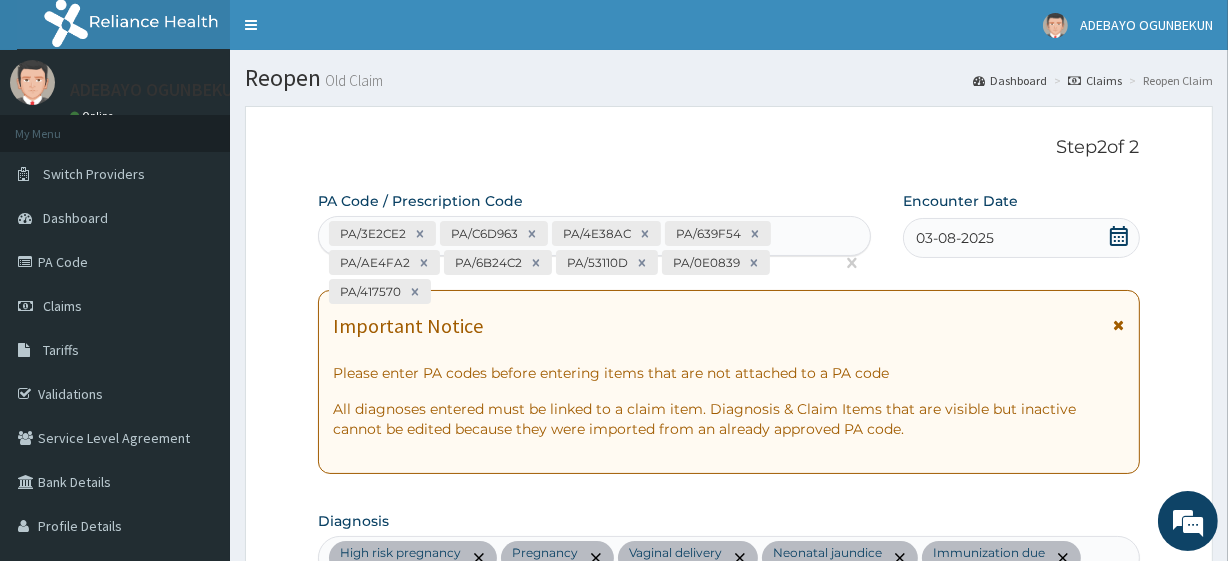 click on "03-08-2025" at bounding box center (1021, 238) 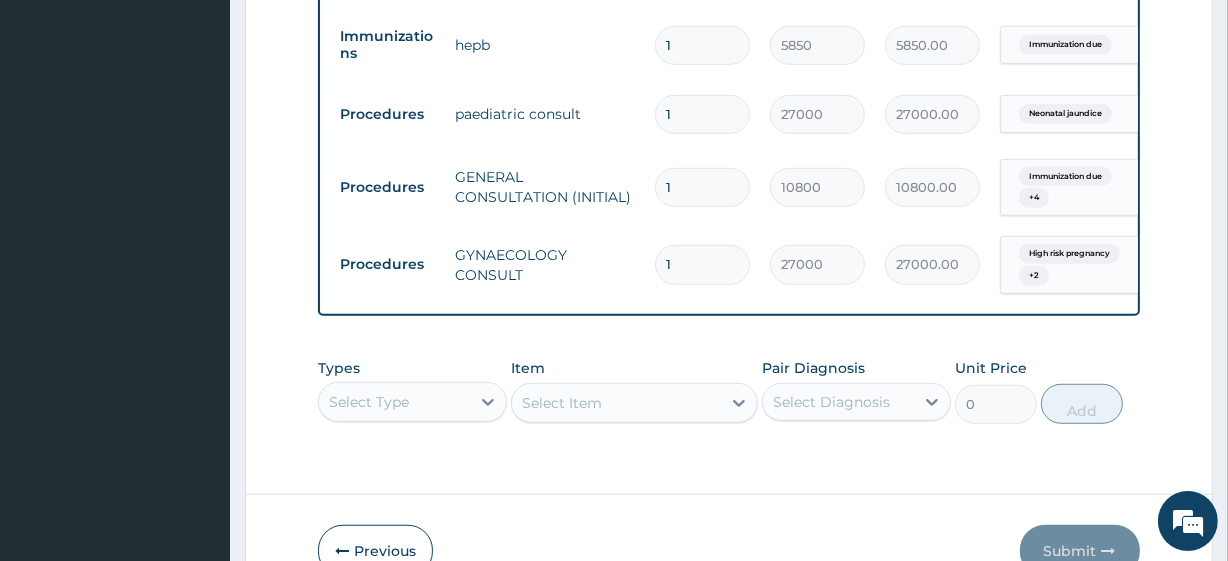 scroll, scrollTop: 1329, scrollLeft: 0, axis: vertical 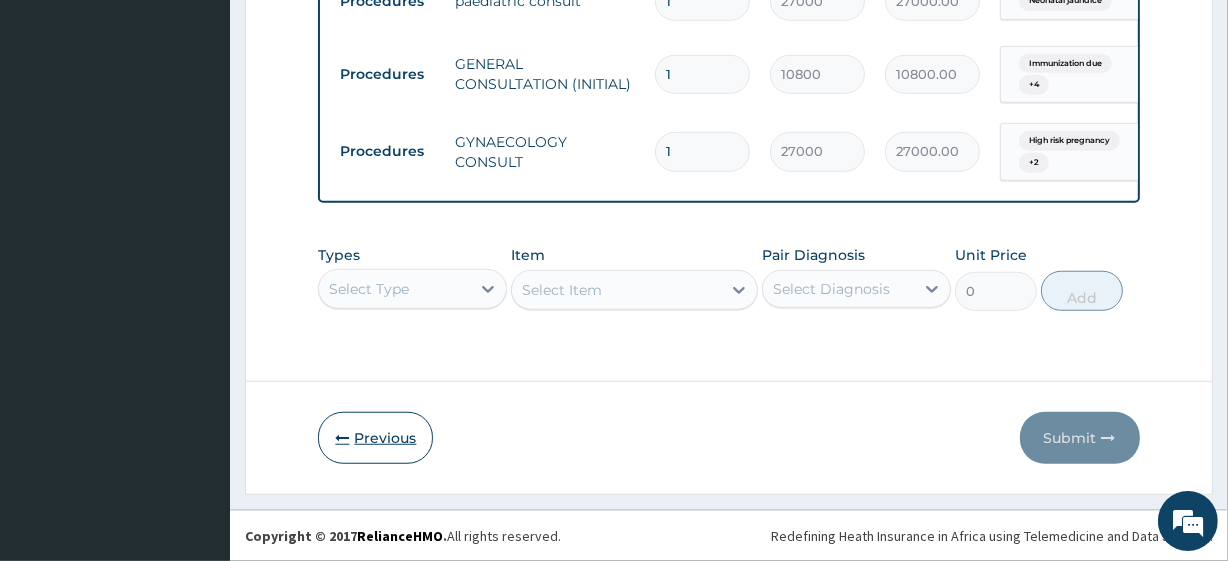 click on "Previous" at bounding box center (375, 438) 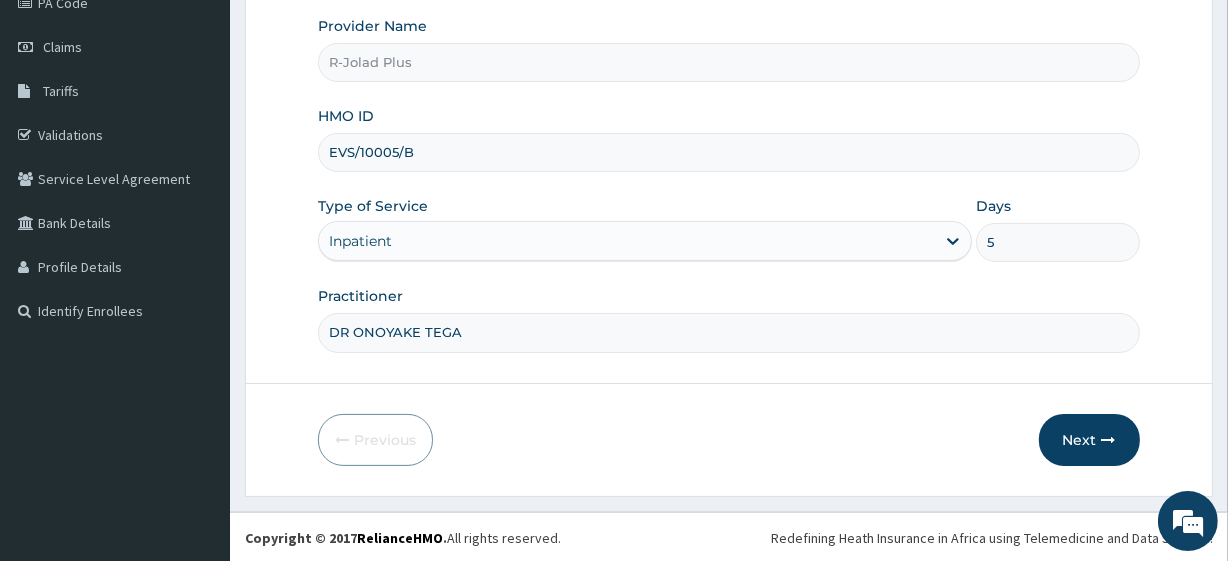 scroll, scrollTop: 0, scrollLeft: 0, axis: both 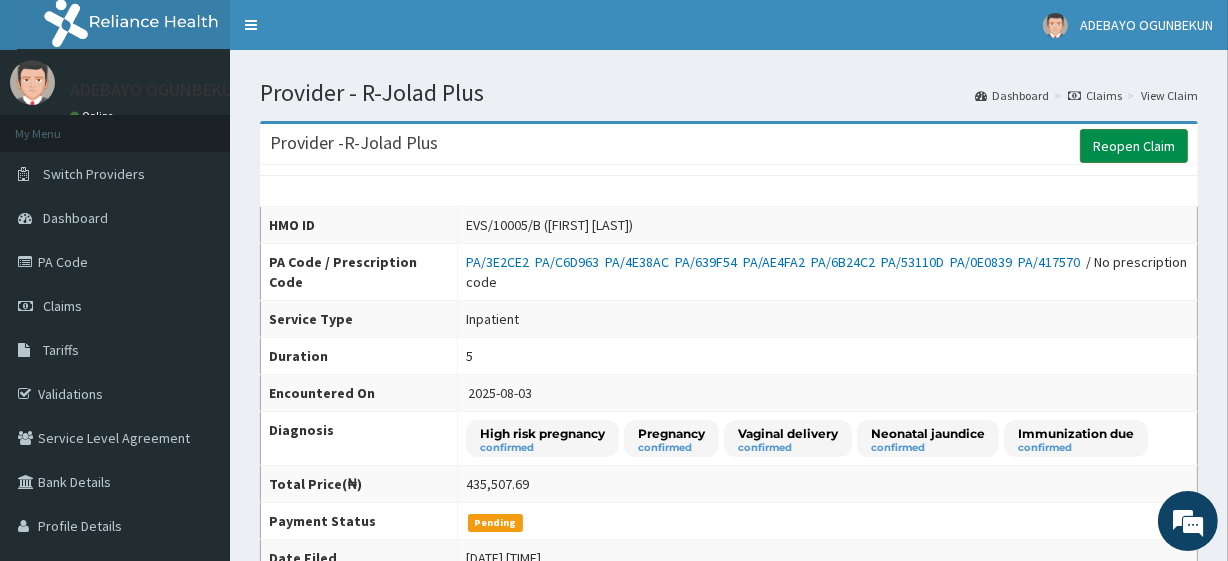 click on "Reopen Claim" at bounding box center (1134, 146) 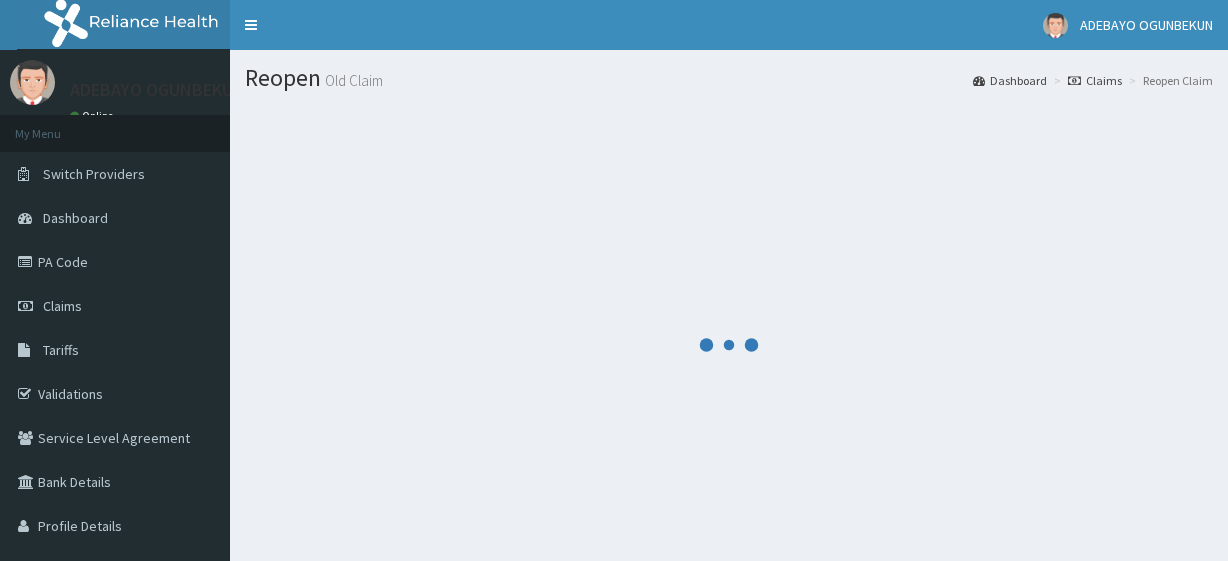 scroll, scrollTop: 0, scrollLeft: 0, axis: both 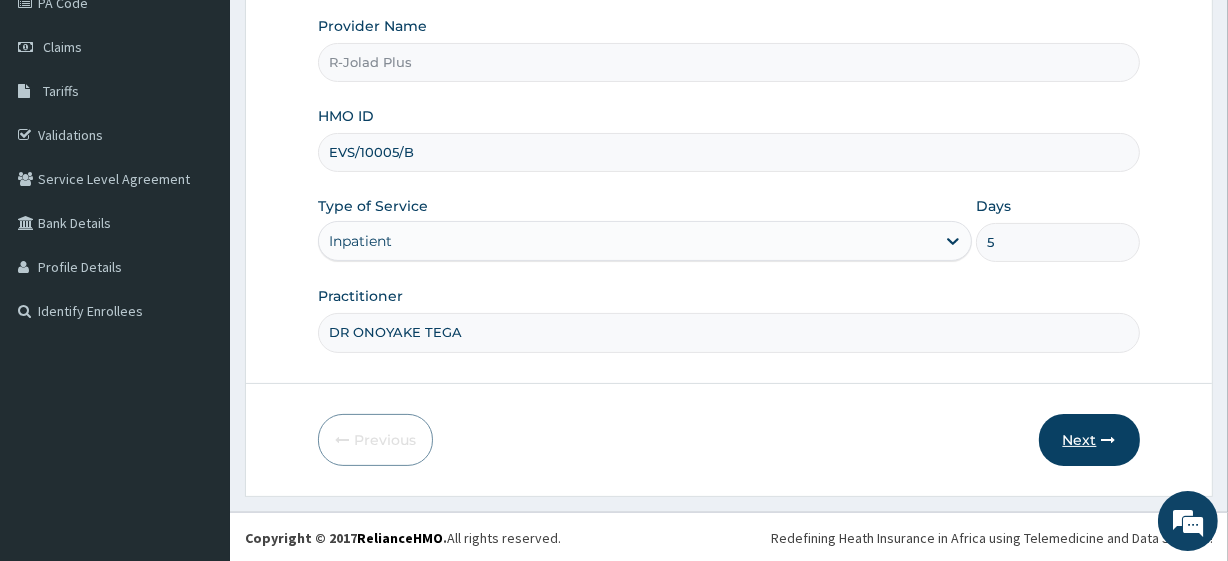 click on "Next" at bounding box center (1089, 440) 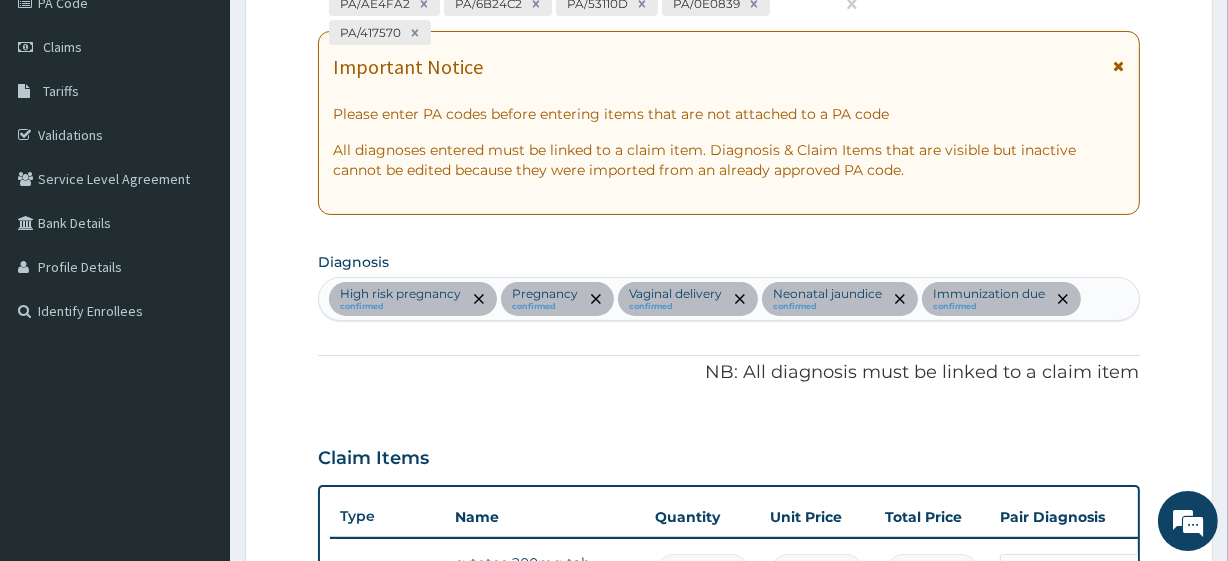 scroll, scrollTop: 0, scrollLeft: 0, axis: both 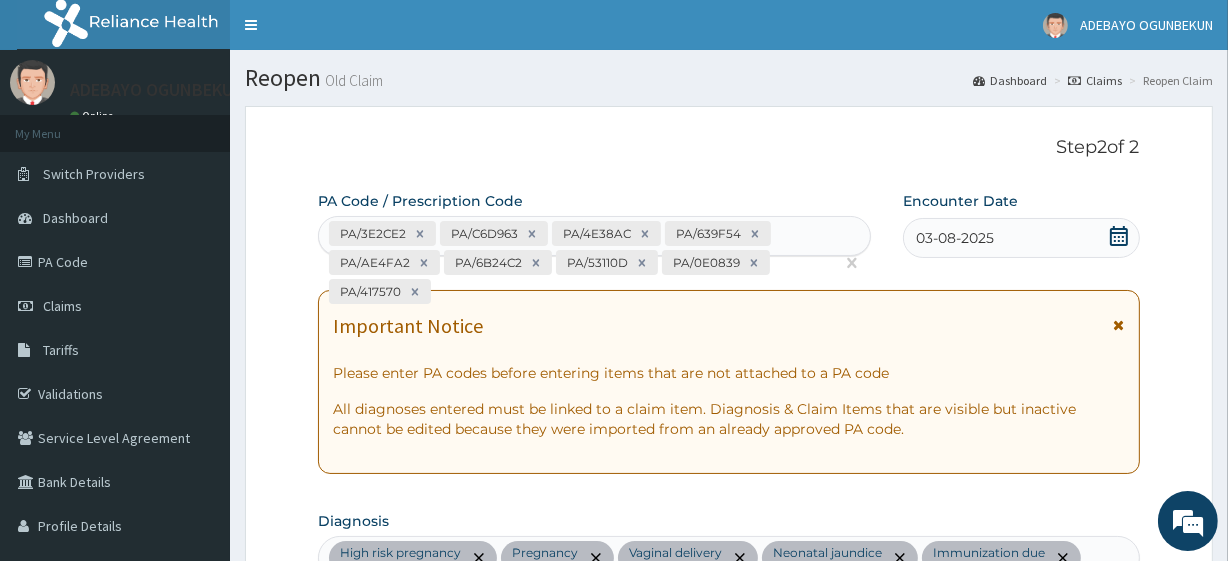 click 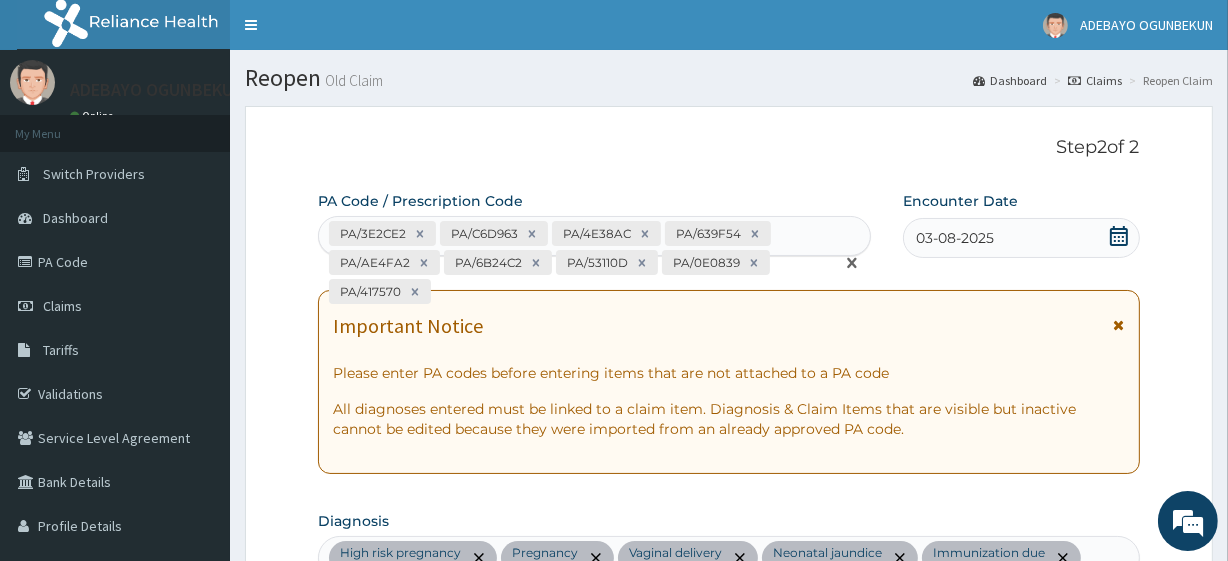 click on "PA/3E2CE2 PA/C6D963 PA/4E38AC PA/639F54 PA/AE4FA2 PA/6B24C2 PA/53110D PA/0E0839 PA/417570" at bounding box center [576, 262] 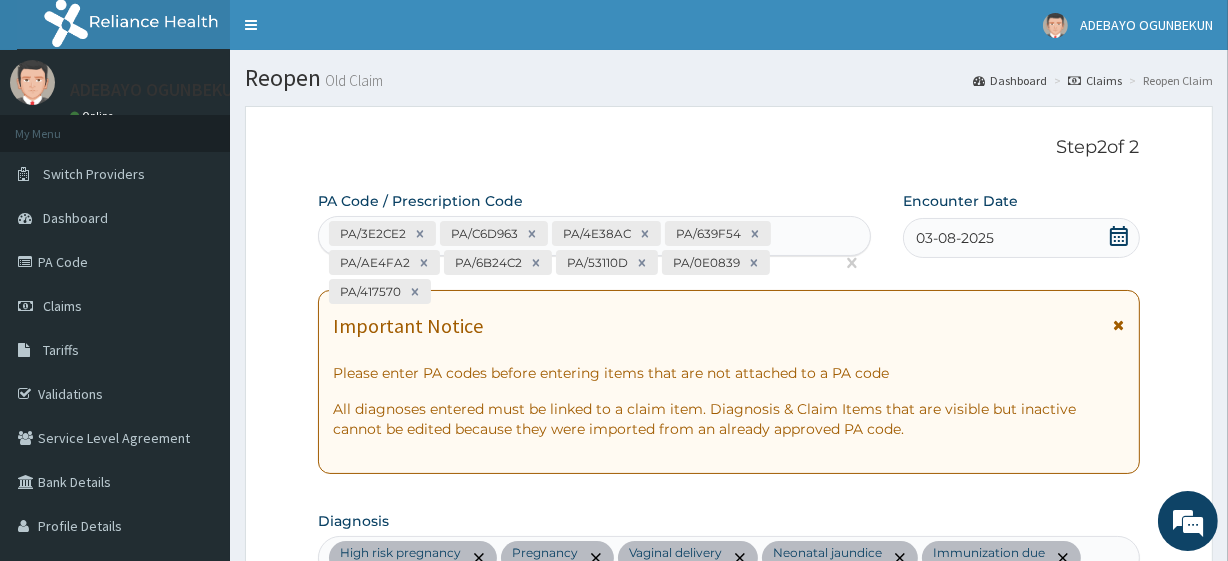 click 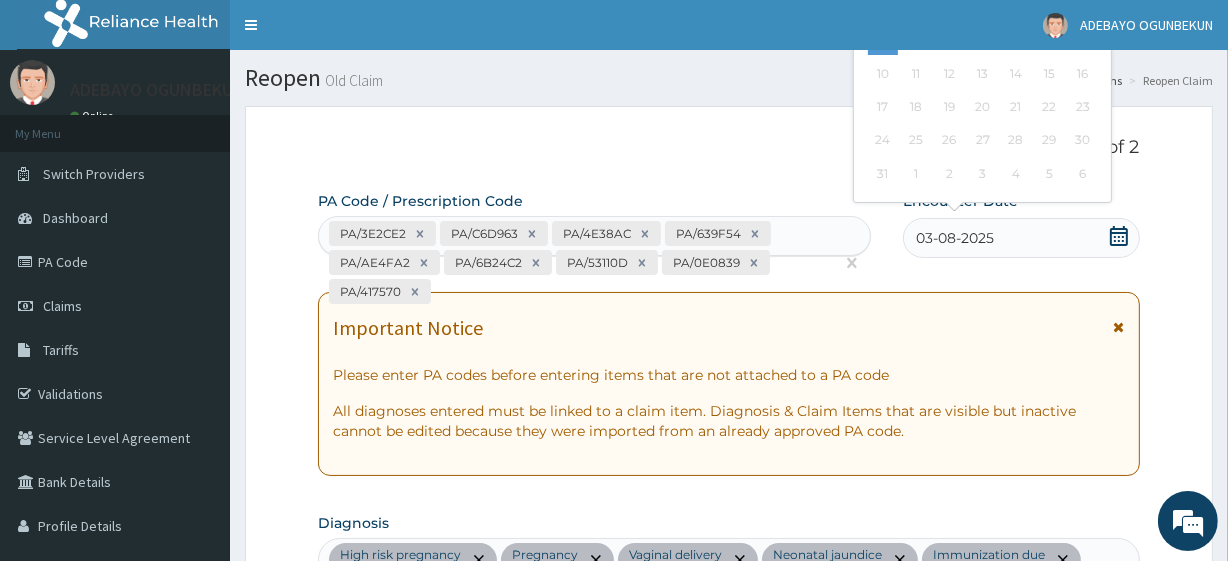 scroll, scrollTop: 0, scrollLeft: 0, axis: both 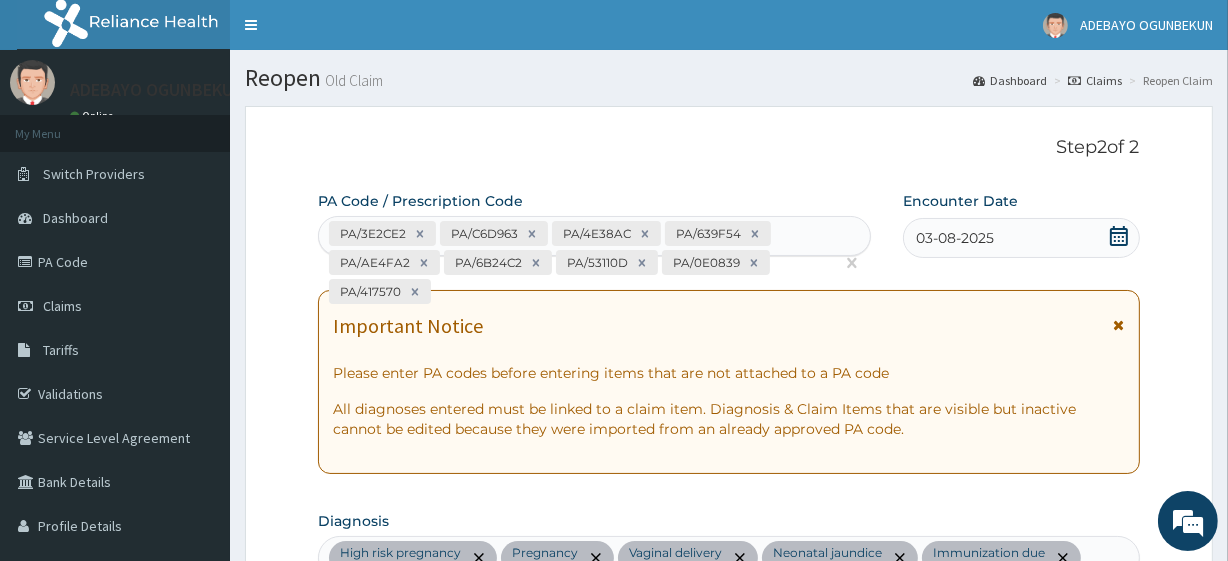 click on "Important Notice Please enter PA codes before entering items that are not attached to a PA code   All diagnoses entered must be linked to a claim item. Diagnosis & Claim Items that are visible but inactive cannot be edited because they were imported from an already approved PA code." at bounding box center (728, 382) 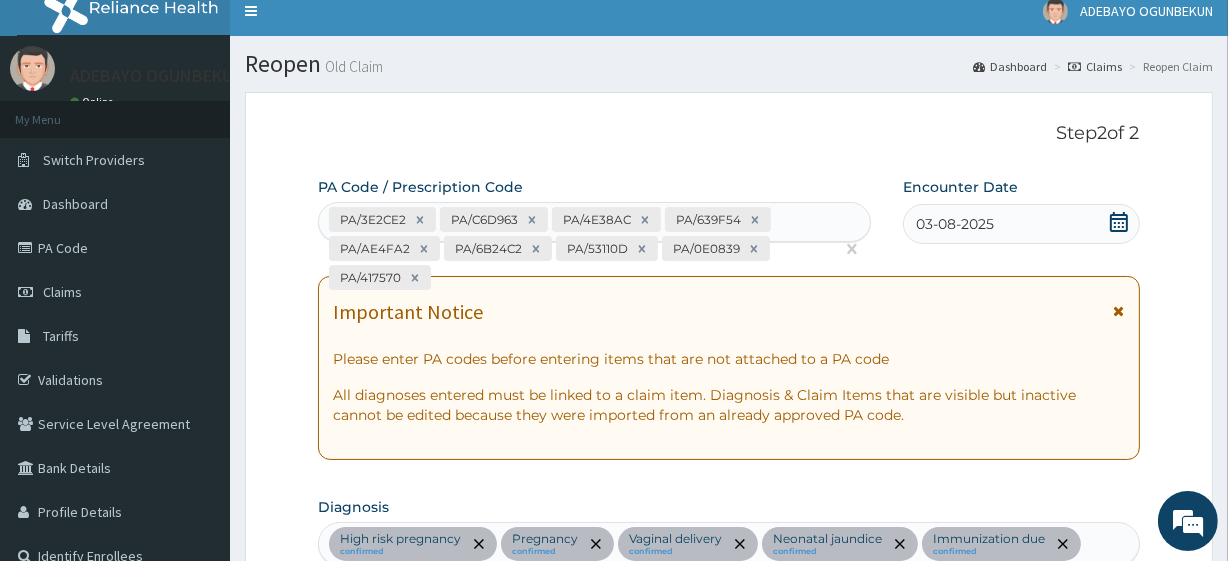 scroll, scrollTop: 0, scrollLeft: 0, axis: both 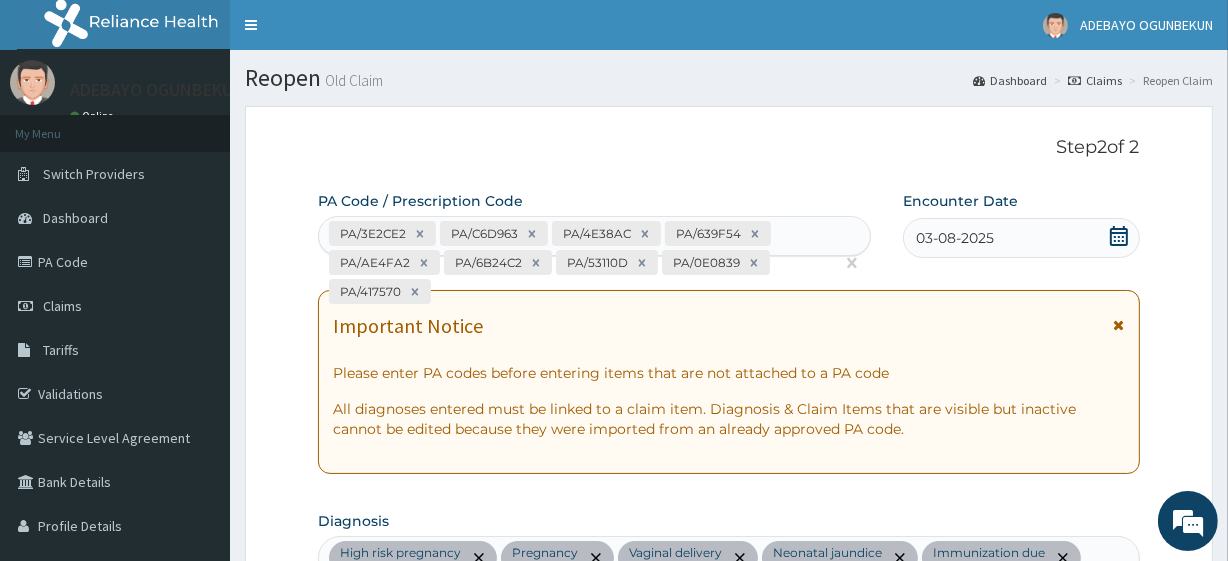 click on "03-08-2025" at bounding box center (1021, 238) 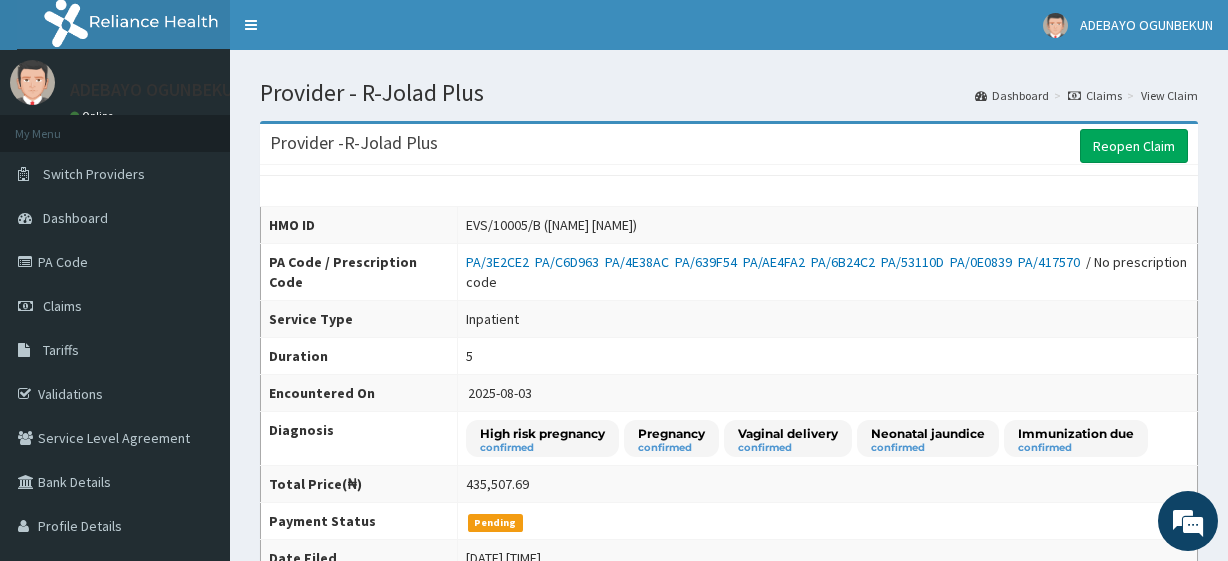 scroll, scrollTop: 14, scrollLeft: 0, axis: vertical 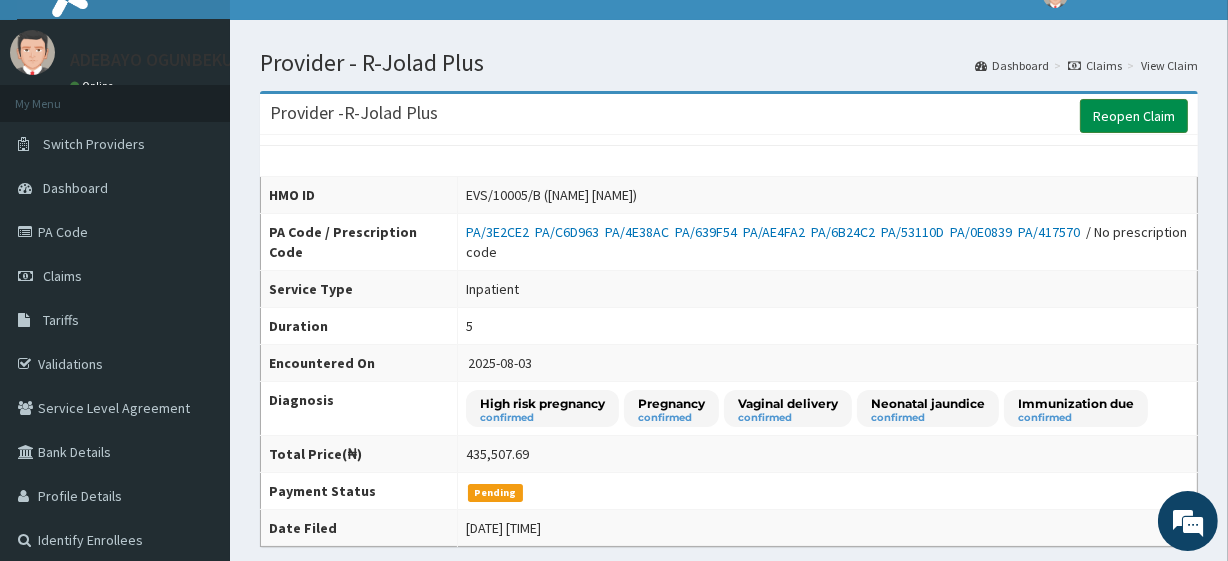 click on "Reopen Claim" at bounding box center (1134, 116) 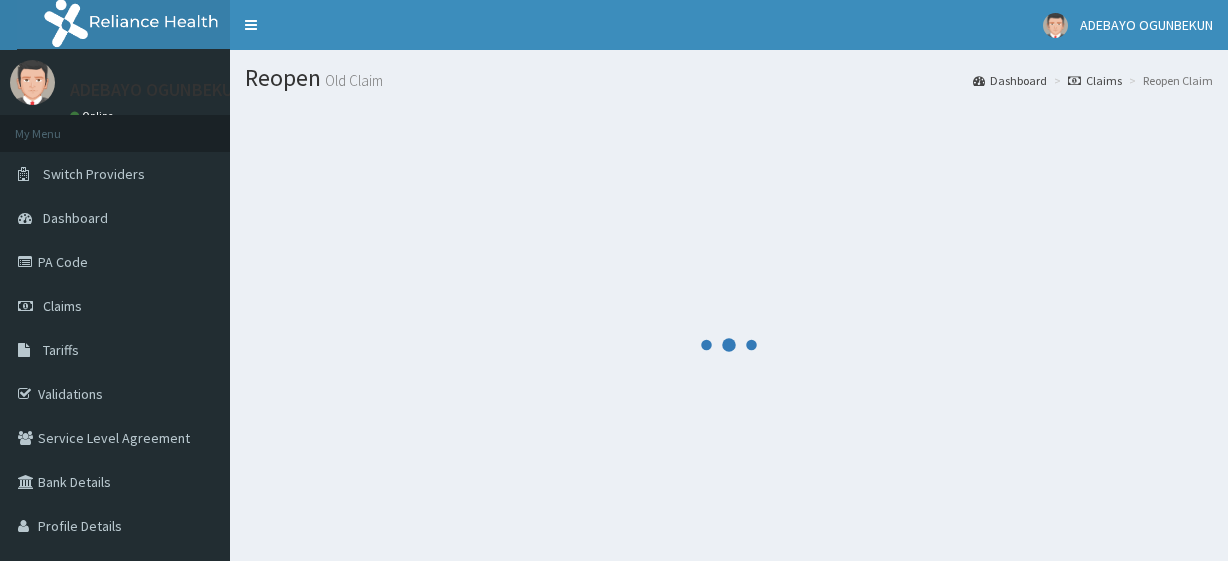 scroll, scrollTop: 0, scrollLeft: 0, axis: both 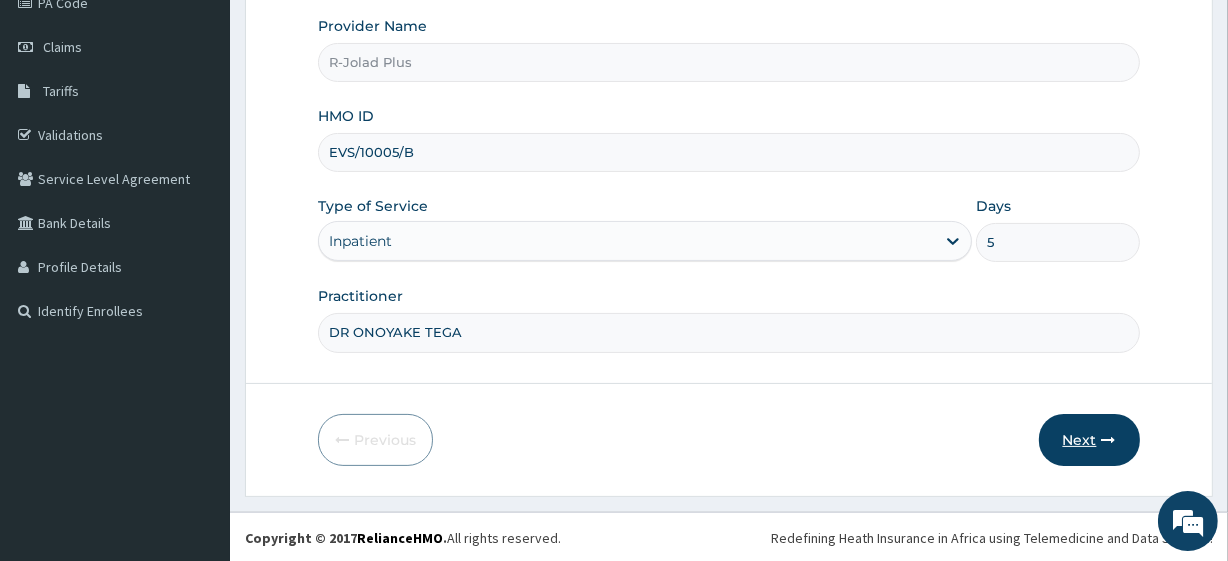 click on "Next" at bounding box center [1089, 440] 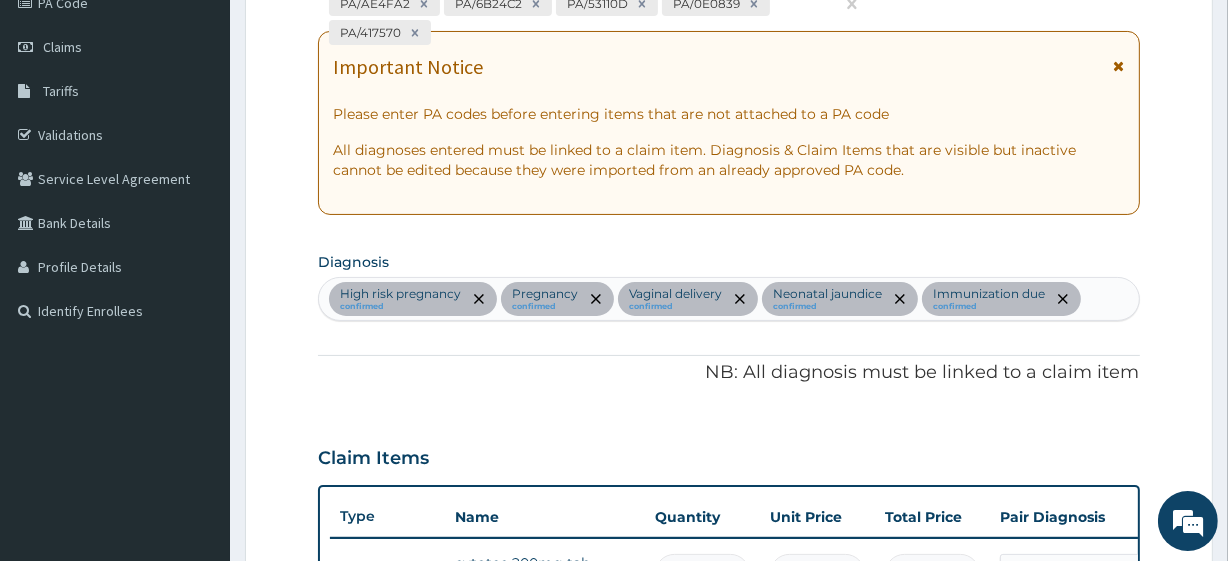 scroll, scrollTop: 0, scrollLeft: 0, axis: both 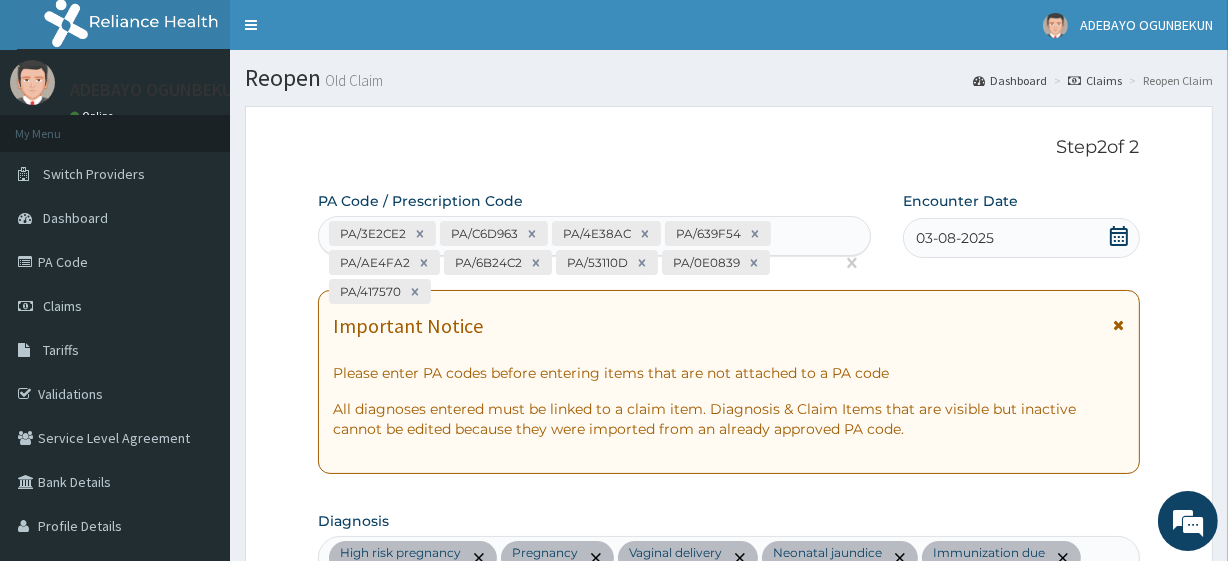 click 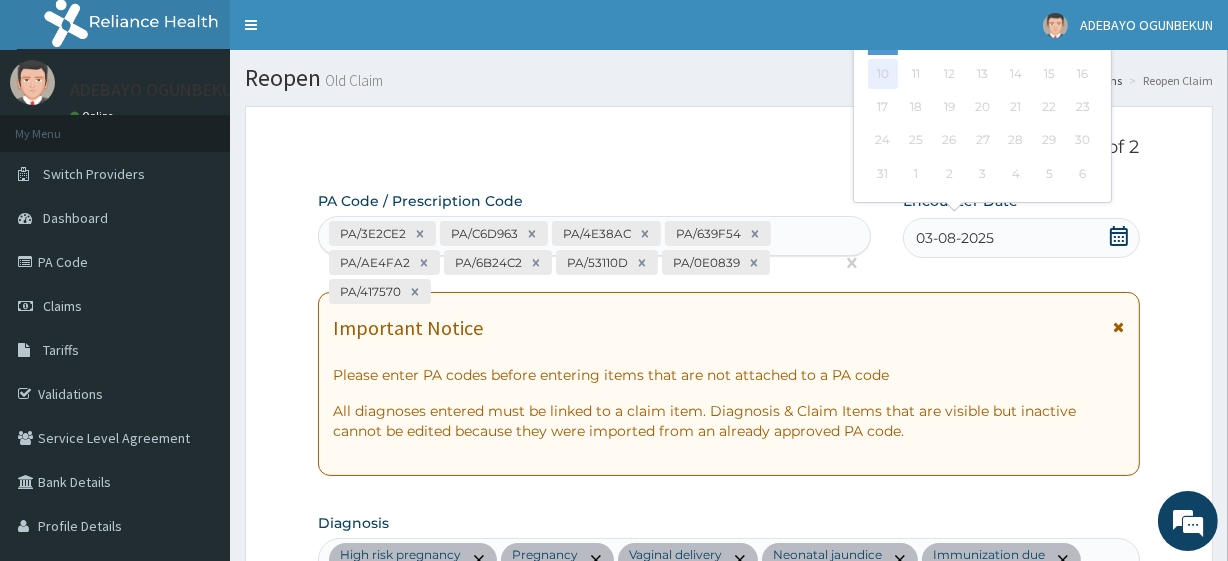 click on "10" at bounding box center (882, 74) 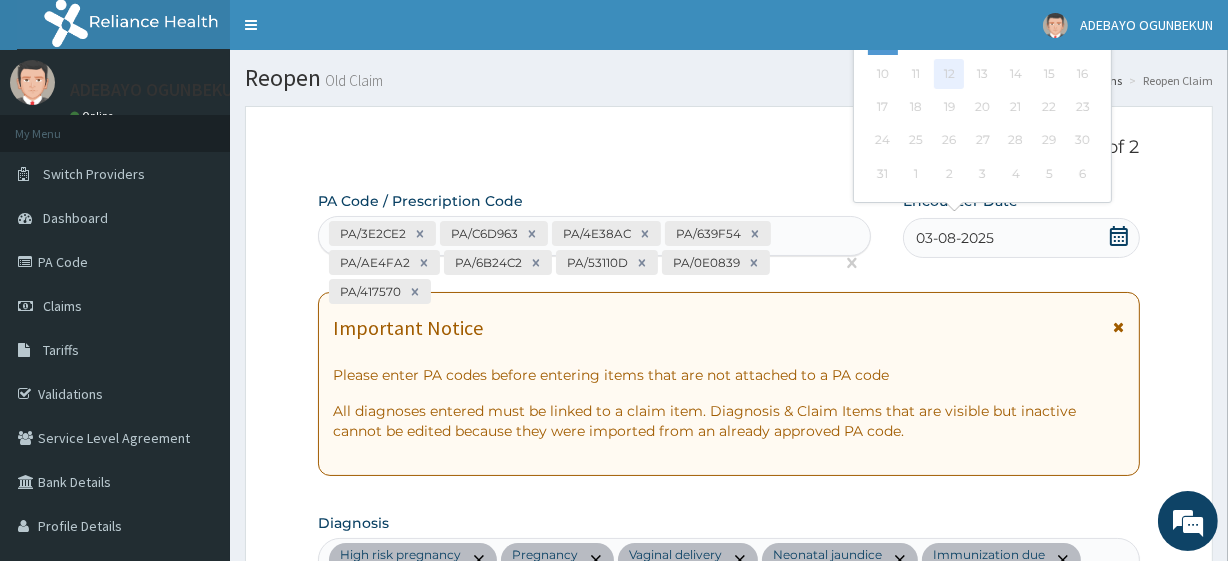 scroll, scrollTop: 0, scrollLeft: 0, axis: both 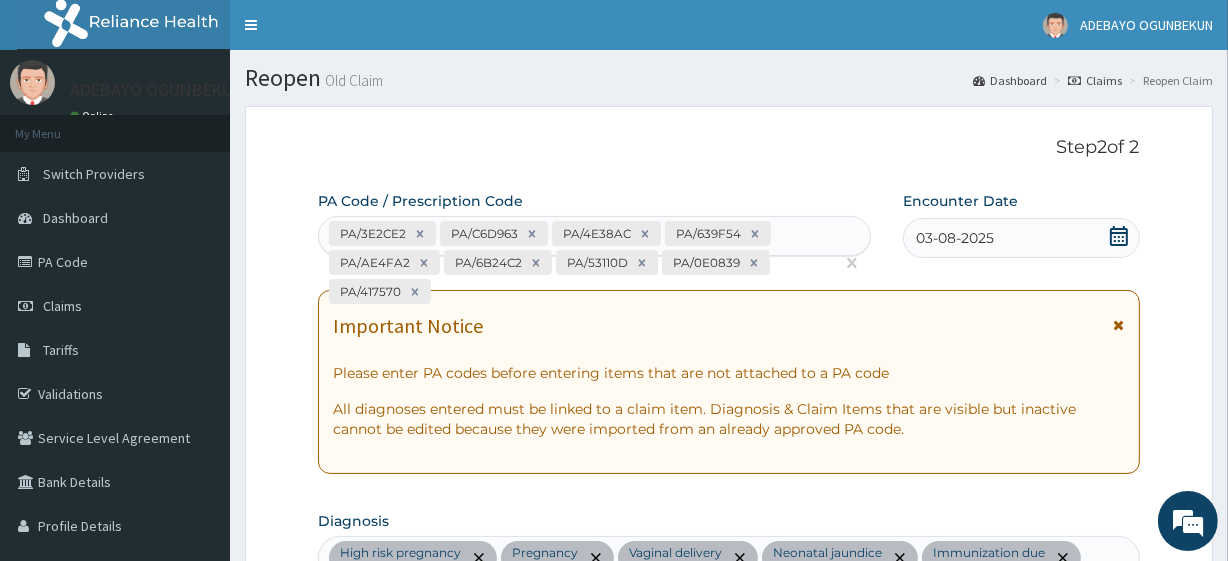 click on "Toggle navigation
[FIRST] [LAST] [FIRST] [LAST] - [EMAIL] Member since  [DATE] at [TIME]   Profile Sign out" at bounding box center (729, 25) 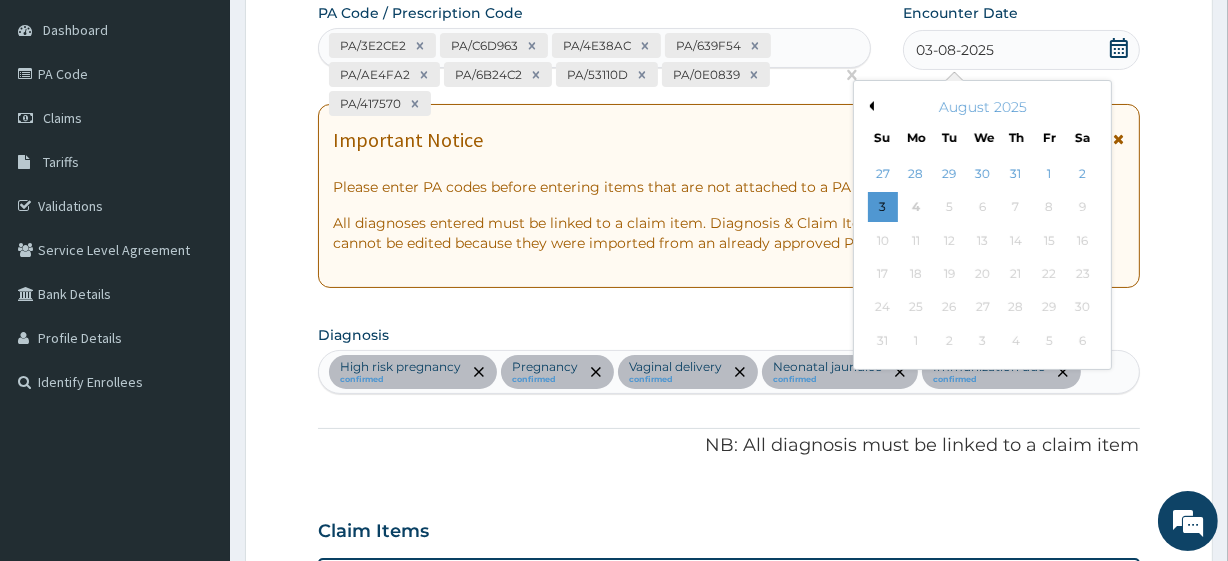 scroll, scrollTop: 185, scrollLeft: 0, axis: vertical 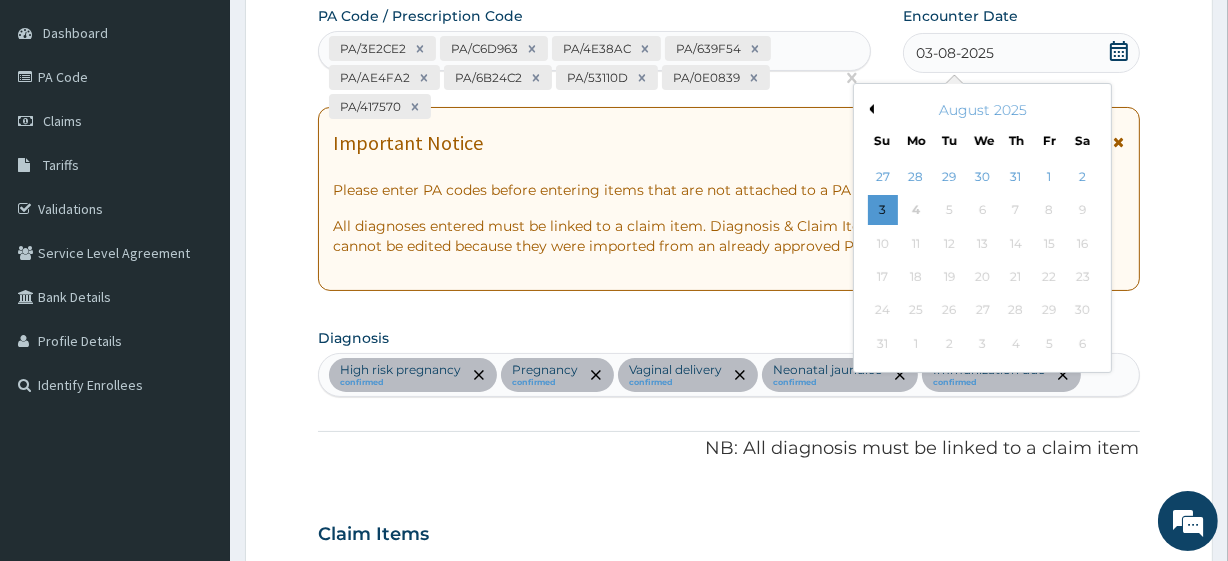 click on "Previous Month" at bounding box center (869, 109) 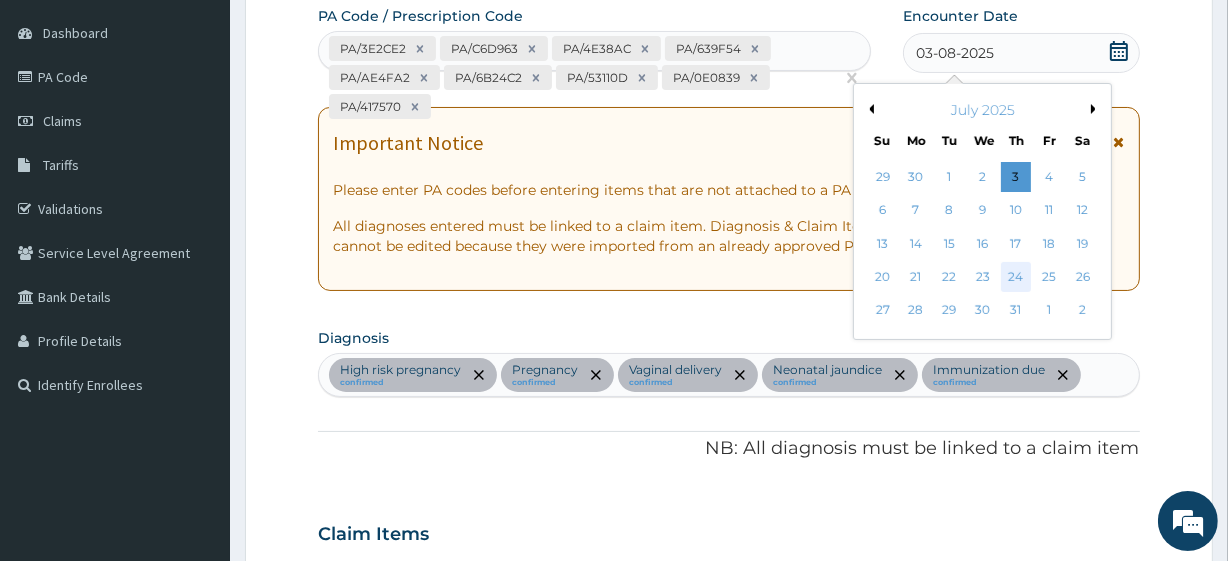 click on "24" at bounding box center (1016, 277) 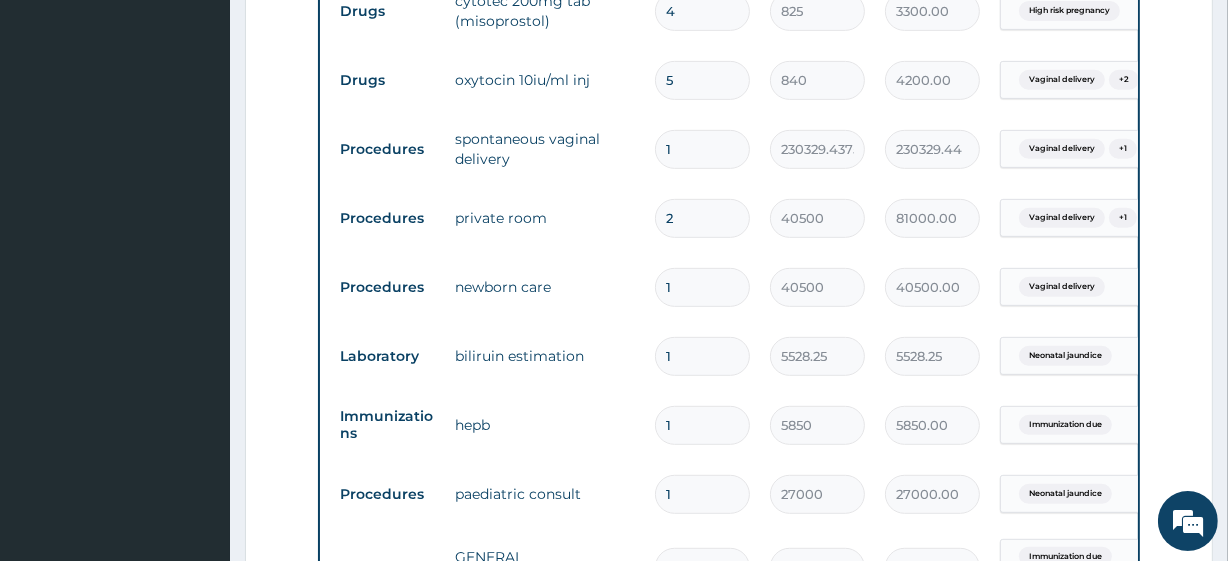 scroll, scrollTop: 1329, scrollLeft: 0, axis: vertical 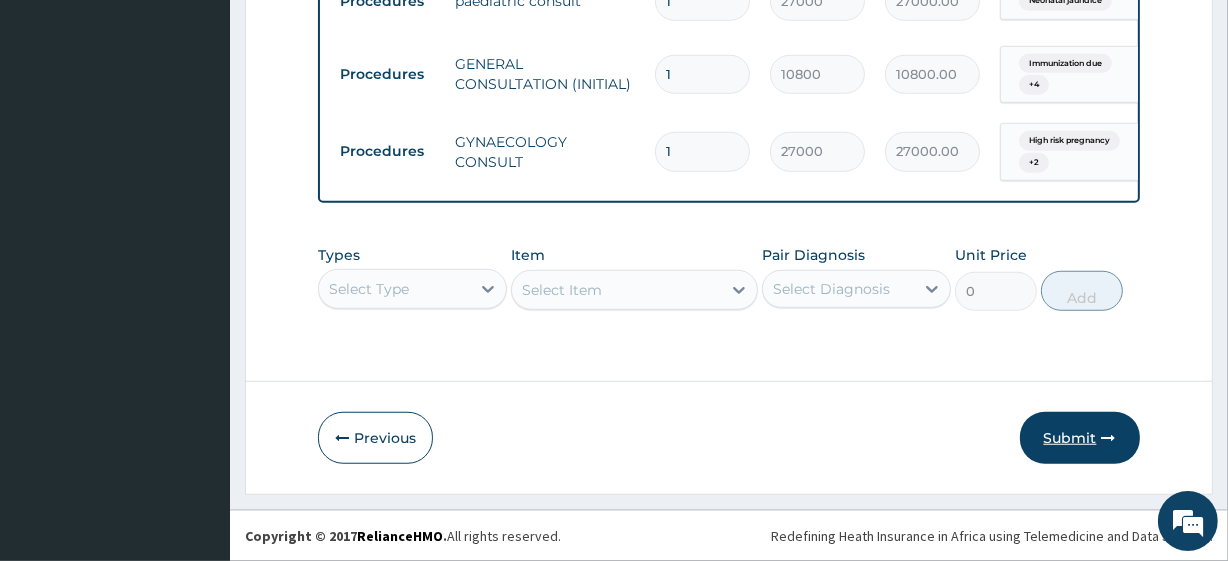 click at bounding box center (1109, 438) 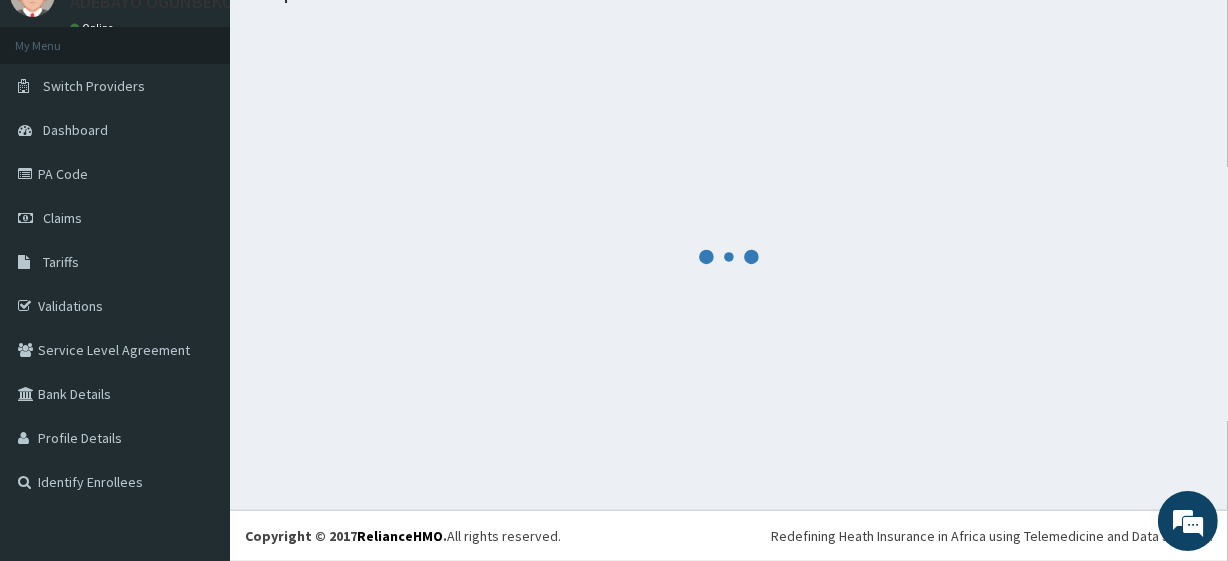 scroll, scrollTop: 1329, scrollLeft: 0, axis: vertical 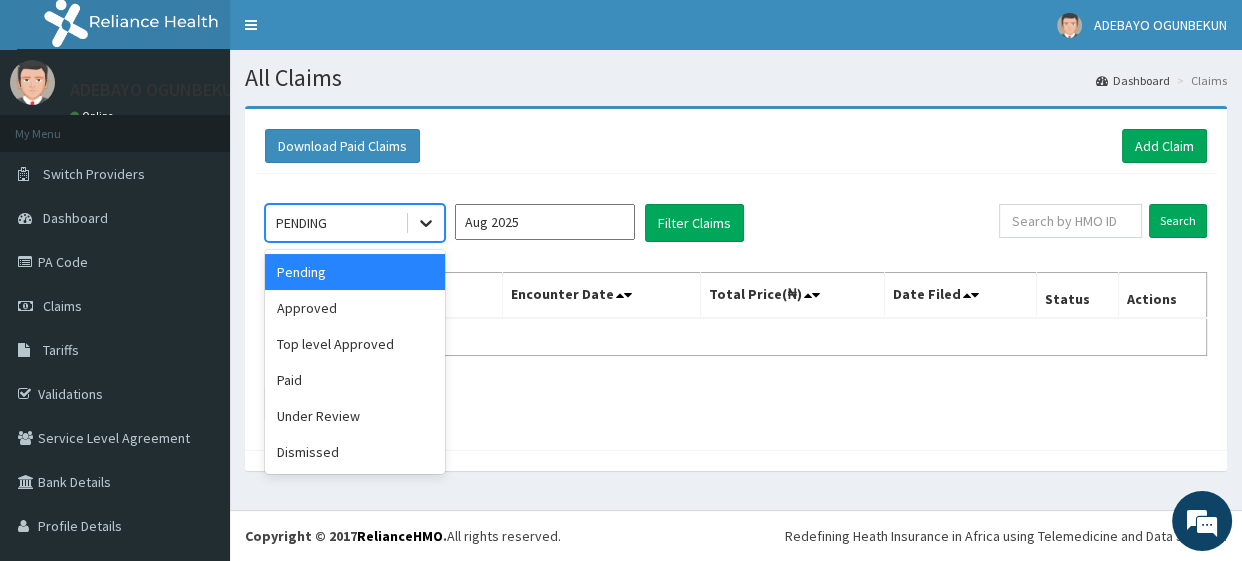 click at bounding box center [426, 223] 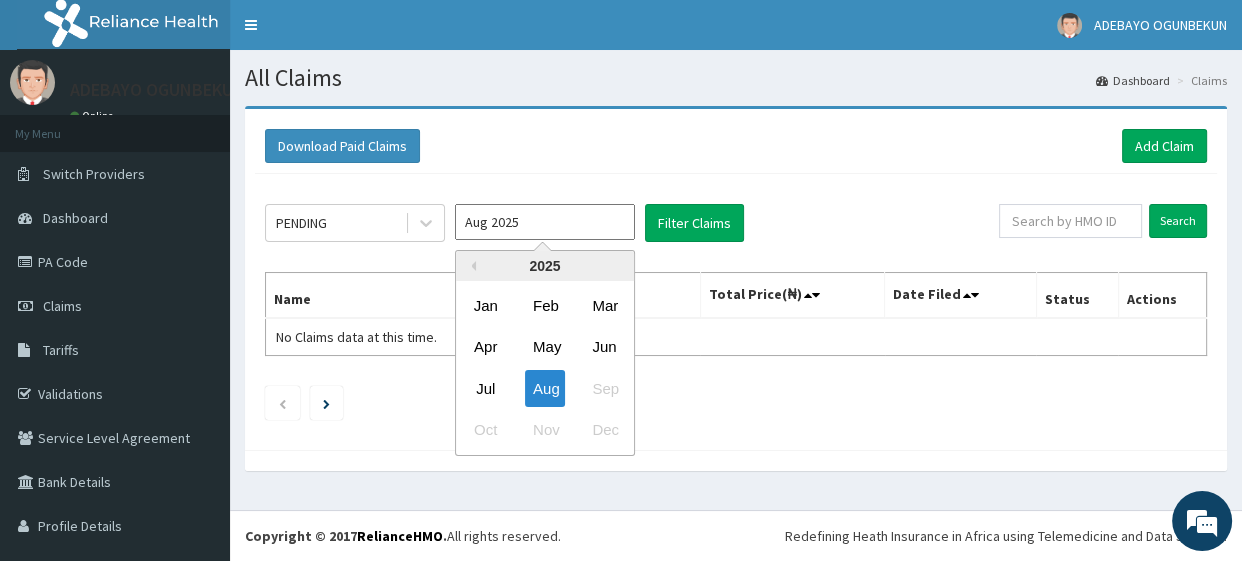 click on "Aug 2025" at bounding box center [545, 222] 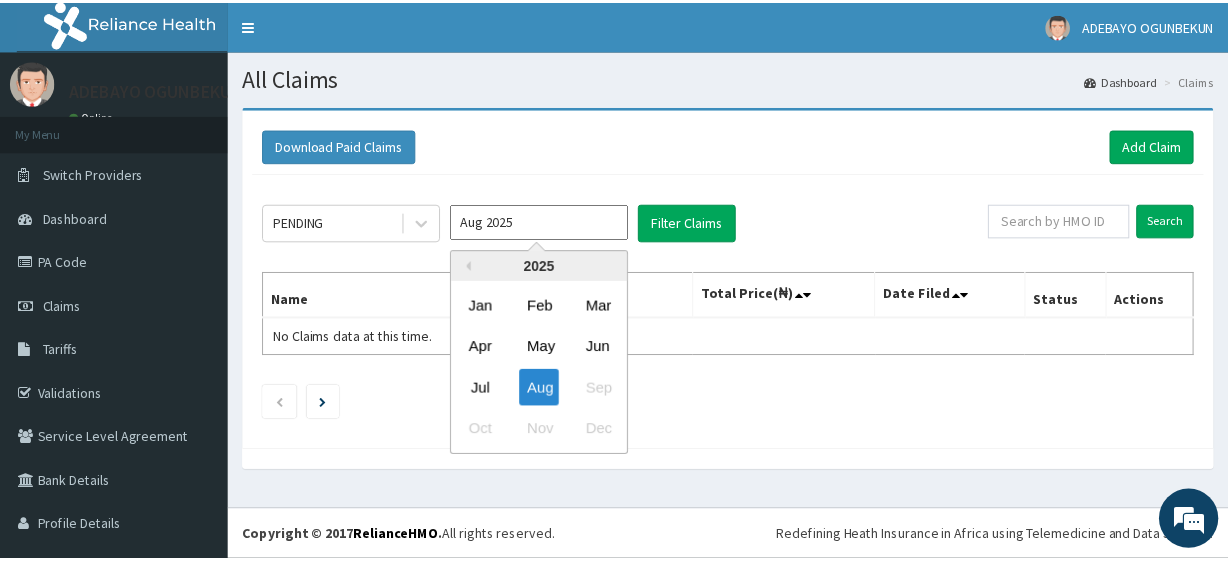 scroll, scrollTop: 0, scrollLeft: 0, axis: both 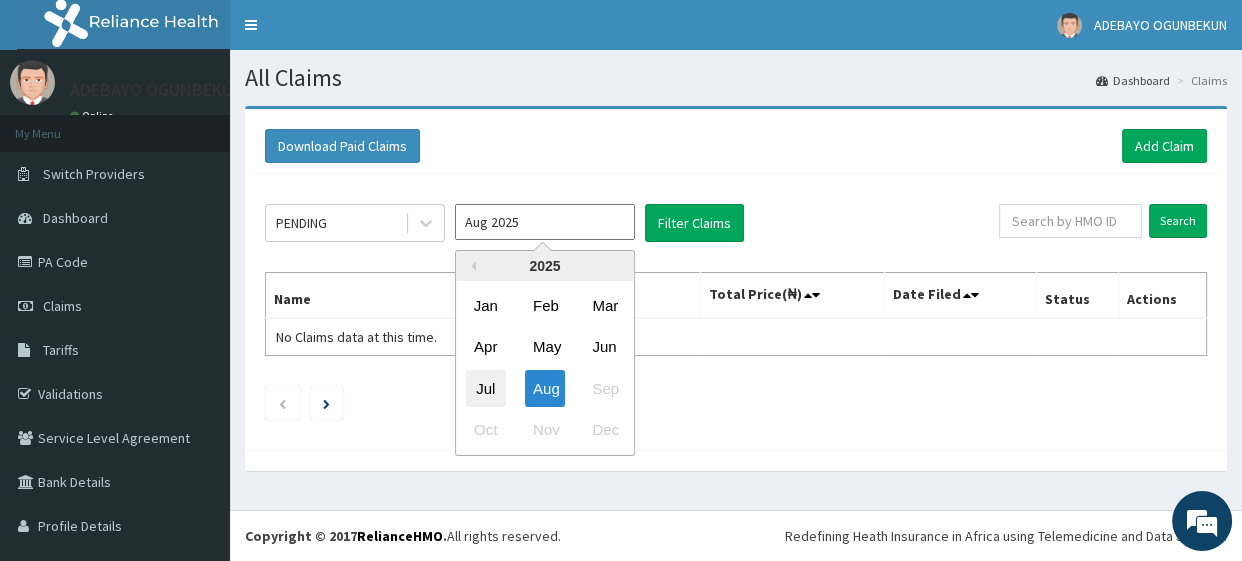 click on "Jul" at bounding box center [486, 388] 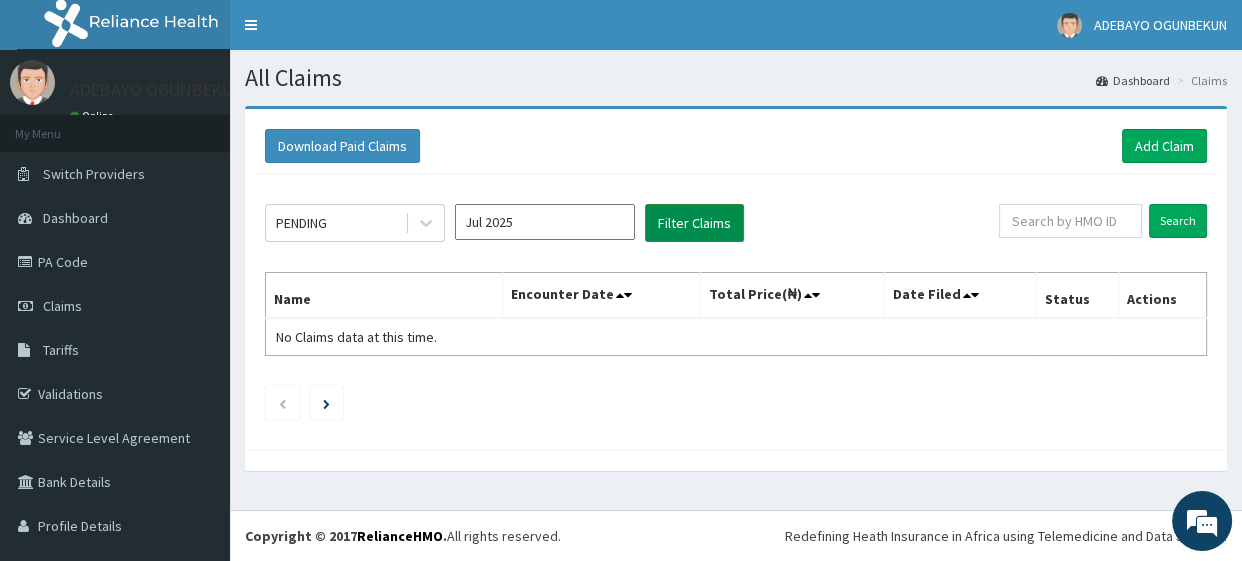 click on "Filter Claims" at bounding box center [694, 223] 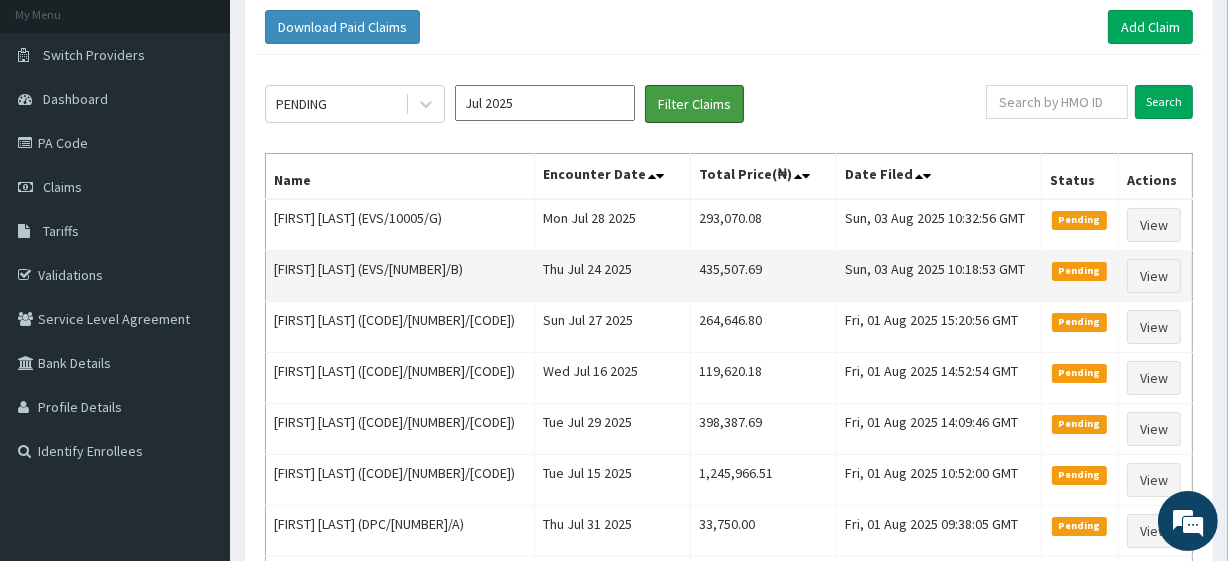 scroll, scrollTop: 115, scrollLeft: 0, axis: vertical 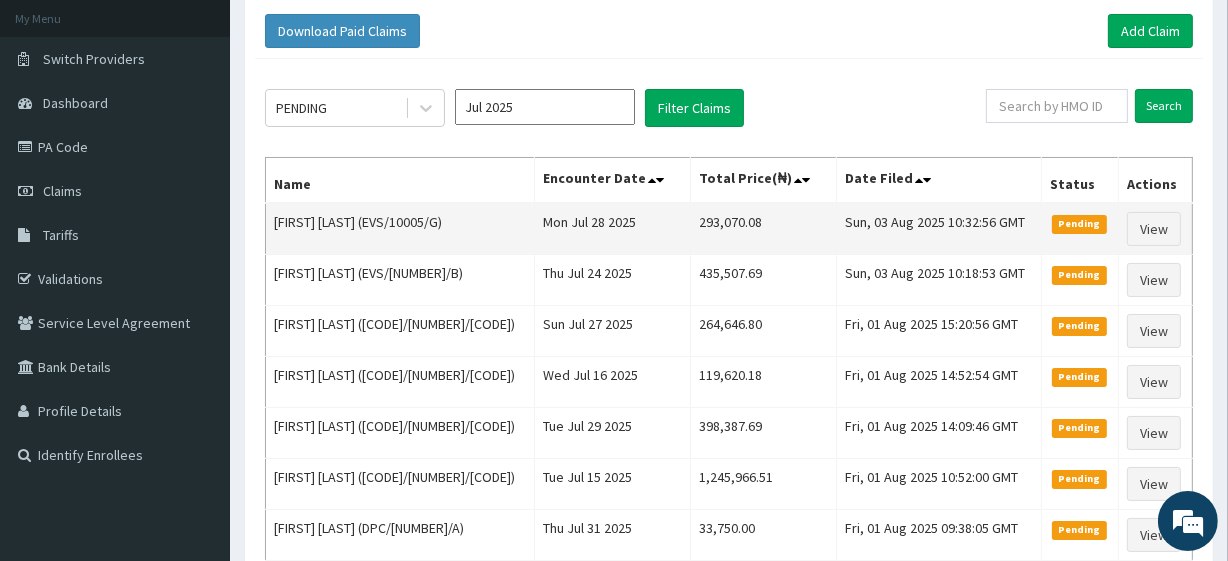 click on "[FIRST] [LAST] (EVS/10005/G)" at bounding box center [400, 229] 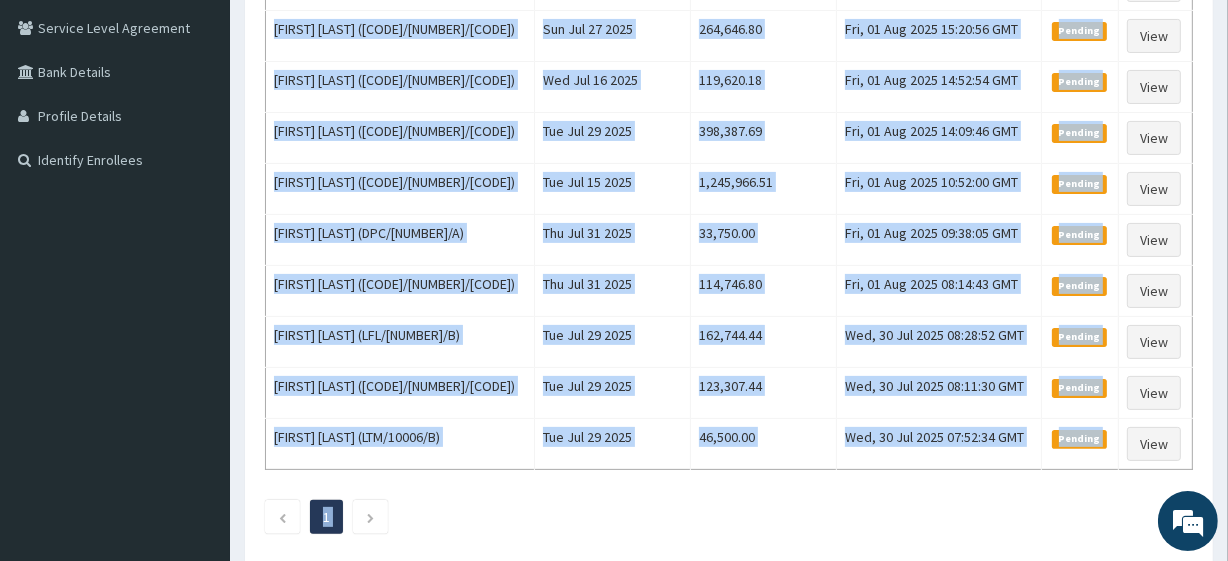 scroll, scrollTop: 516, scrollLeft: 0, axis: vertical 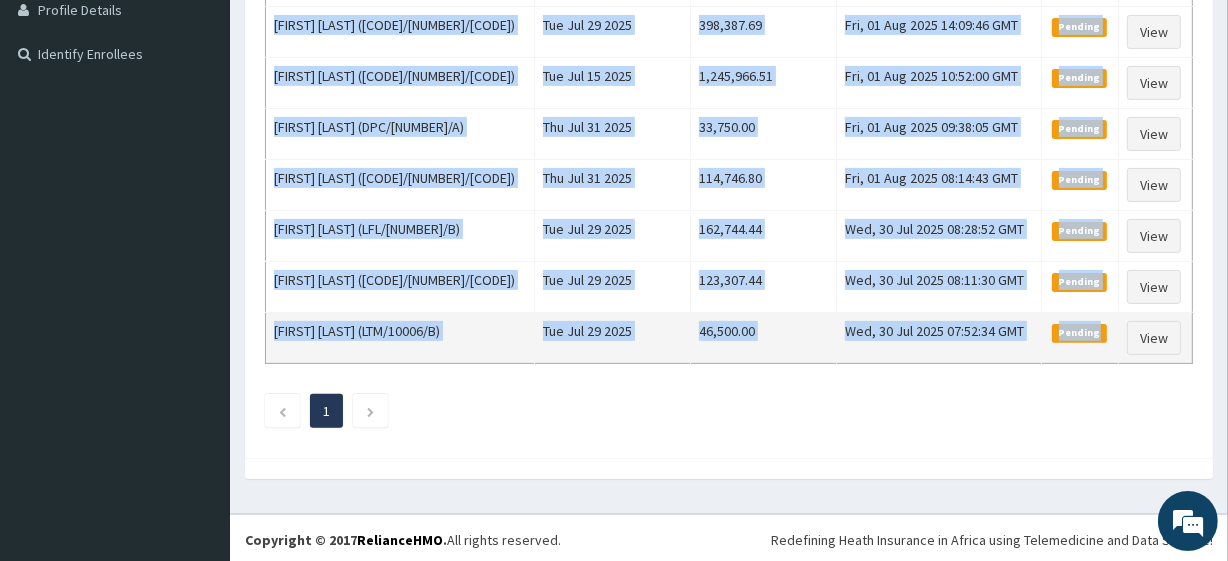 drag, startPoint x: 273, startPoint y: 219, endPoint x: 1096, endPoint y: 329, distance: 830.3186 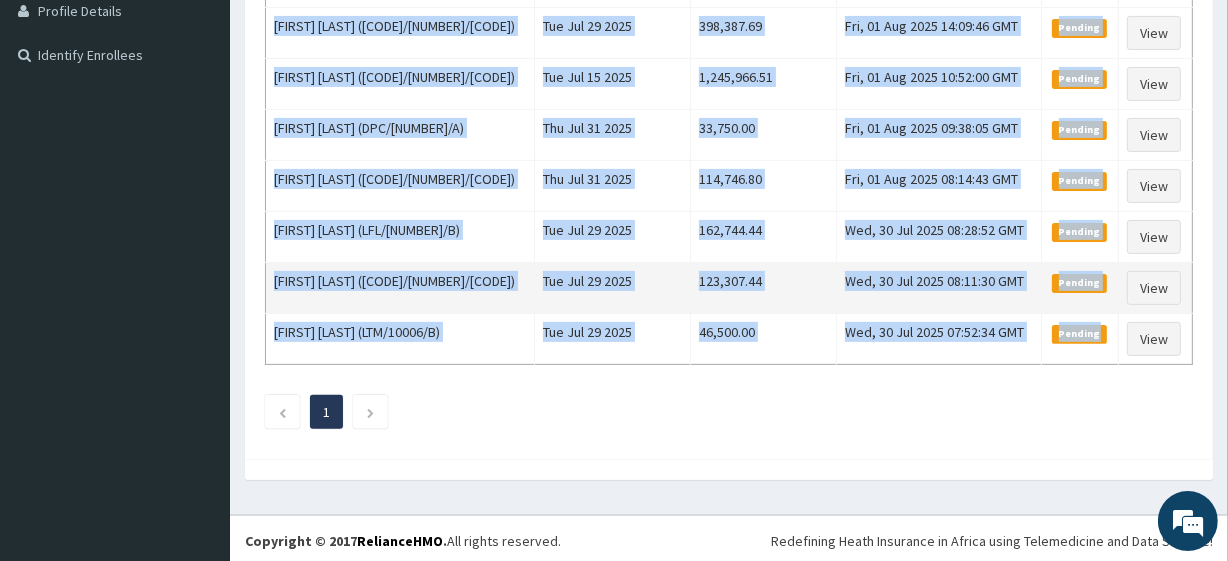 scroll, scrollTop: 516, scrollLeft: 0, axis: vertical 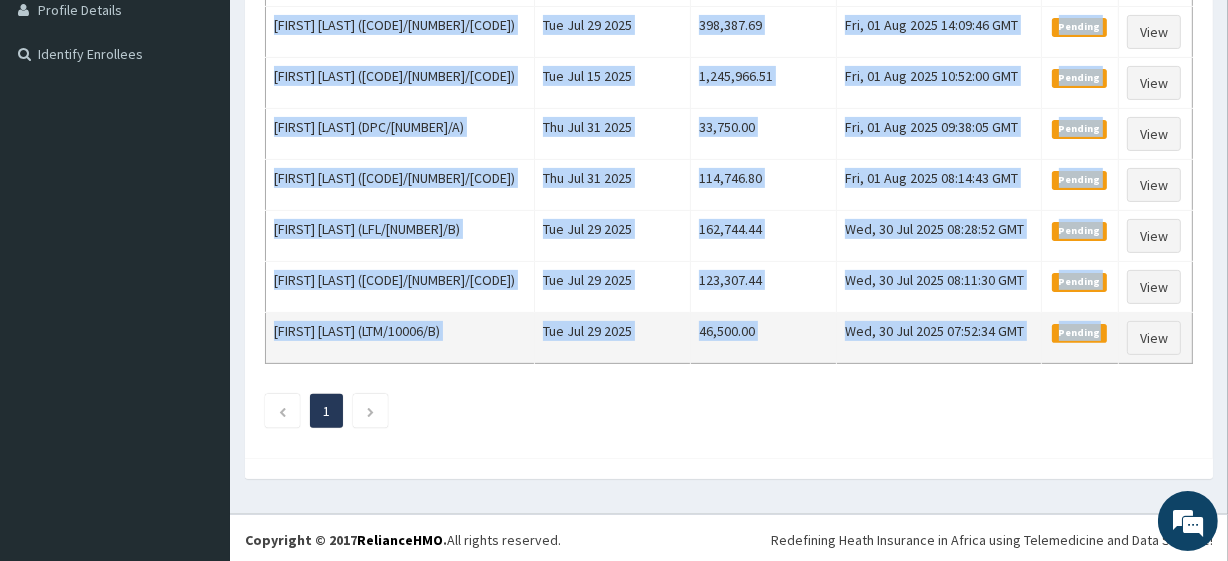 copy on "[FIRST] [LAST] (EVS/10005/G) Mon Jul 28 2025 293,070.08 Sun, 03 Aug 2025 10:32:56 GMT Pending View [FIRST] [LAST] (EVS/10005/B) Thu Jul 24 2025 435,507.69 Sun, 03 Aug 2025 10:18:53 GMT Pending View [FIRST] [LAST] (HIC/10021/B) Sun Jul 27 2025 264,646.80 Fri, 01 Aug 2025 15:20:56 GMT Pending View [FIRST] [LAST] (LAI/10020/A) Wed Jul 16 2025 119,620.18 Fri, 01 Aug 2025 14:52:54 GMT Pending View [FIRST] [LAST] (GBM/10028/A) Tue Jul 29 2025 398,387.69 Fri, 01 Aug 2025 14:09:46 GMT Pending View [FIRST] [LAST] (ABP/10364/B) Tue Jul 15 2025 1,245,966.51 Fri, 01 Aug 2025 10:52:00 GMT Pending View [FIRST] [LAST] (DPC/10023/A) Thu Jul 31 2025 33,750.00 Fri, 01 Aug 2025 09:38:05 GMT Pending View [FIRST] [LAST] (KAT/10015/A) Thu Jul 31 2025 114,746.80 Fri, 01 Aug 2025 08:14:43 GMT Pending View [FIRST] [LAST] (LFL/10069/B) Tue Jul 29 2025 162,744.44 Wed, 30 Jul 2025 08:28:52 GMT Pending View [FIRST] [LAST] (CWM/10005/A) Tue Jul 29 2025 123,307.44 Wed, 30 Jul 2025 08:11:30 GMT Pending View [FIRST] [LAST] (LTM/10006/B)" 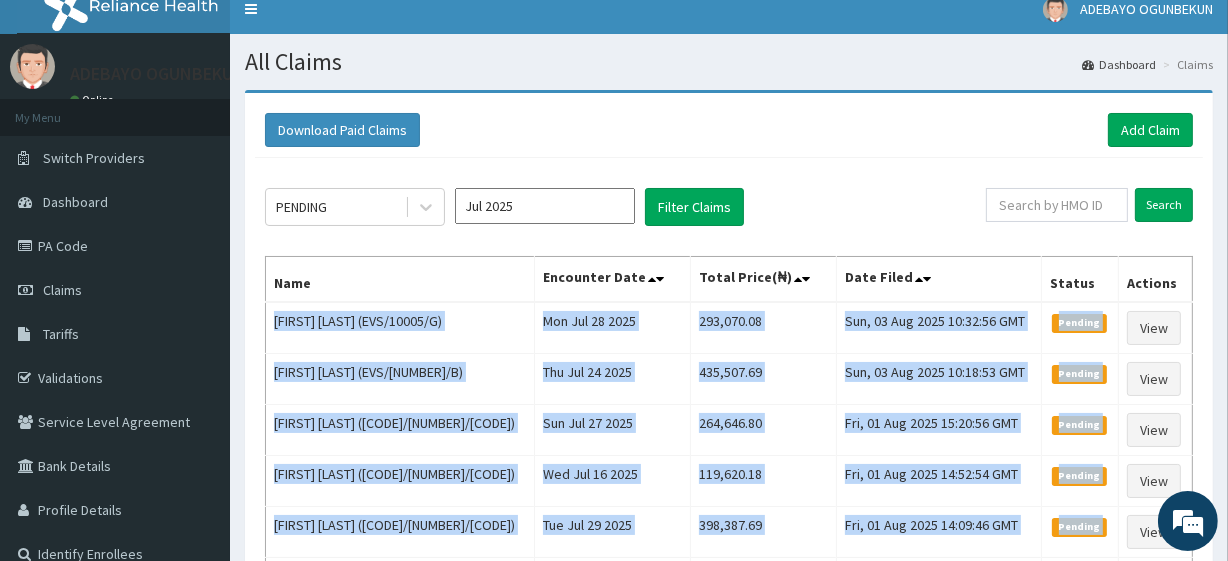 scroll, scrollTop: 0, scrollLeft: 0, axis: both 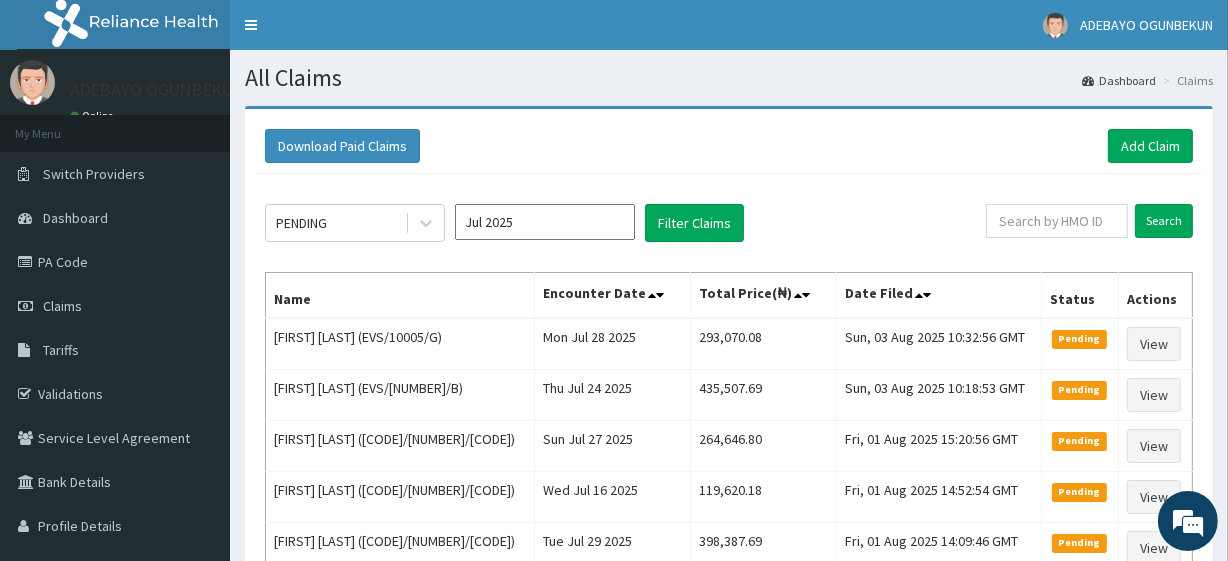 click on "Name" at bounding box center [400, 296] 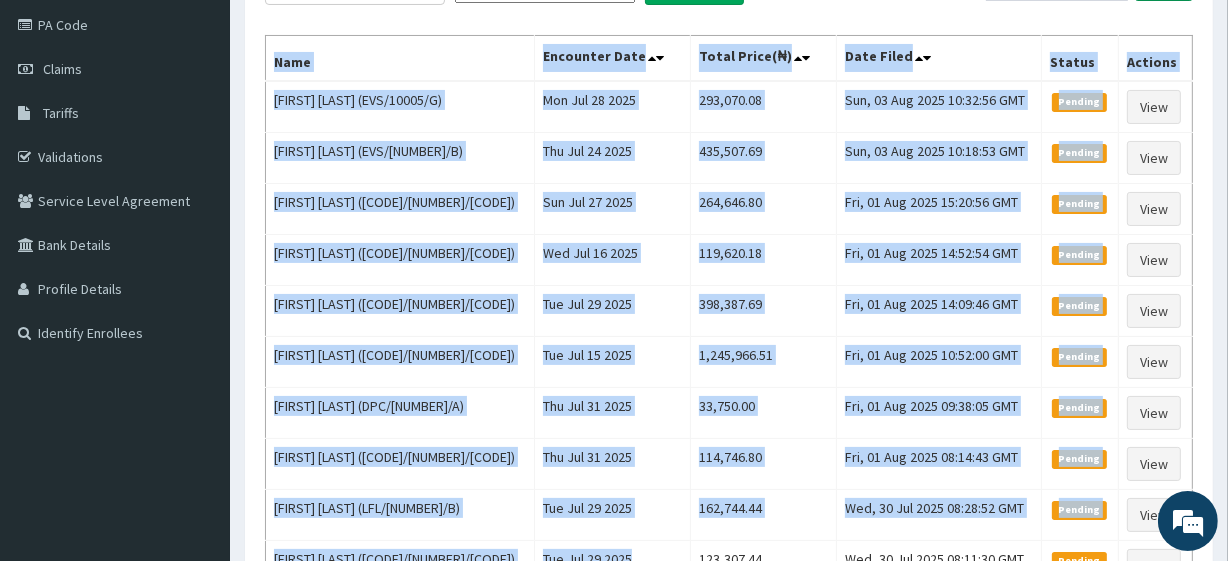 scroll, scrollTop: 516, scrollLeft: 0, axis: vertical 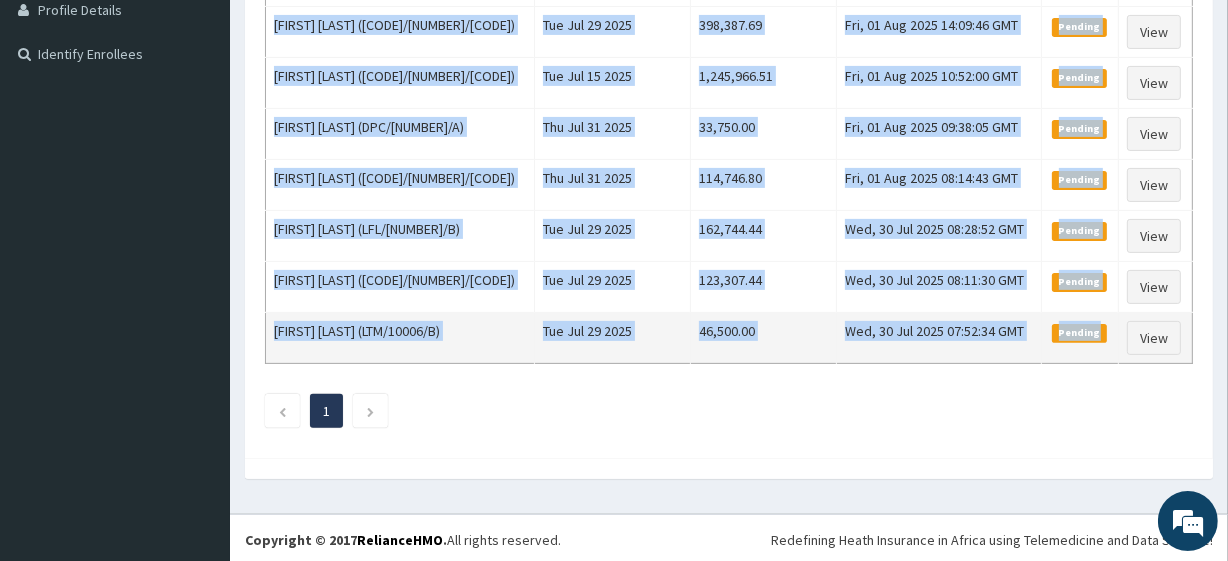 drag, startPoint x: 272, startPoint y: 296, endPoint x: 1100, endPoint y: 320, distance: 828.3478 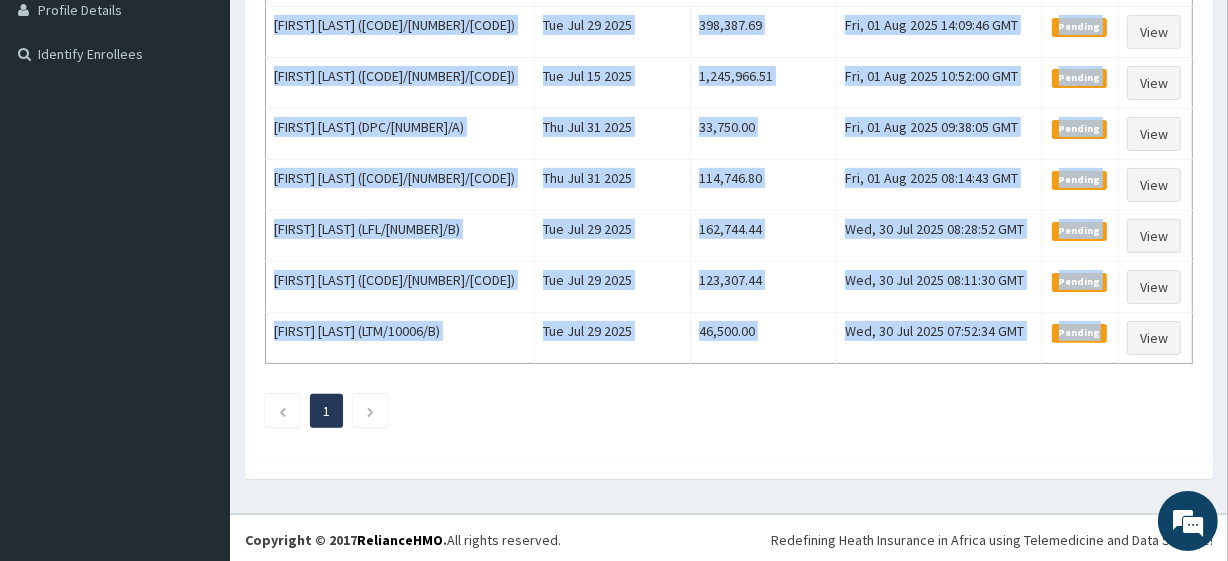 scroll, scrollTop: 0, scrollLeft: 0, axis: both 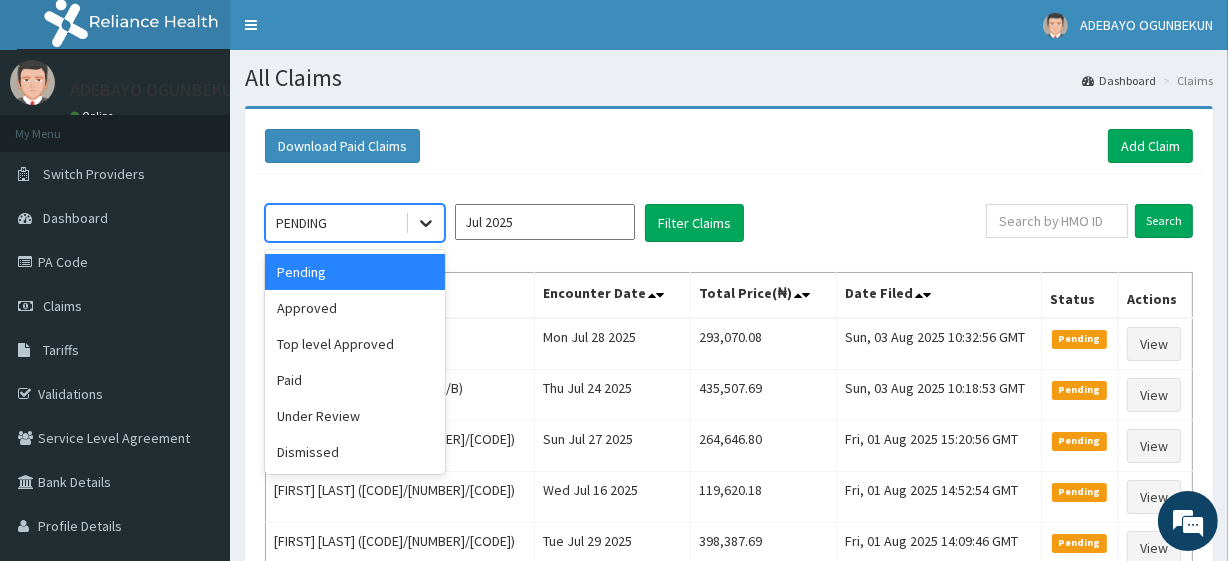 click 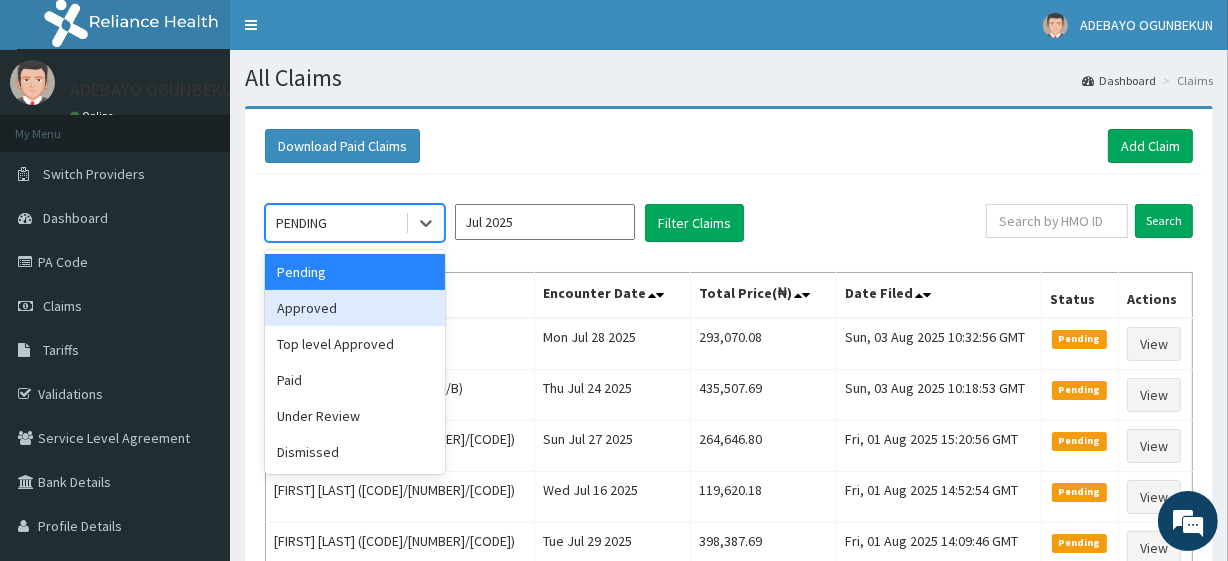 click on "Approved" at bounding box center [355, 308] 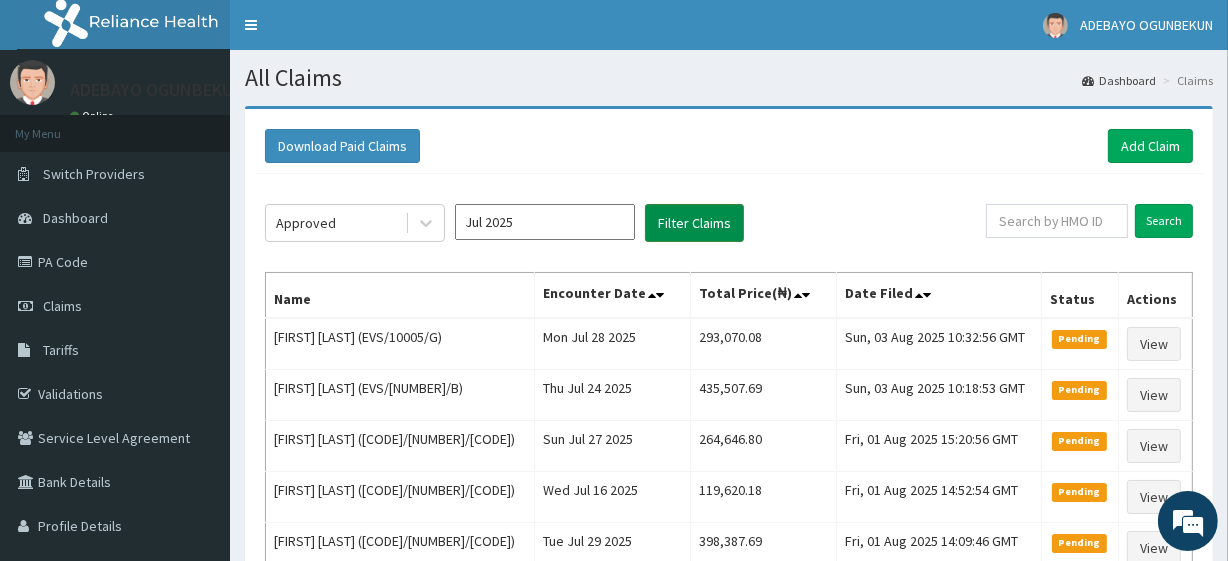 click on "Filter Claims" at bounding box center [694, 223] 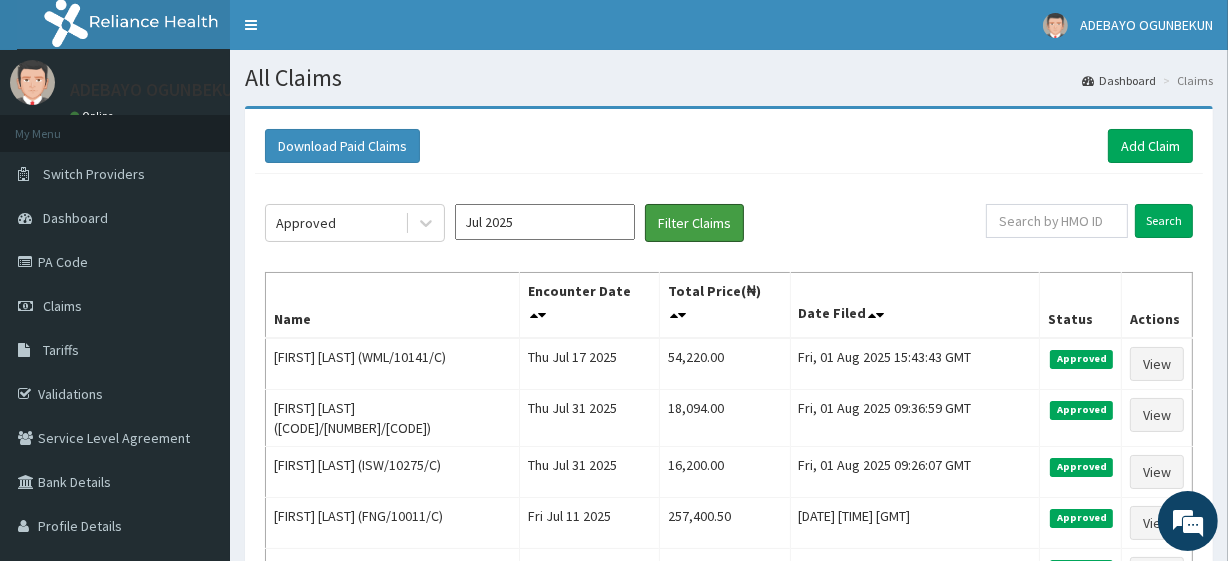 scroll, scrollTop: 0, scrollLeft: 0, axis: both 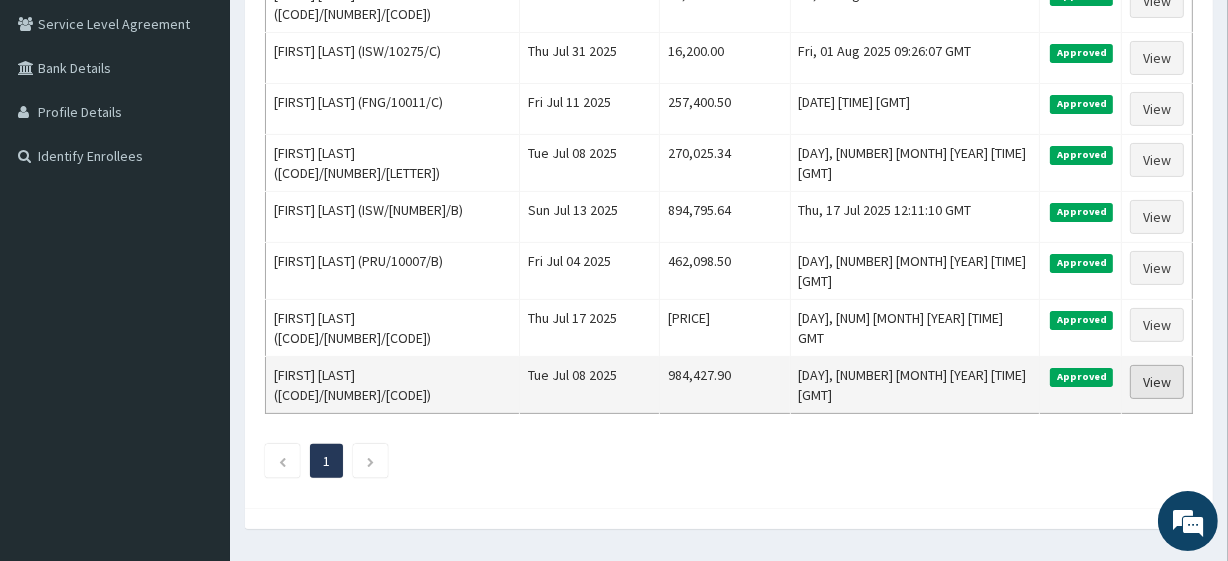 drag, startPoint x: 274, startPoint y: 334, endPoint x: 1132, endPoint y: 327, distance: 858.02856 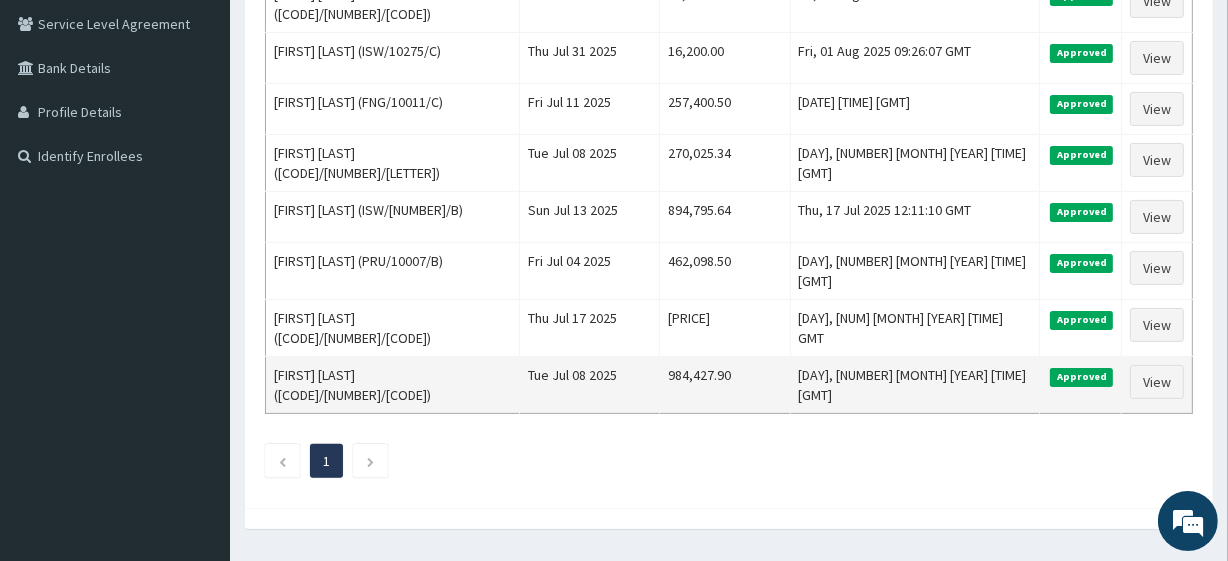 copy on "Name Encounter Date Total Price(₦) Date Filed Status Actions" 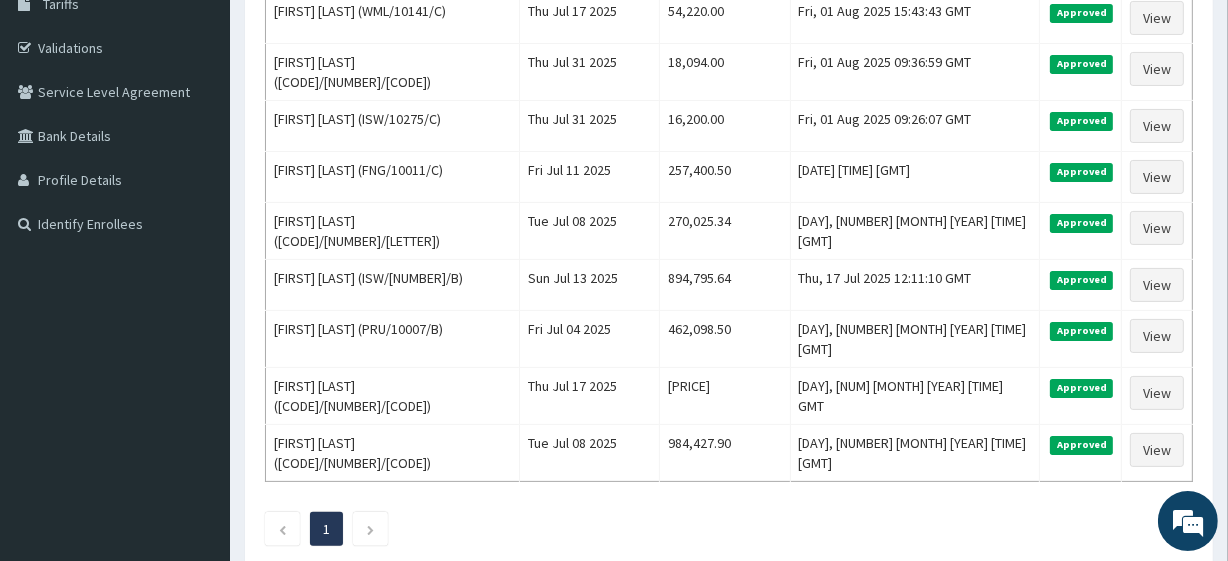 scroll, scrollTop: 0, scrollLeft: 0, axis: both 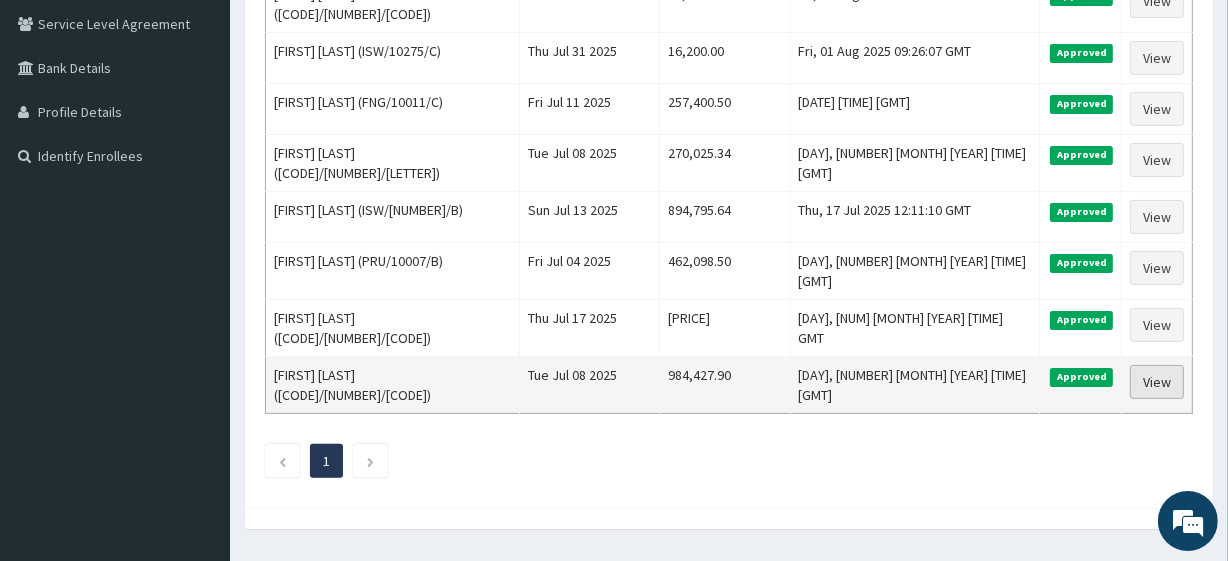 drag, startPoint x: 275, startPoint y: 297, endPoint x: 1150, endPoint y: 333, distance: 875.74023 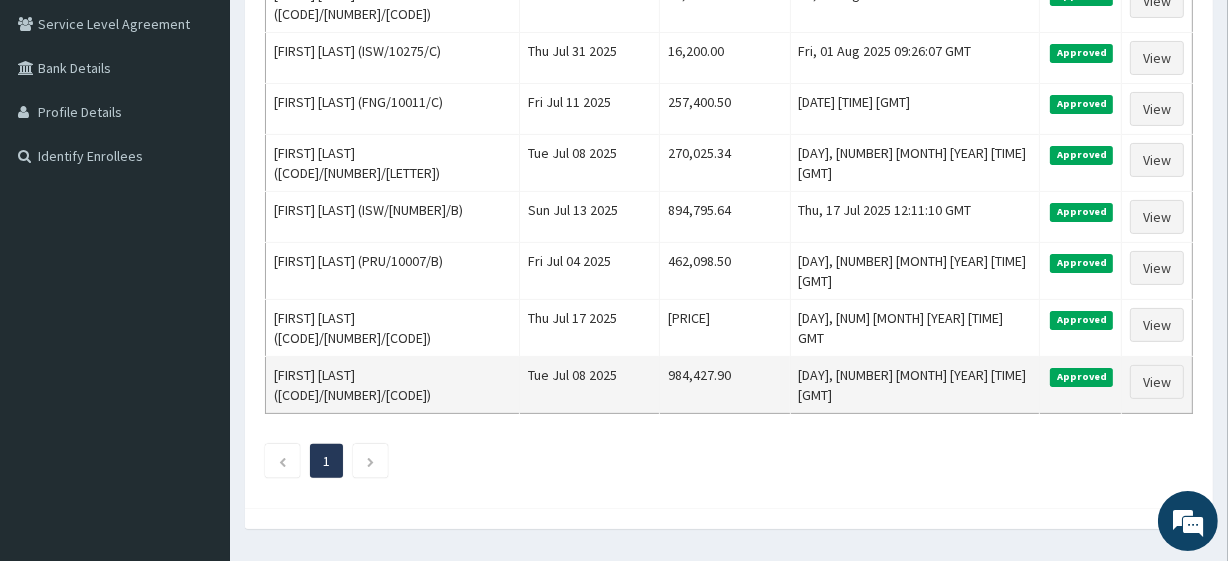copy 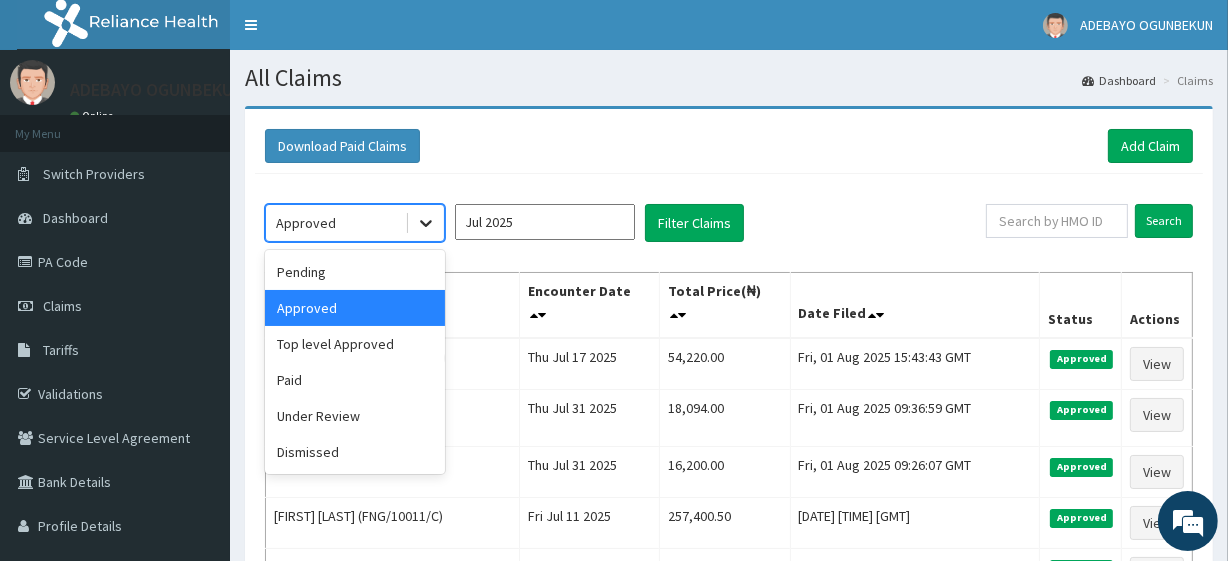 click 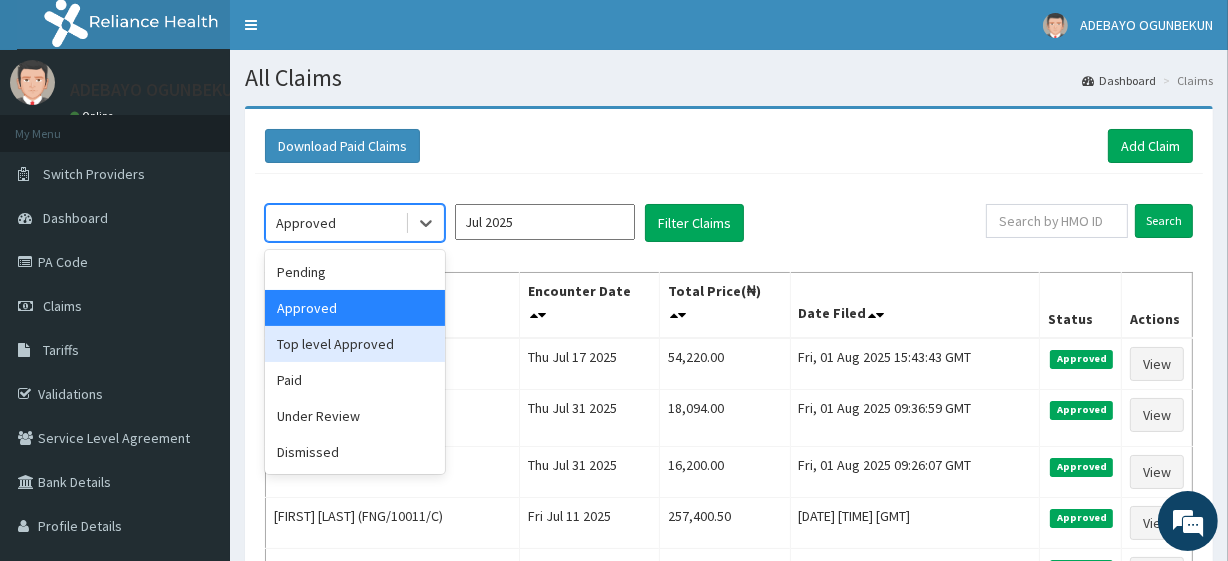 click on "Top level Approved" at bounding box center [355, 344] 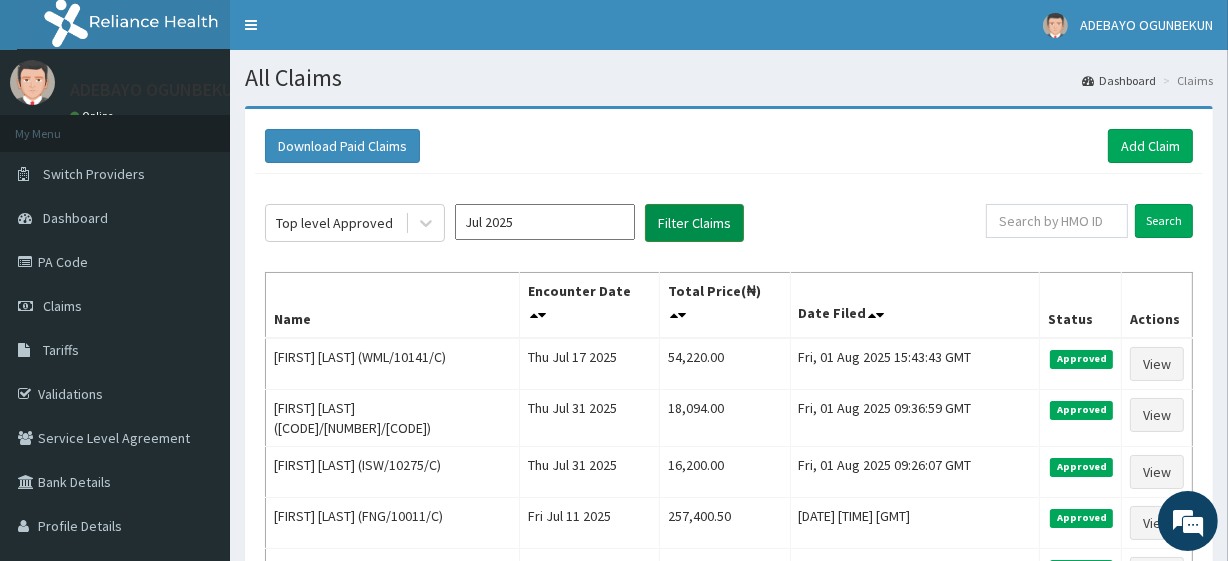 click on "Filter Claims" at bounding box center [694, 223] 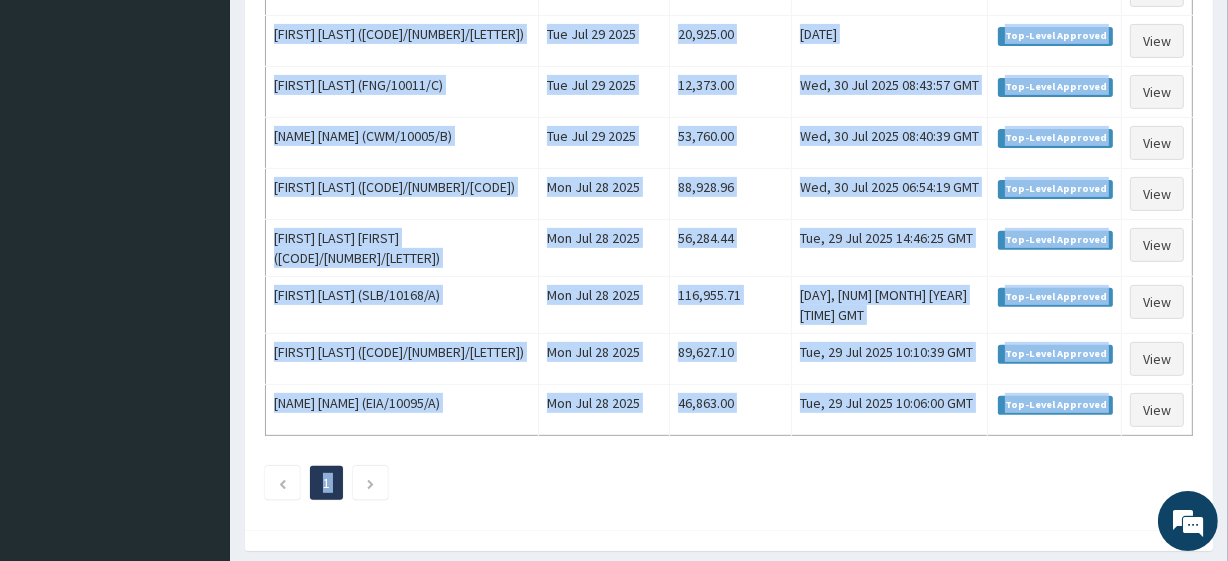 scroll, scrollTop: 668, scrollLeft: 0, axis: vertical 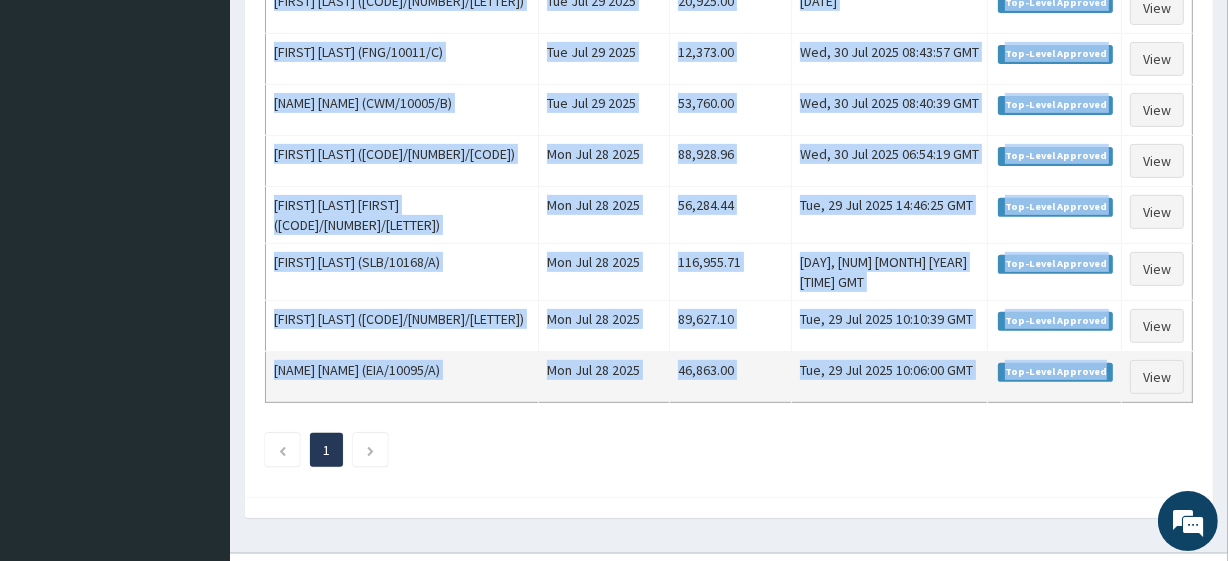 drag, startPoint x: 271, startPoint y: 292, endPoint x: 1119, endPoint y: 331, distance: 848.89636 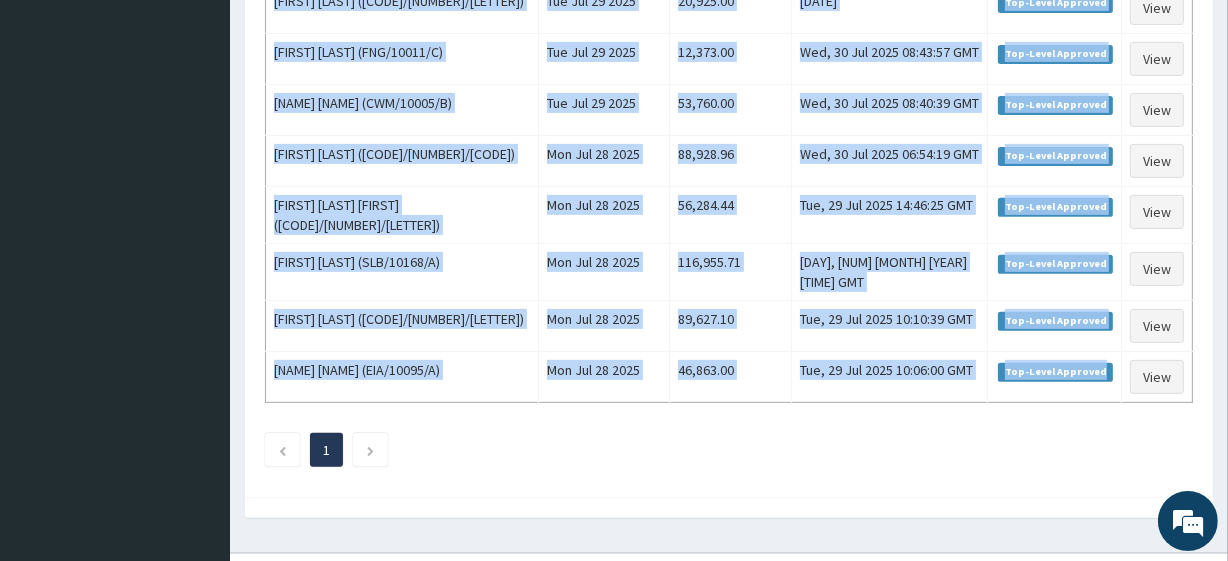 scroll, scrollTop: 0, scrollLeft: 0, axis: both 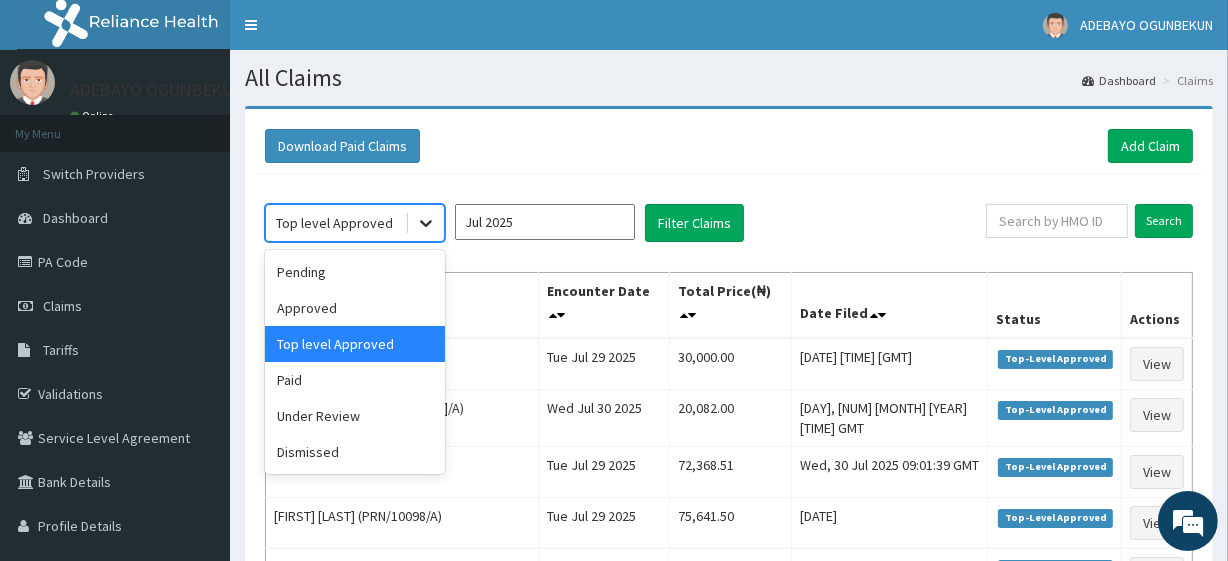 click 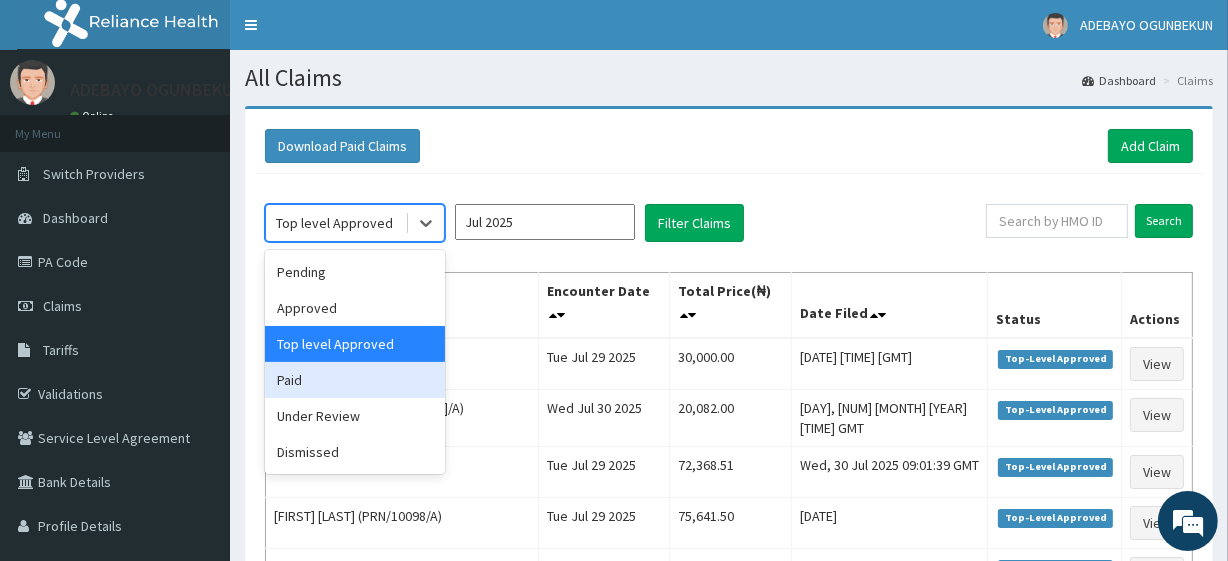 click on "Paid" at bounding box center [355, 380] 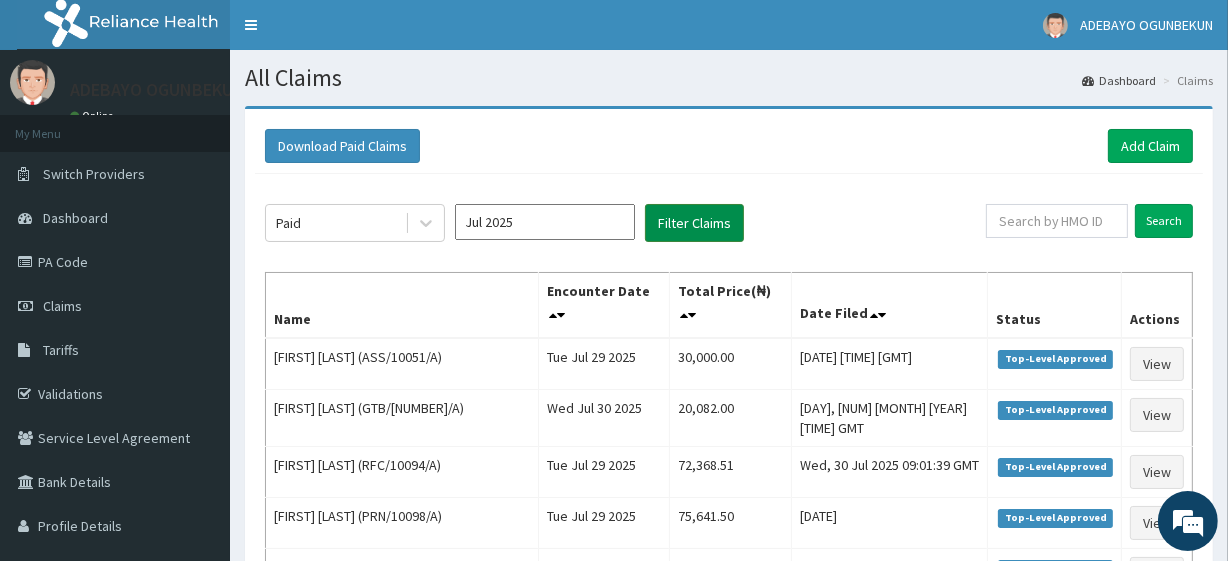 click on "Filter Claims" at bounding box center (694, 223) 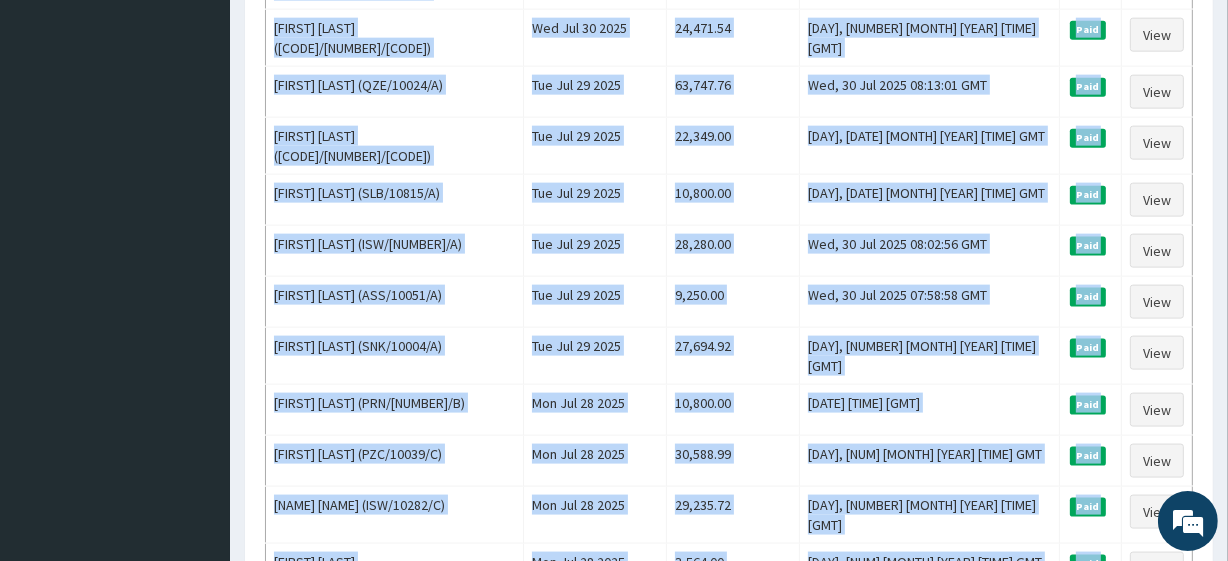 scroll, scrollTop: 2493, scrollLeft: 0, axis: vertical 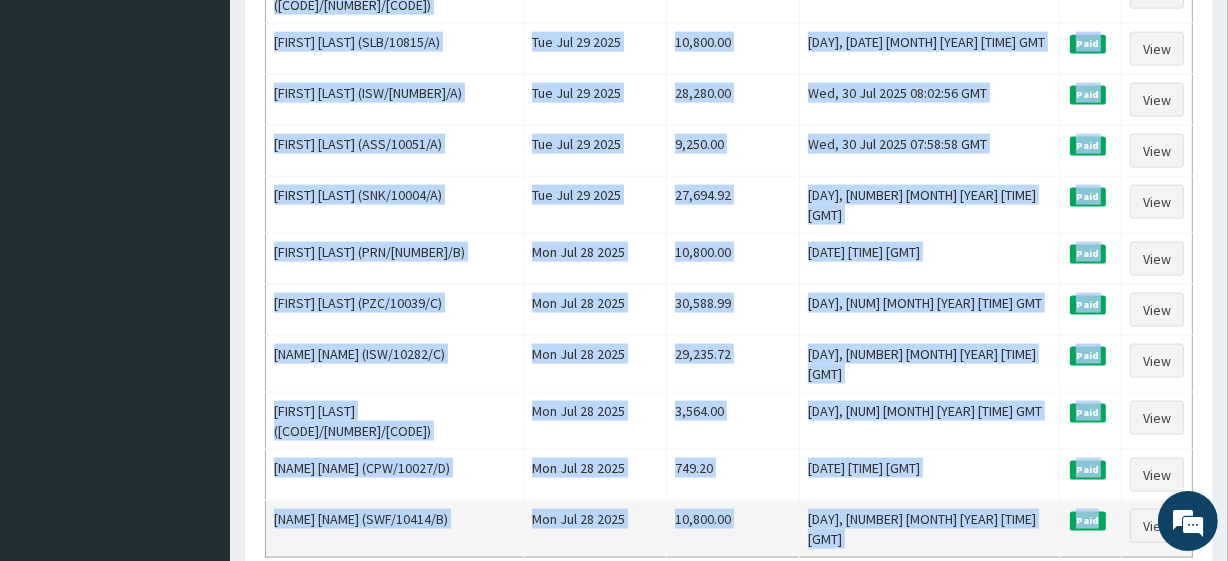 drag, startPoint x: 275, startPoint y: 337, endPoint x: 1110, endPoint y: 333, distance: 835.0096 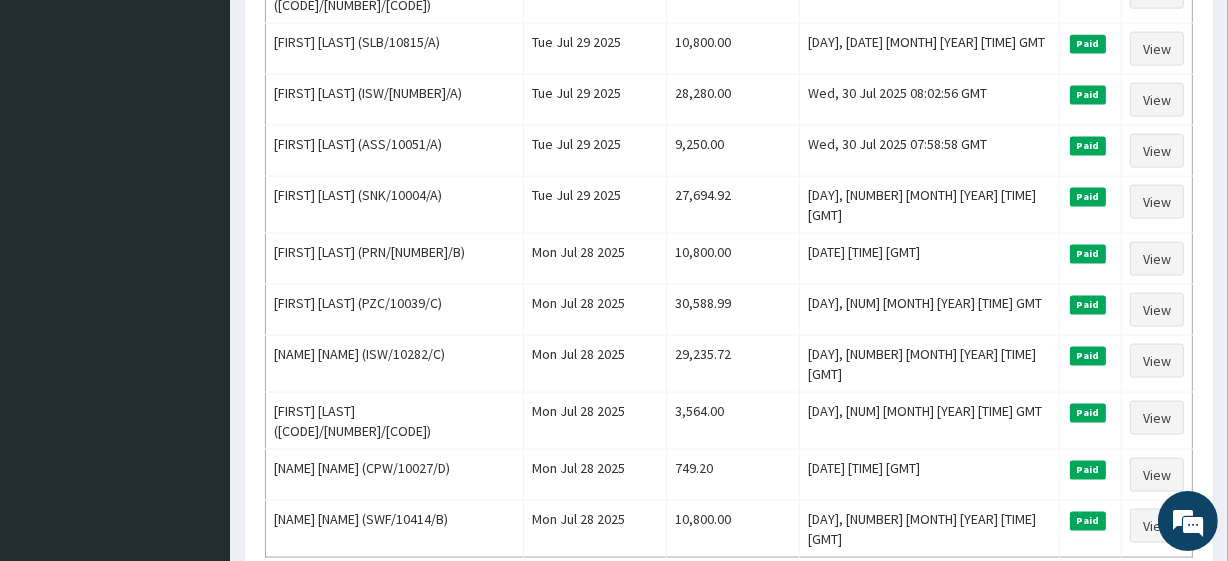click on "2" at bounding box center (369, 605) 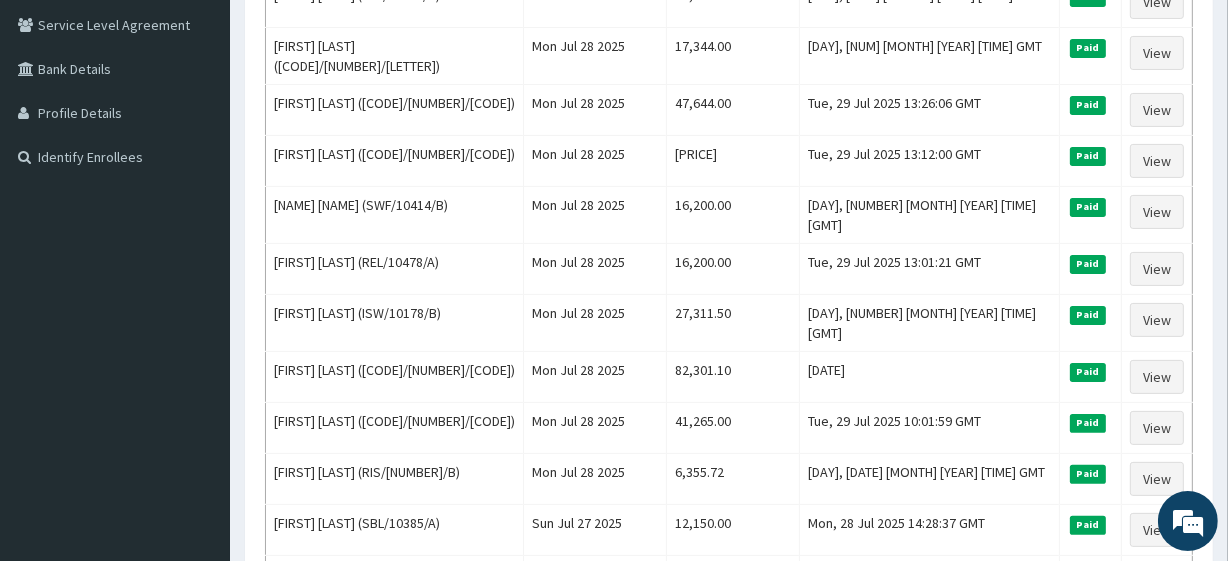 scroll, scrollTop: 0, scrollLeft: 0, axis: both 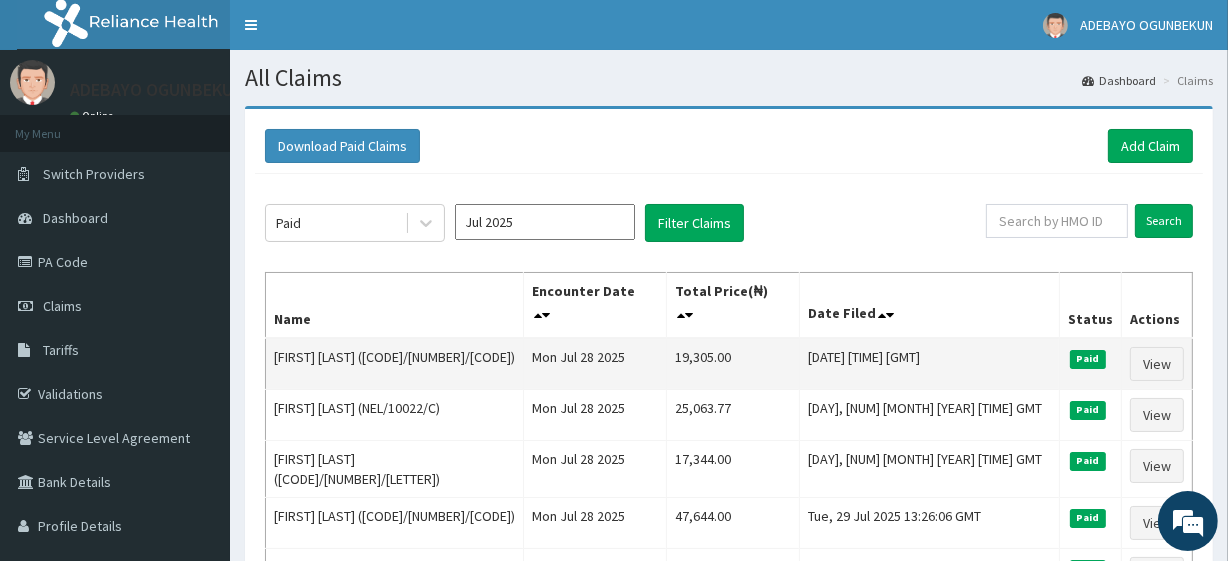 click on "[FIRST] [LAST] ([CODE]/[NUMBER]/[CODE])" at bounding box center (395, 364) 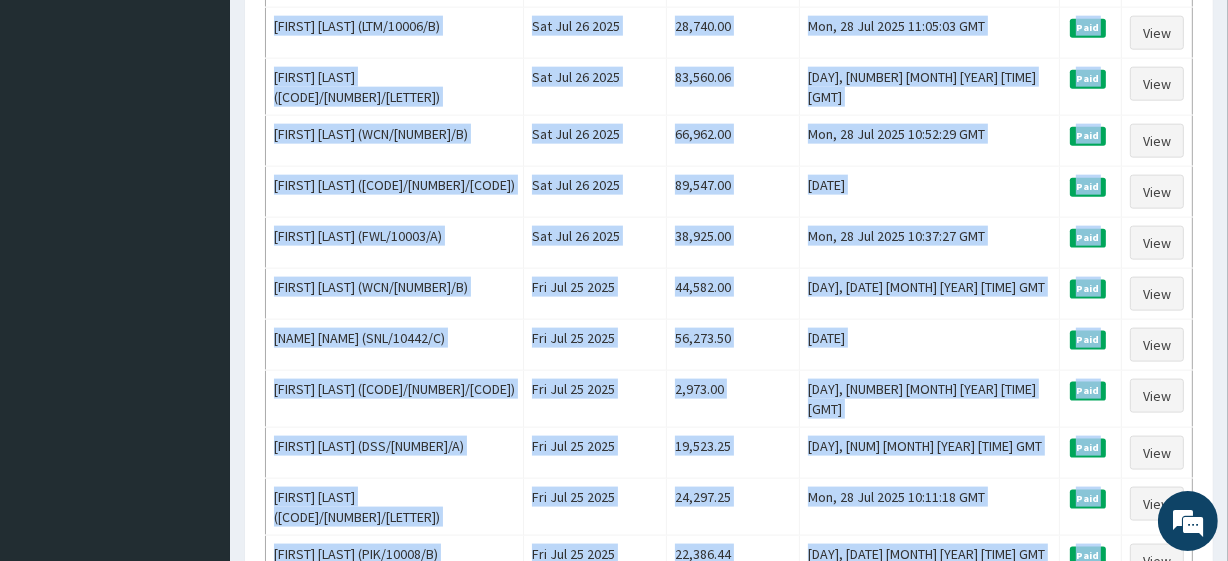 scroll, scrollTop: 2493, scrollLeft: 0, axis: vertical 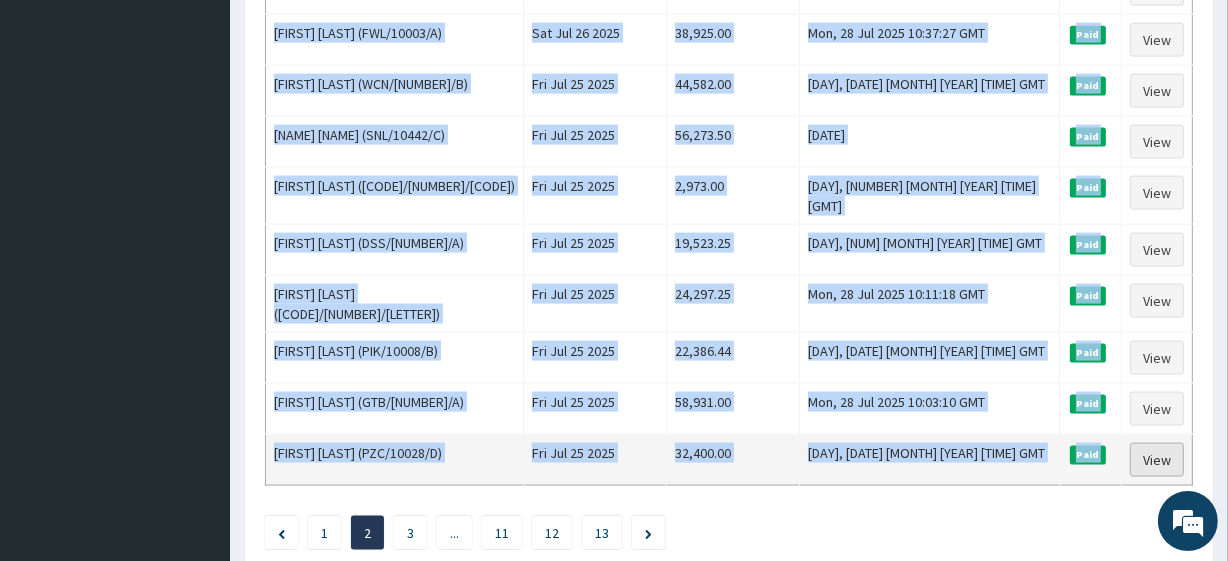 drag, startPoint x: 276, startPoint y: 334, endPoint x: 1130, endPoint y: 324, distance: 854.05853 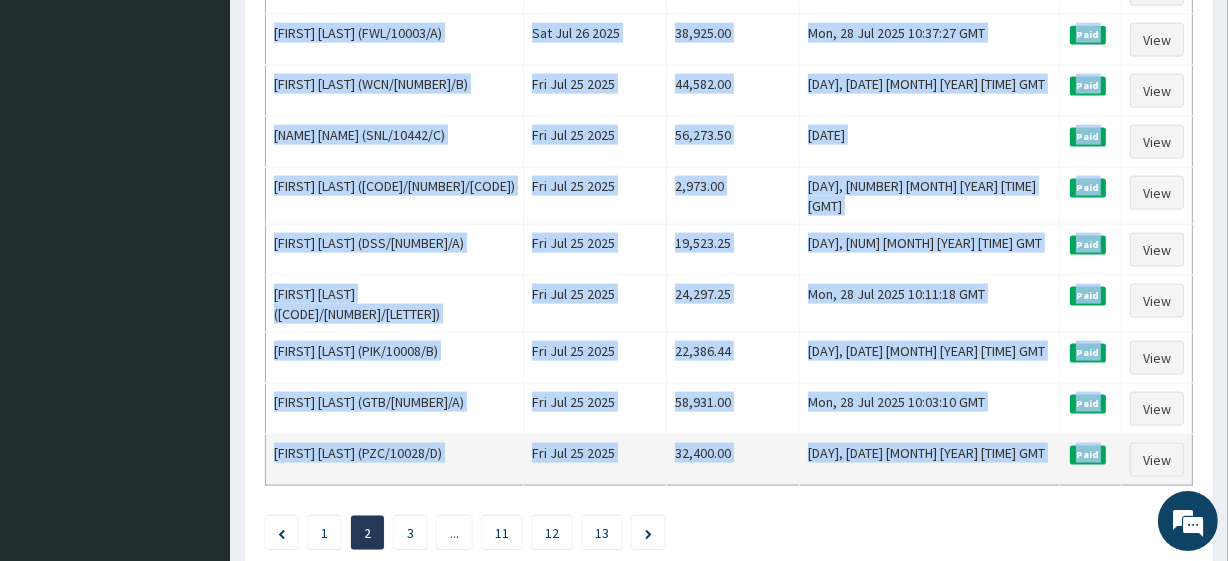 copy on "[NAME] (NEL/10022/F) Mon Jul 28 2025 19,305.00 Tue, 29 Jul 2025 14:35:33 GMT Paid View [NAME] (NEL/10022/C) Mon Jul 28 2025 25,063.77 Tue, 29 Jul 2025 13:37:00 GMT Paid View Al-faiz [NAME] (CIL/10051/F) Mon Jul 28 2025 17,344.00 Tue, 29 Jul 2025 13:29:01 GMT Paid View Al-Mustapha [NAME] (CIL/10051/D) Mon Jul 28 2025 47,644.00 Tue, 29 Jul 2025 13:26:06 GMT Paid View [NAME] [NAME] (SWF/10483/A) Mon Jul 28 2025 33,718.96 Tue, 29 Jul 2025 13:12:00 GMT Paid View [NAME] [NAME] (SWF/10414/B) Mon Jul 28 2025 16,200.00 Tue, 29 Jul 2025 13:04:17 GMT Paid View [NAME] [NAME] (REL/10478/A) Mon Jul 28 2025 16,200.00 Tue, 29 Jul 2025 13:01:21 GMT Paid View [NAME] [NAME] (ISW/10178/B) Mon Jul 28 2025 27,311.50 Tue, 29 Jul 2025 12:20:40 GMT Paid View FRANCES [NAME] (HHH/10005/A) Mon Jul 28 2025 82,301.10 Tue, 29 Jul 2025 10:23:52 GMT Paid View IJEREMHE [NAME] (QIP/10001/A) Mon Jul 28 2025 41,265.00 Tue, 29 Jul 2025 10:01:59 GMT Paid View [NAME] [NAME] (RIS/10094/B) Mon Jul 28" 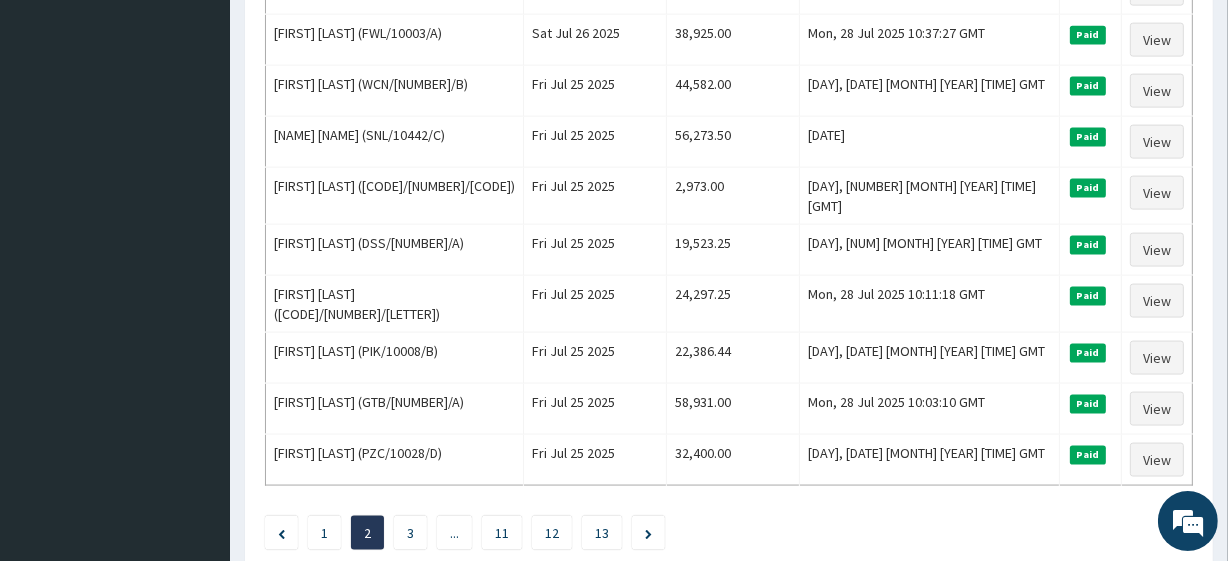 click on "[ACTION] [DATE] [ACTION] × [DATE] [DATE] [ACTION] [DATE] [STATUS] [ACTION] [FIRST] [LAST] (NEL/[NUMBER]/F) [DATE] [NUMBER] [DATE] [STATUS] [ACTION] [FIRST] [LAST] (NEL/[NUMBER]/C) [DATE] [NUMBER] [DATE] [STATUS] [ACTION] [FIRST] [LAST] (CIL/[NUMBER]/F) [DATE] [NUMBER] [DATE] [STATUS] [ACTION] [FIRST] [LAST] (CIL/[NUMBER]/D) [DATE] [NUMBER] [DATE] [STATUS] [ACTION] [FIRST] [LAST] (SWF/[NUMBER]/A) [DATE] [NUMBER] [DATE] [STATUS] [ACTION] [FIRST] [LAST] (SWF/[NUMBER]/B) [DATE] [NUMBER] [DATE] [STATUS] [ACTION] [FIRST] [LAST] (REL/[NUMBER]/A) [DATE] [NUMBER] [STATUS] [NUMBER] [NUMBER]" at bounding box center (729, -883) 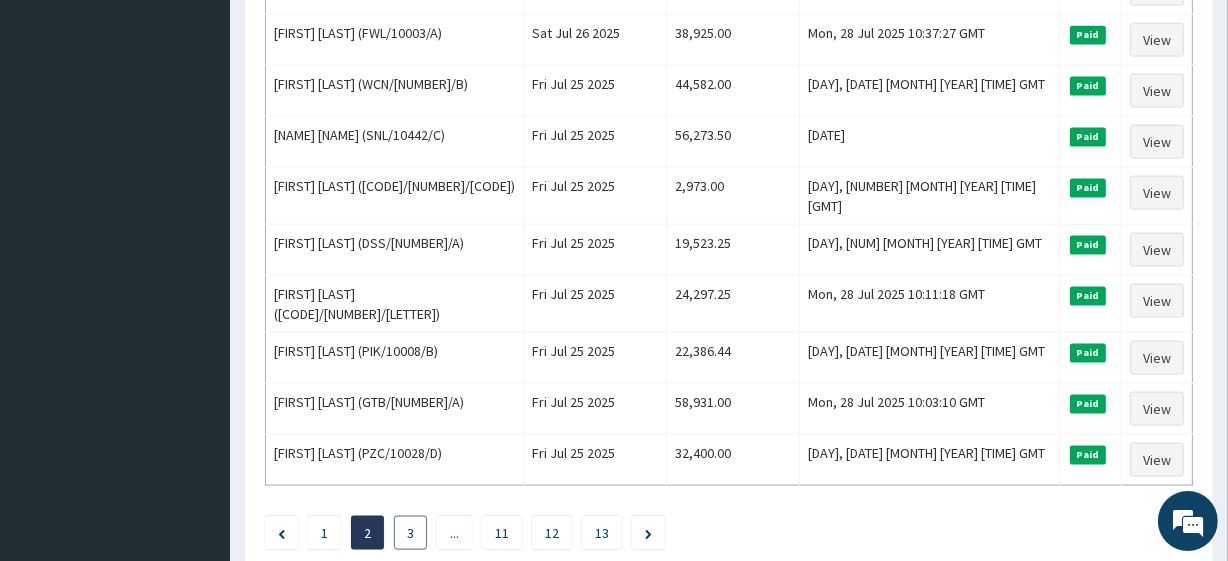 click on "3" at bounding box center [410, 533] 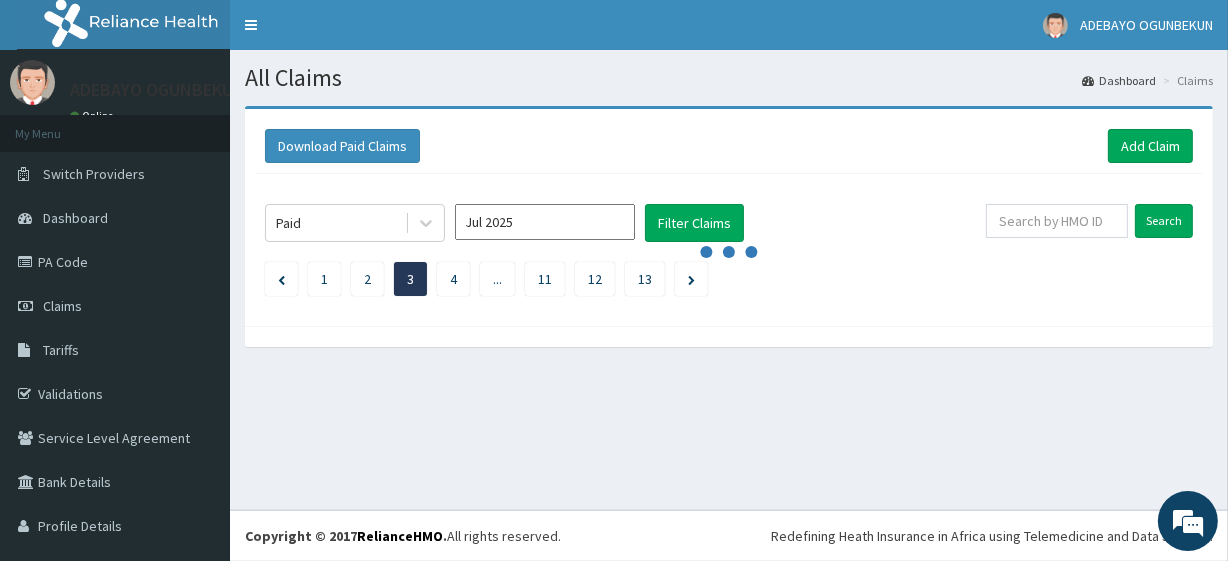 scroll, scrollTop: 0, scrollLeft: 0, axis: both 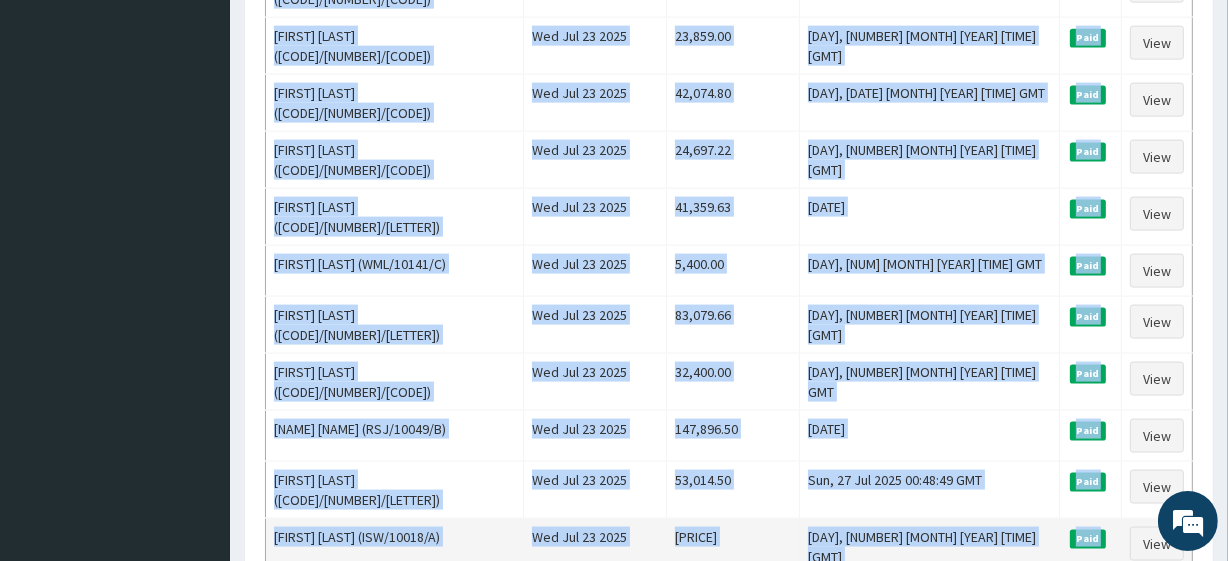 drag, startPoint x: 271, startPoint y: 298, endPoint x: 1093, endPoint y: 333, distance: 822.7448 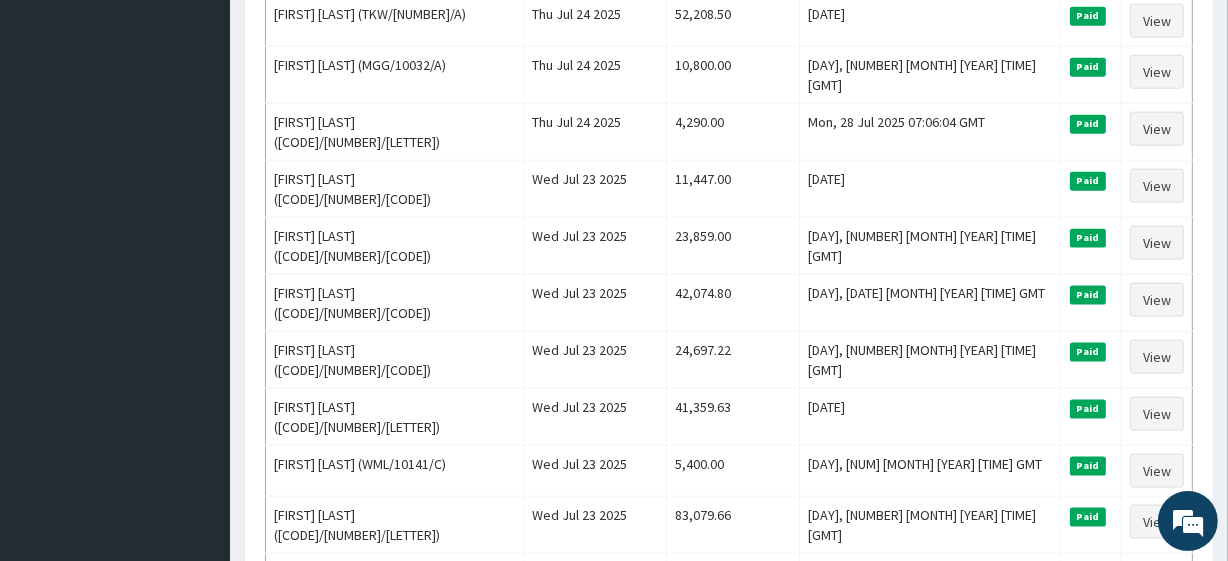 scroll, scrollTop: 2493, scrollLeft: 0, axis: vertical 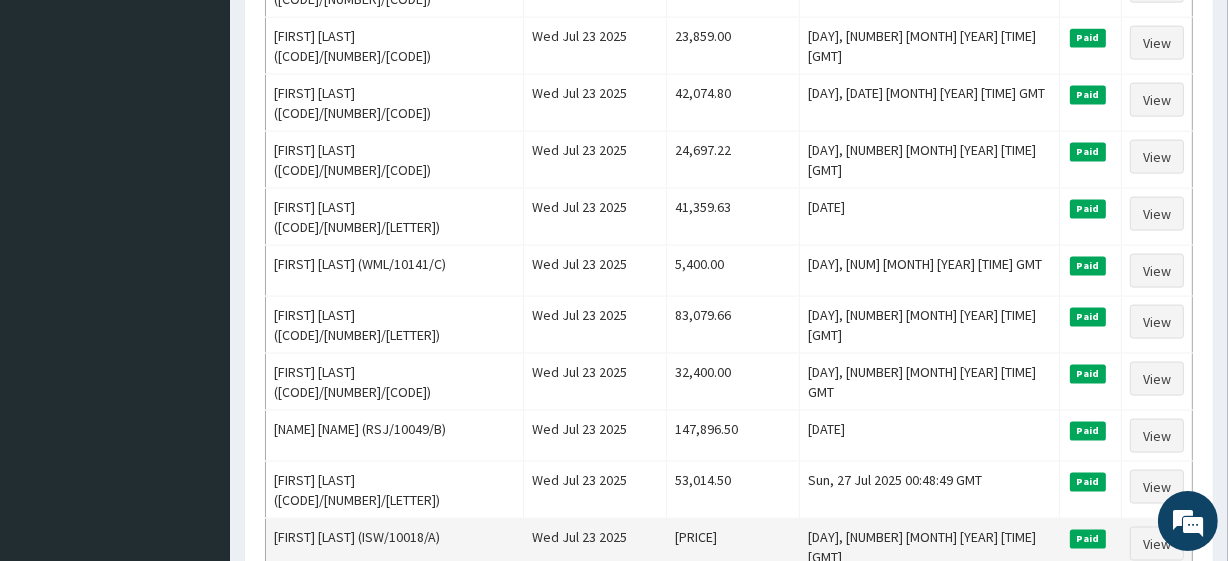 copy 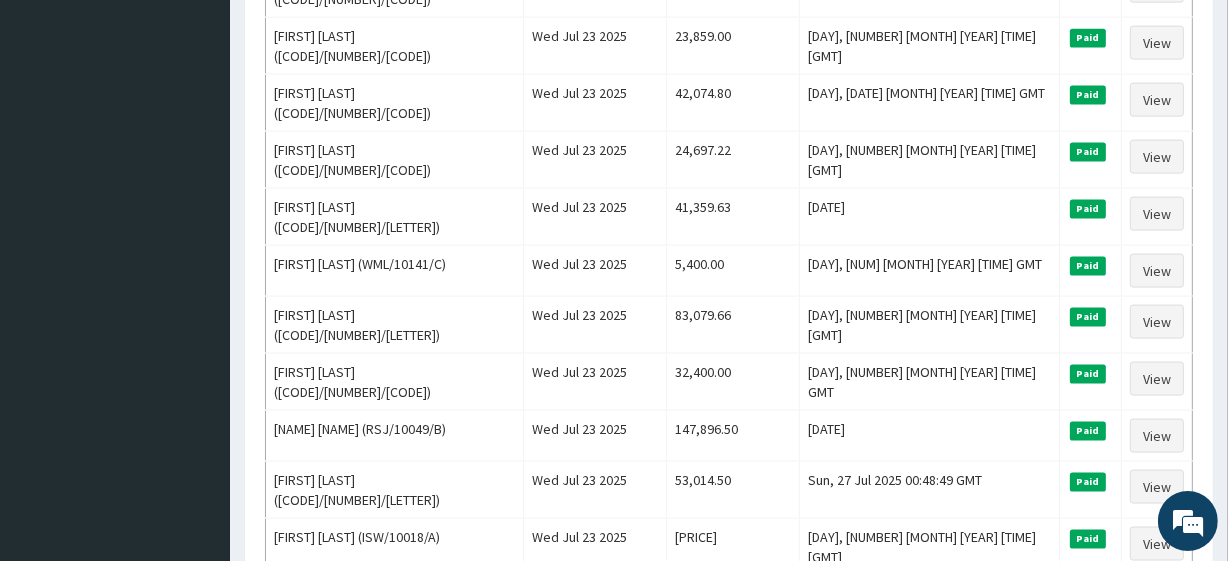 click on "4" at bounding box center [453, 623] 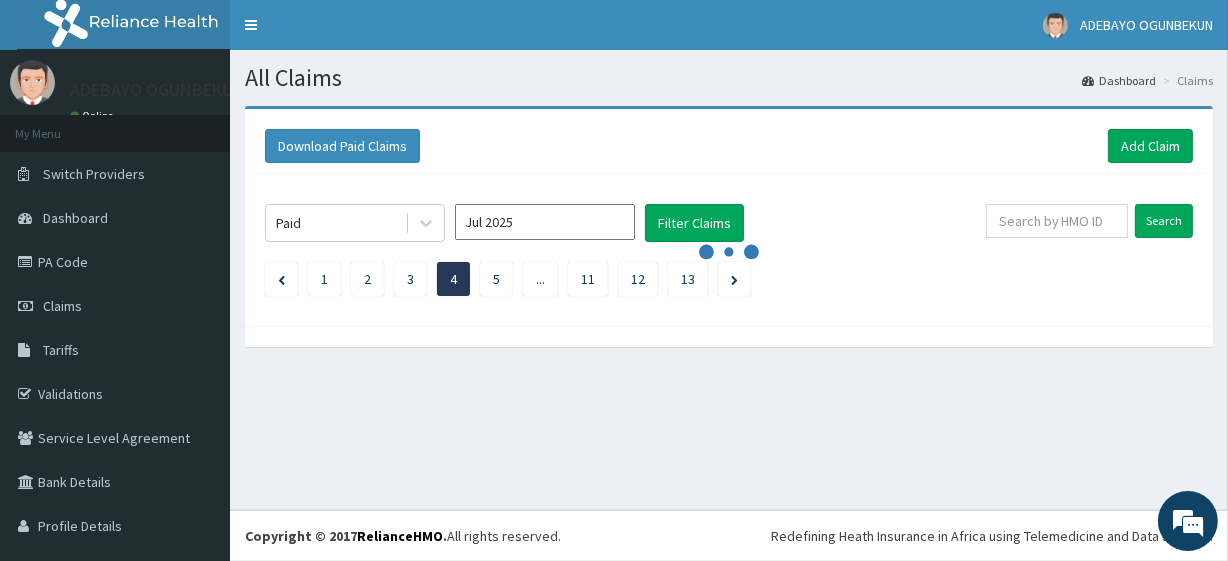 scroll, scrollTop: 0, scrollLeft: 0, axis: both 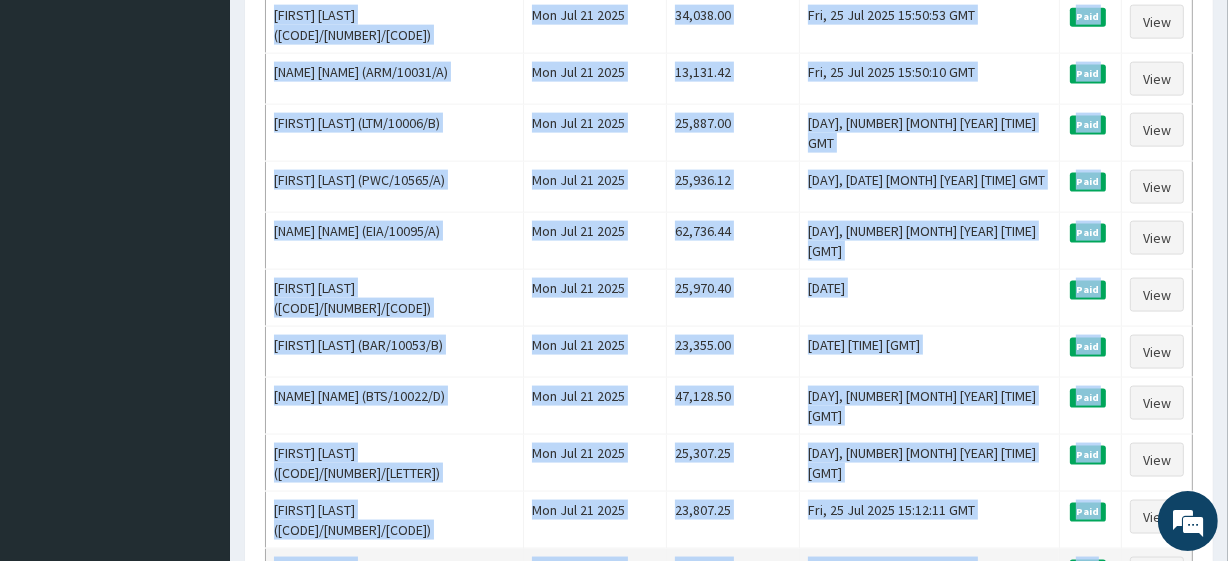 drag, startPoint x: 274, startPoint y: 295, endPoint x: 1104, endPoint y: 317, distance: 830.2915 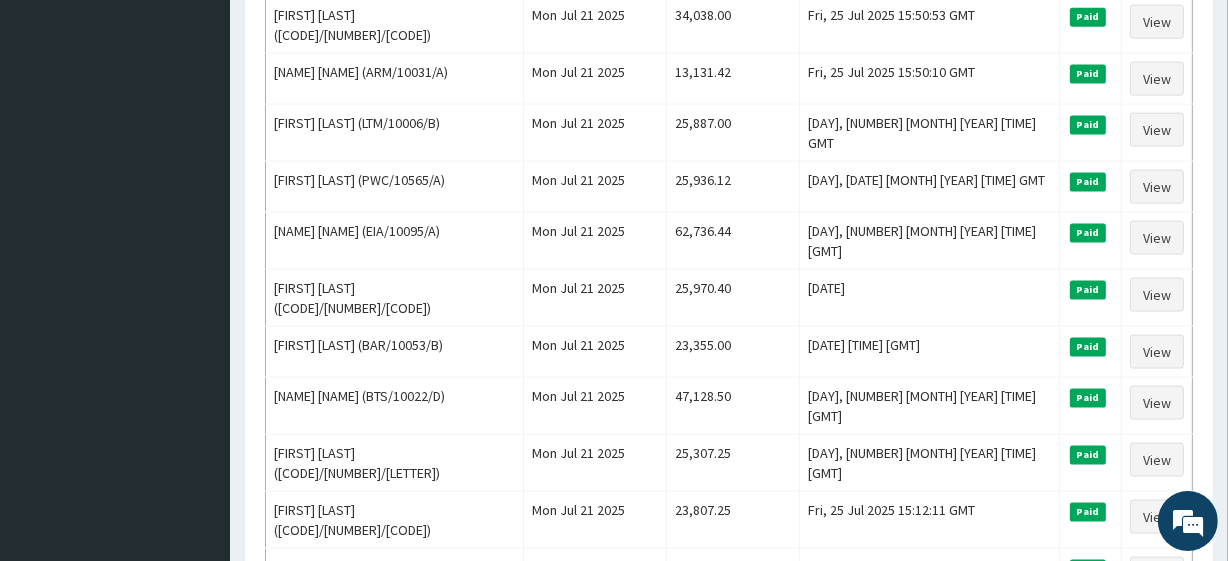 click on "5" at bounding box center [496, 653] 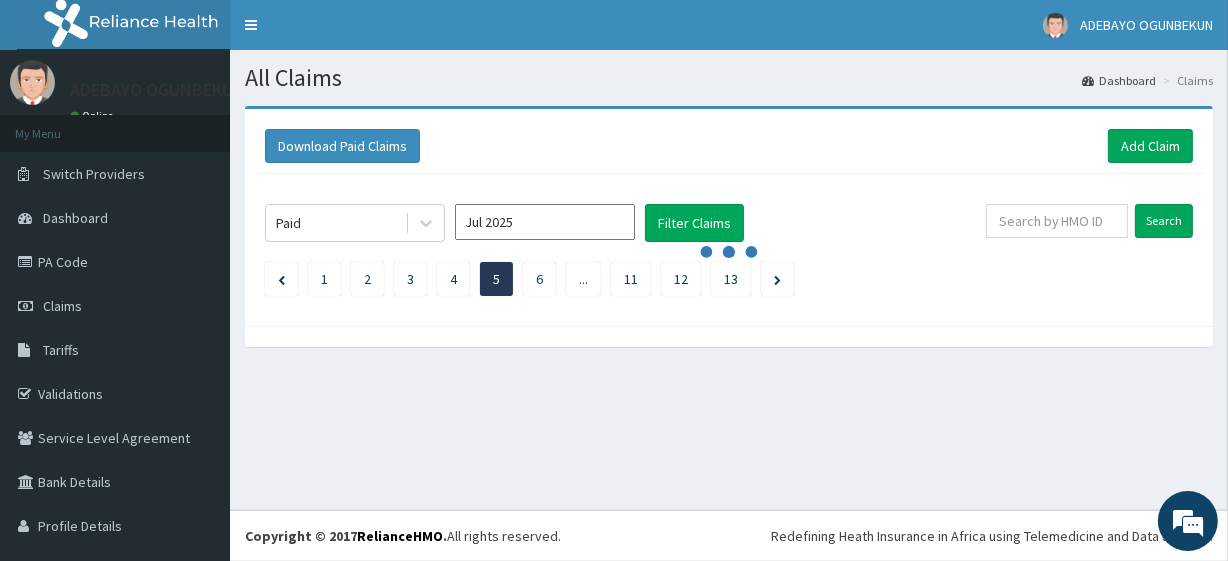 scroll, scrollTop: 0, scrollLeft: 0, axis: both 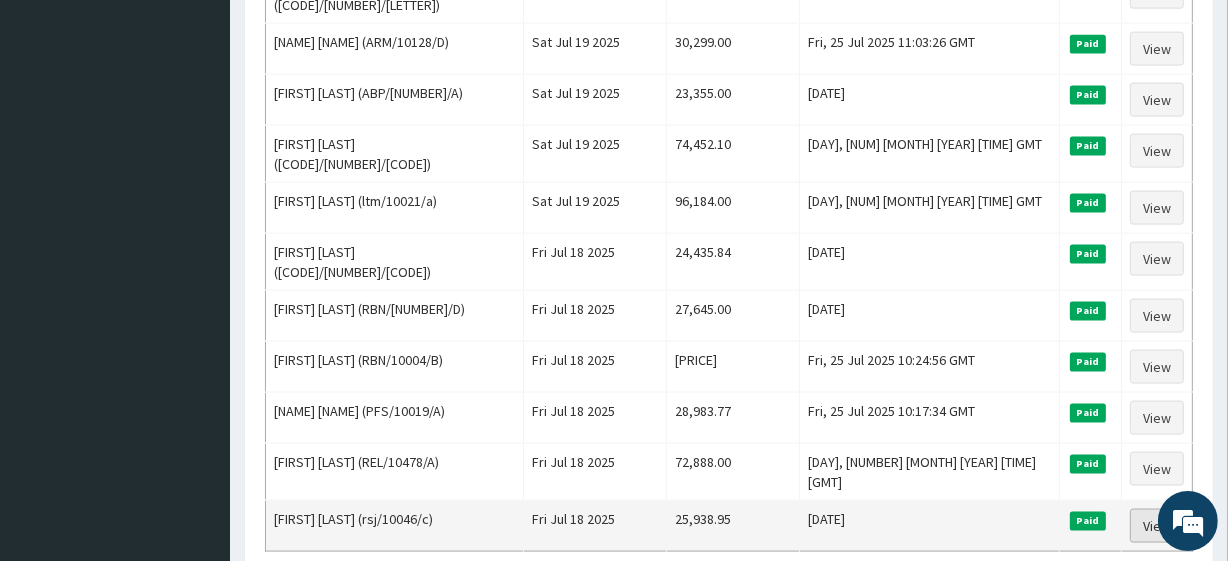 drag, startPoint x: 273, startPoint y: 336, endPoint x: 1126, endPoint y: 330, distance: 853.0211 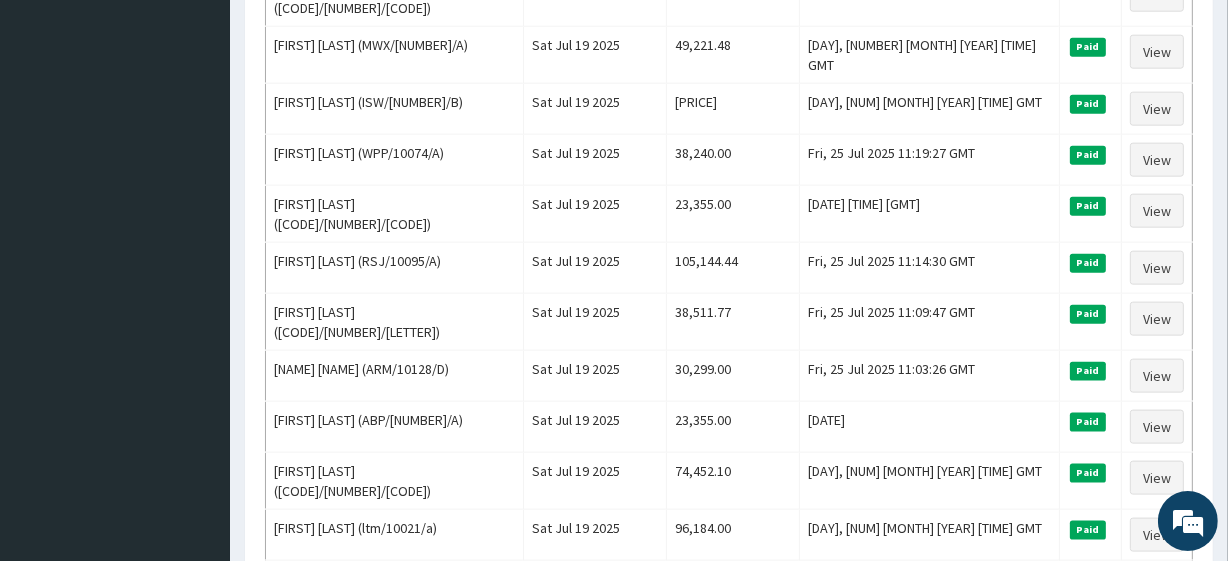 scroll, scrollTop: 2493, scrollLeft: 0, axis: vertical 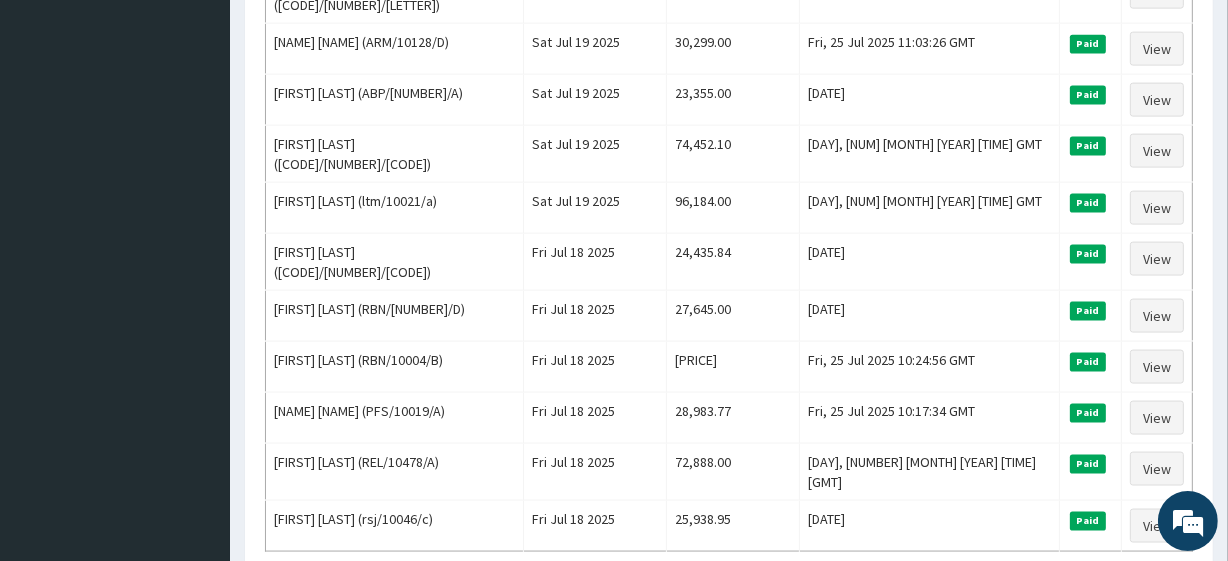 click on "6" at bounding box center [539, 599] 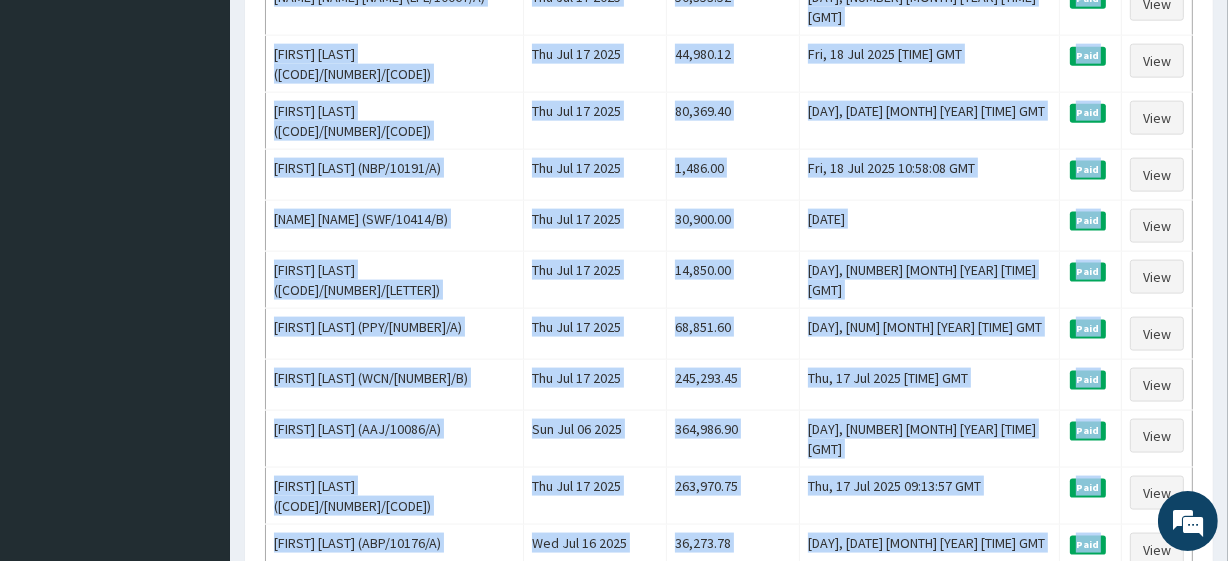scroll, scrollTop: 2493, scrollLeft: 0, axis: vertical 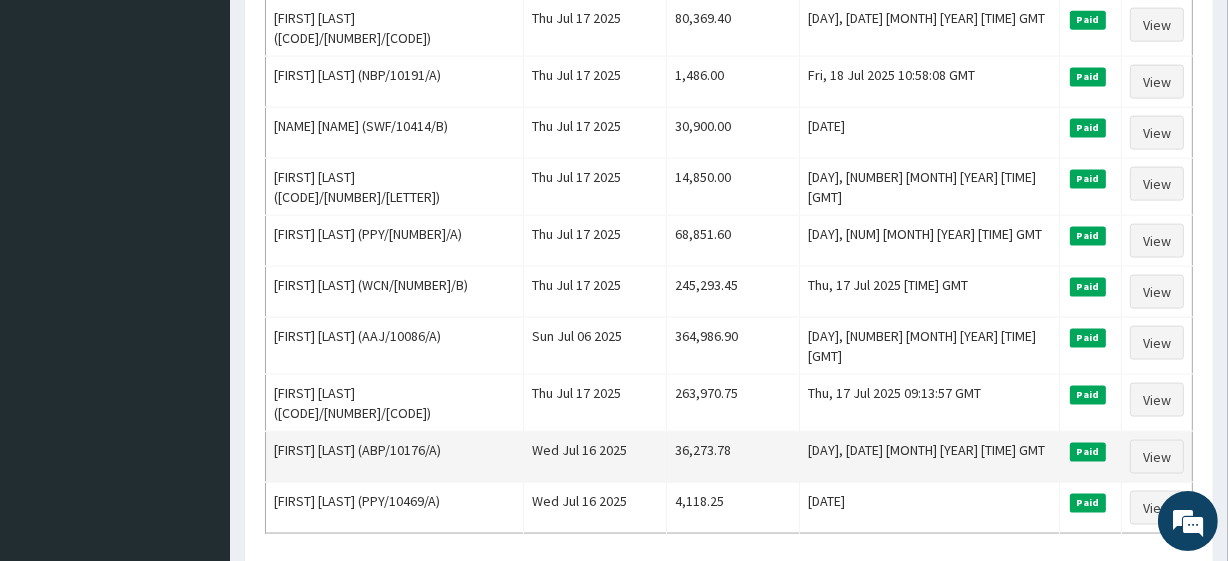 drag, startPoint x: 273, startPoint y: 295, endPoint x: 1131, endPoint y: 307, distance: 858.0839 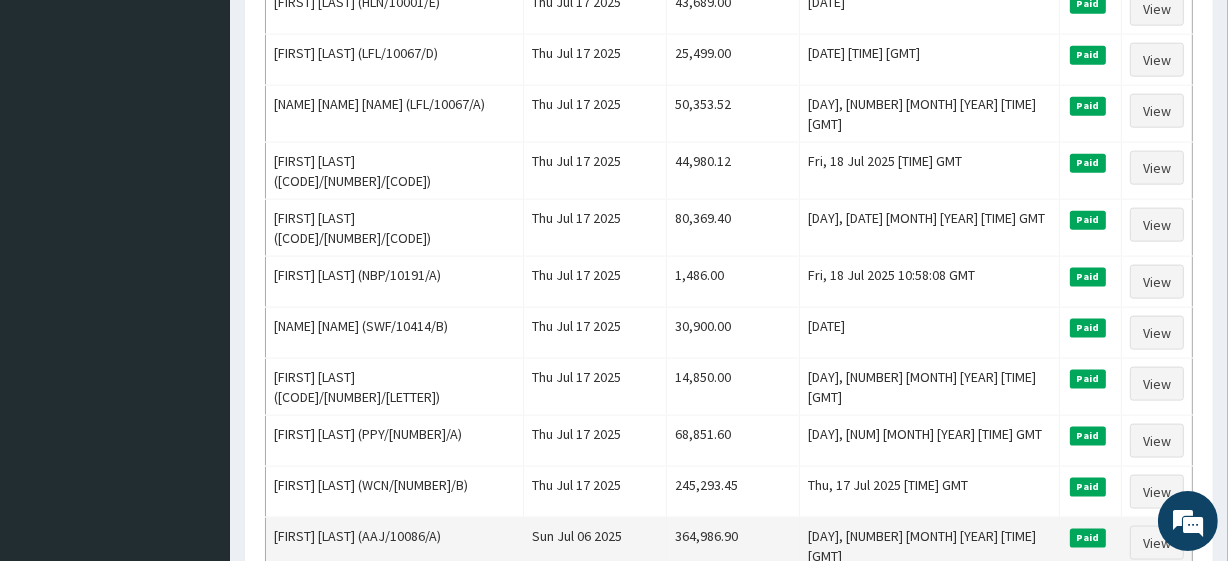 scroll, scrollTop: 2493, scrollLeft: 0, axis: vertical 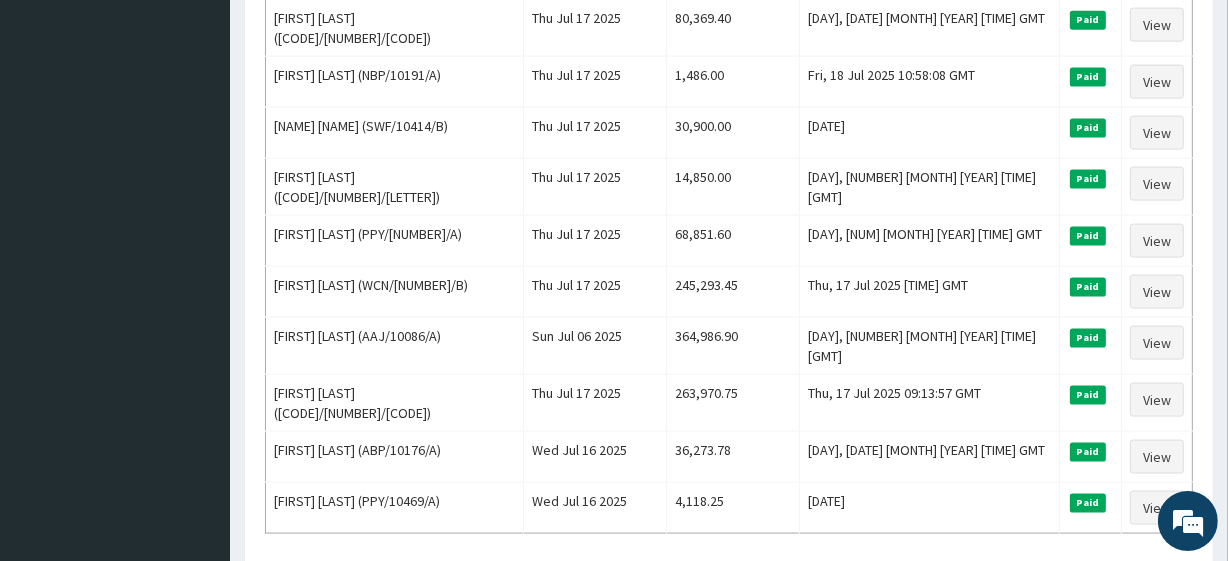 click on "7" at bounding box center [584, 581] 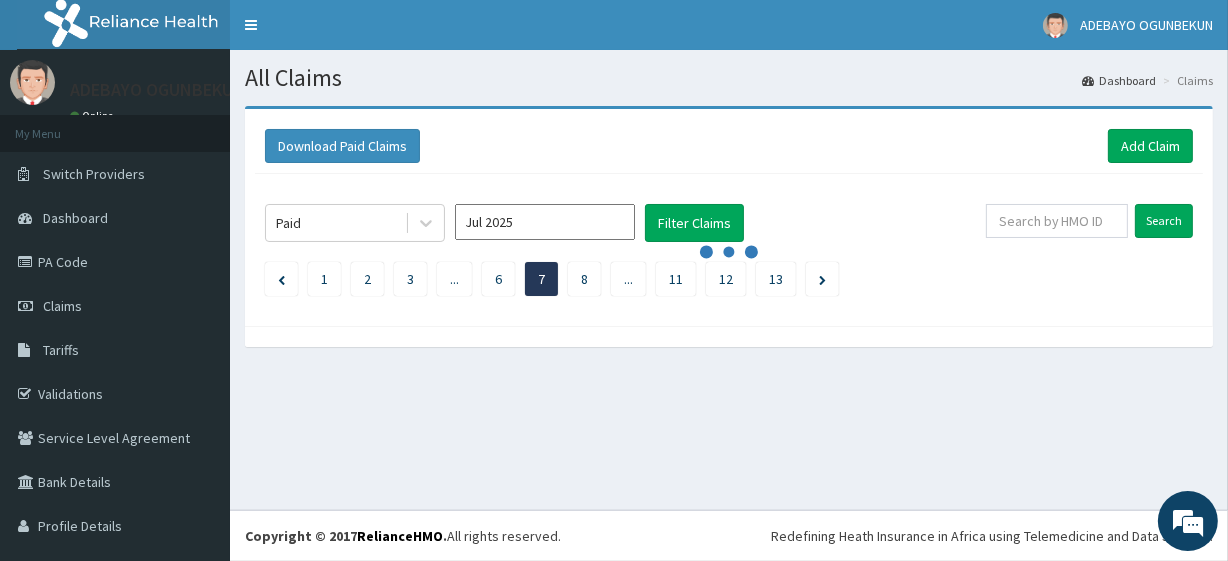 scroll, scrollTop: 0, scrollLeft: 0, axis: both 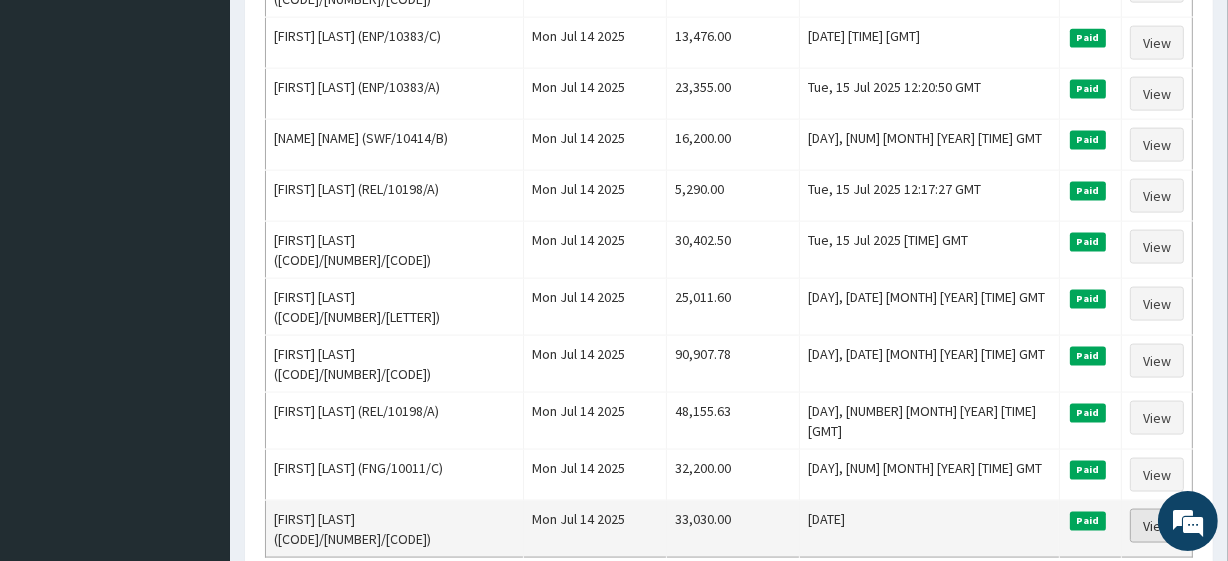 drag, startPoint x: 273, startPoint y: 298, endPoint x: 1136, endPoint y: 329, distance: 863.5566 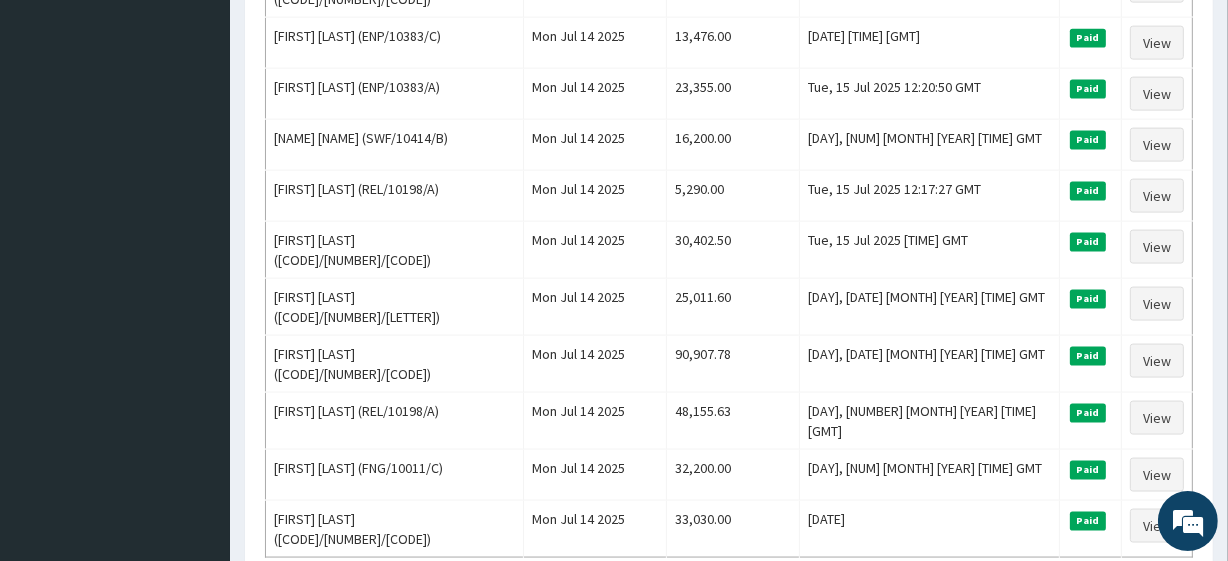 click on "8" at bounding box center [584, 605] 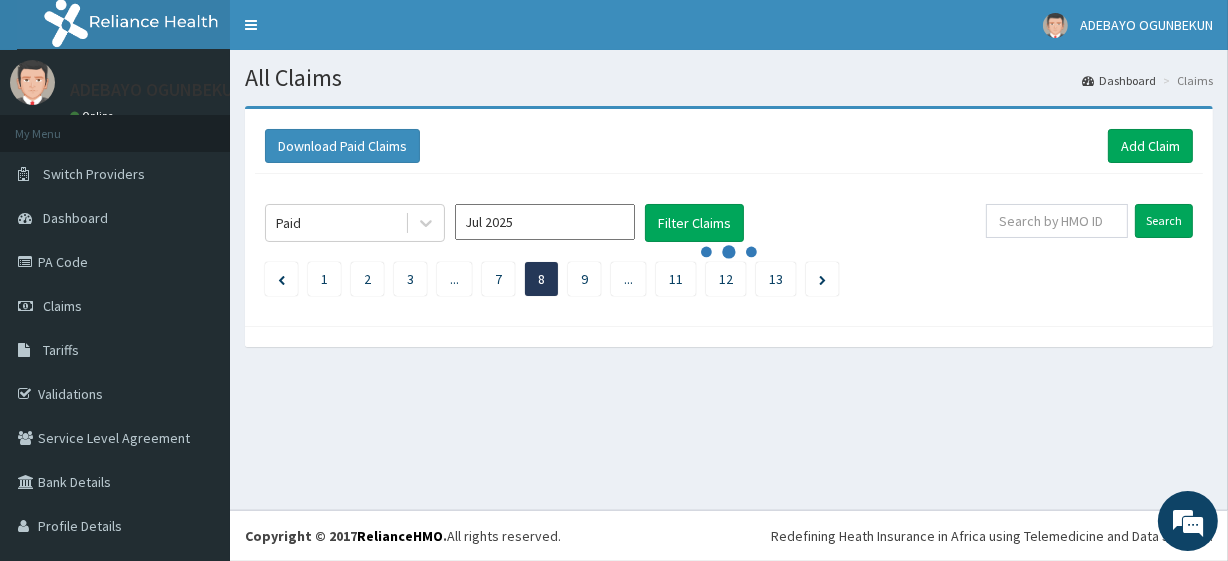 scroll, scrollTop: 0, scrollLeft: 0, axis: both 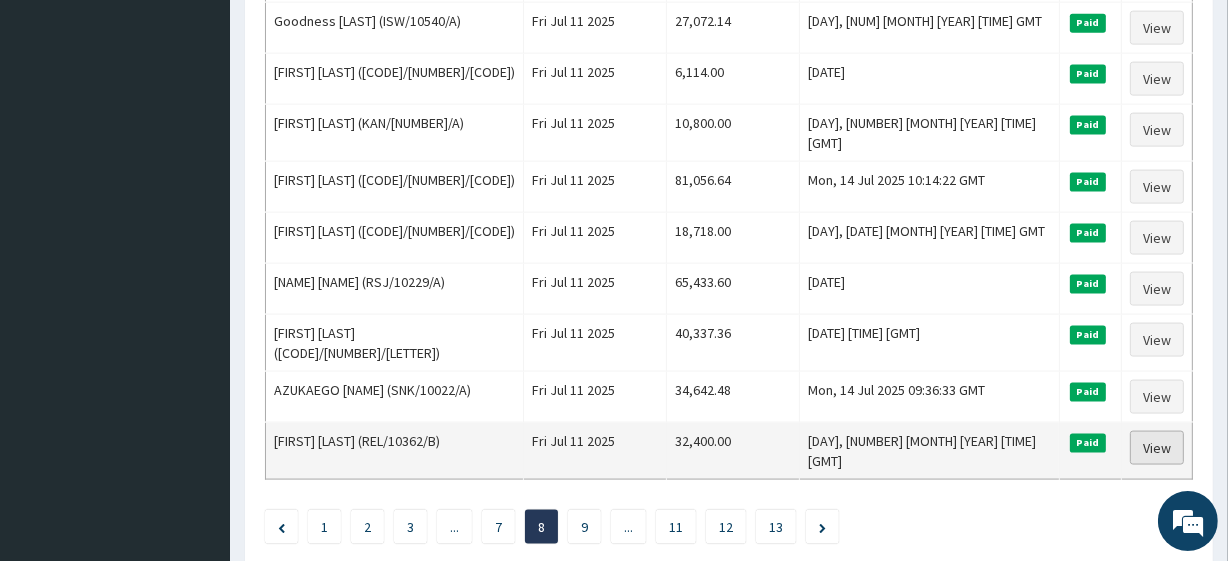 drag, startPoint x: 275, startPoint y: 295, endPoint x: 1170, endPoint y: 329, distance: 895.64557 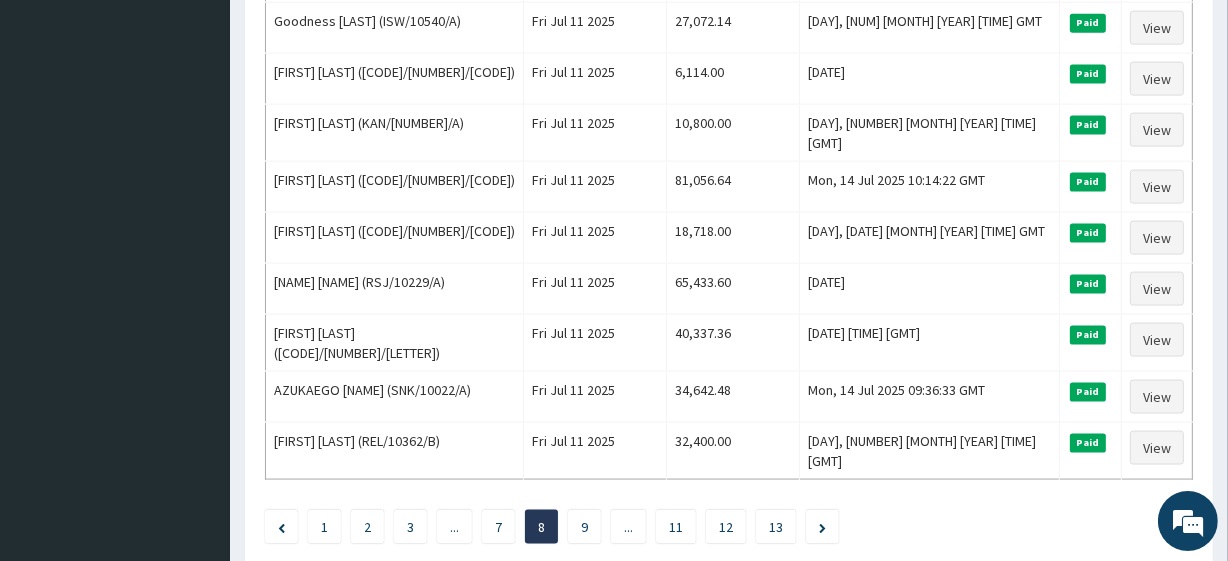 click on "Download Paid Claims Add Claim × Note you can only download claims within a maximum of 1 year and the dates will auto-adjust when you select range that is greater than 1 year From [DATE]-[MONTH]-[YEAR] To [DATE]-[MONTH]-[YEAR] Close Download Paid [MONTH] [YEAR] Filter Claims Search Name Encounter Date Total Price(₦) Date Filed Status Actions [FIRST] [LAST] ([CODE]/[NUMBER]/[LETTER]) [DAY] [MONTH] [DATE] [YEAR] [PRICE] [DAY], [DATE] [MONTH] [YEAR] [TIME] GMT Paid View [FIRST] [LAST] ([CODE]/[NUMBER]/[LETTER]) [DAY] [MONTH] [DATE] [YEAR] [PRICE] [DAY], [DATE] [MONTH] [YEAR] [TIME] GMT Paid View [FIRST] [LAST] ([CODE]/[NUMBER]/[LETTER]) [DAY] [MONTH] [DATE] [YEAR] [PRICE] [DAY], [DATE] [MONTH] [YEAR] [TIME] GMT Paid View [FIRST] [LAST] ([CODE]/[NUMBER]/[LETTER]) [DAY] [MONTH] [DATE] [YEAR] [PRICE] [DAY], [DATE] [MONTH] [YEAR] [TIME] GMT Paid View [FIRST] [LAST] ([CODE]/[NUMBER]/[LETTER]) [DAY] [MONTH] [DATE] [YEAR] [PRICE] [DAY], [DATE] [MONTH] [YEAR] [TIME] GMT Paid View [FIRST] [LAST] ([CODE]/[NUMBER]/[LETTER]) [DAY] [MONTH] [DATE] [YEAR] [PRICE] [DAY], [DATE] [MONTH] [YEAR] [TIME] GMT Paid View [FIRST] [LAST] ([CODE]/[NUMBER]/[LETTER]) [DAY] [MONTH] [DATE] [YEAR] [PRICE] [DAY], [DATE] [MONTH] [YEAR] [TIME] GMT Paid View [FIRST] [LAST] ([CODE]/[NUMBER]/[LETTER]) [DAY] [MONTH] [DATE] [YEAR] [PRICE] [DAY], [DATE] [MONTH] [YEAR] [TIME] GMT Paid View [FIRST] [LAST] ([CODE]/[NUMBER]/[LETTER]) [DAY] [MONTH] [DATE] [YEAR] [PRICE] [DAY], [DATE] [MONTH] [YEAR] [TIME] GMT Paid View" at bounding box center [729, -886] 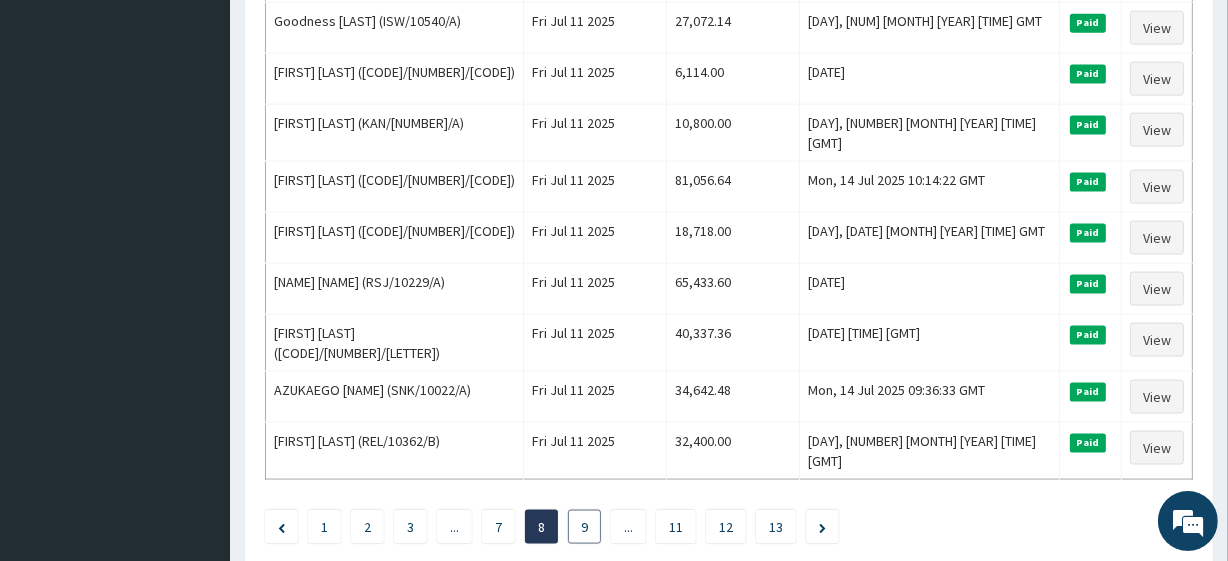click on "9" at bounding box center [584, 527] 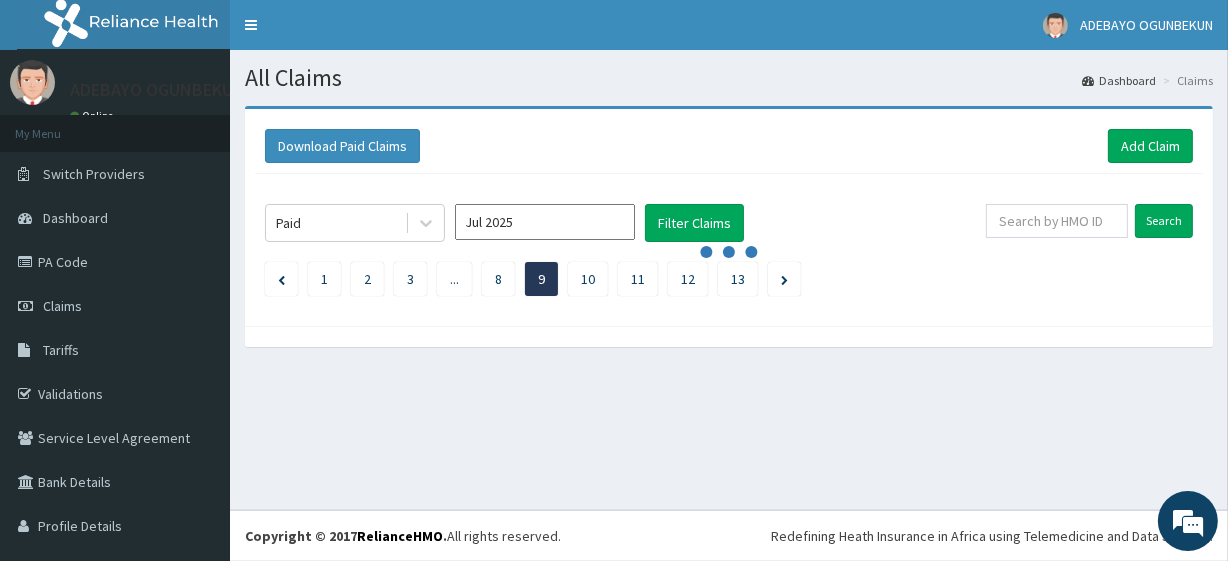 scroll, scrollTop: 0, scrollLeft: 0, axis: both 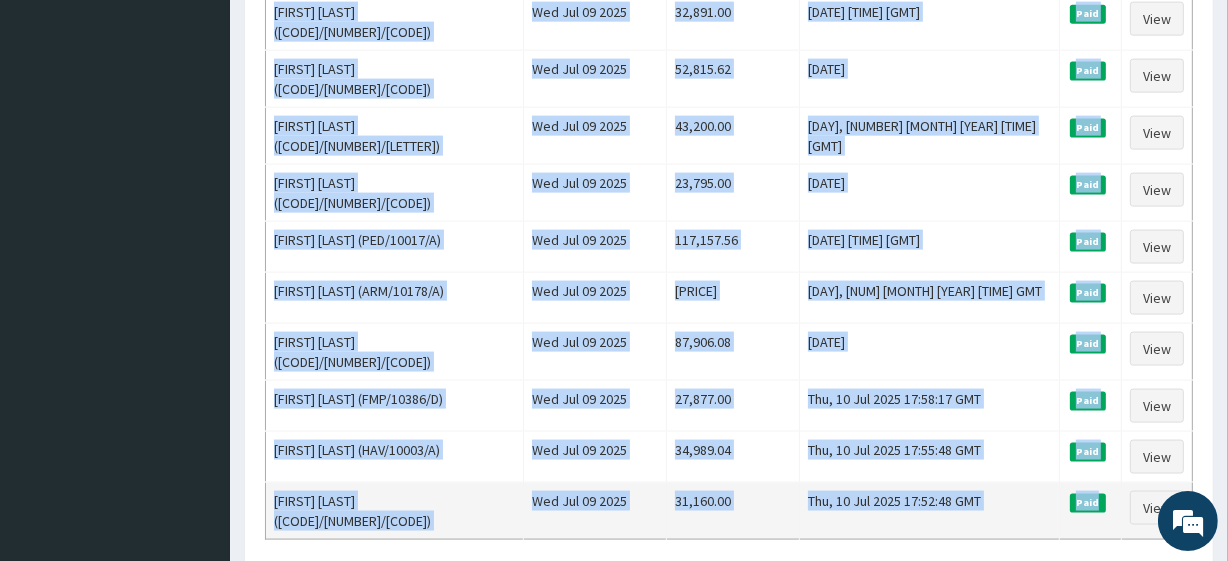 drag, startPoint x: 276, startPoint y: 299, endPoint x: 1118, endPoint y: 338, distance: 842.9027 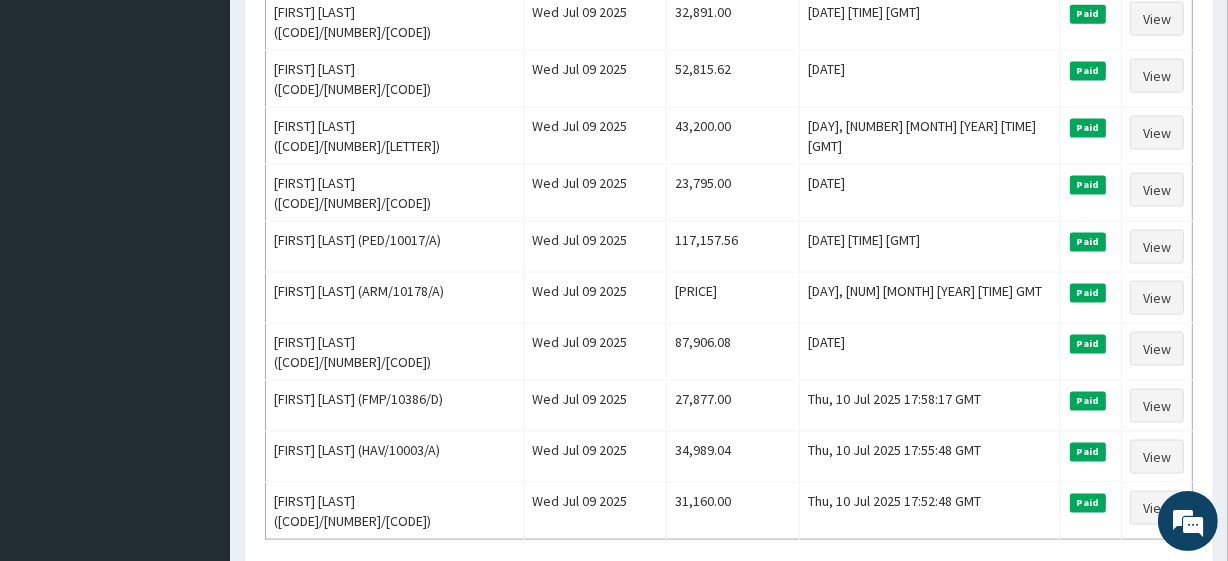 click on "10" at bounding box center (588, 587) 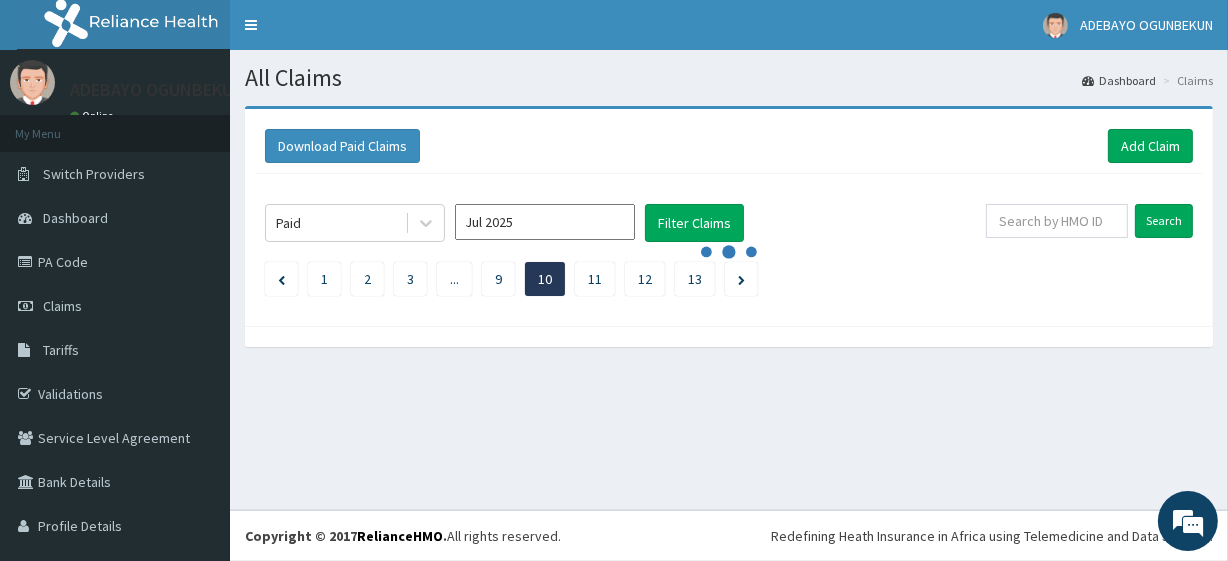 scroll, scrollTop: 0, scrollLeft: 0, axis: both 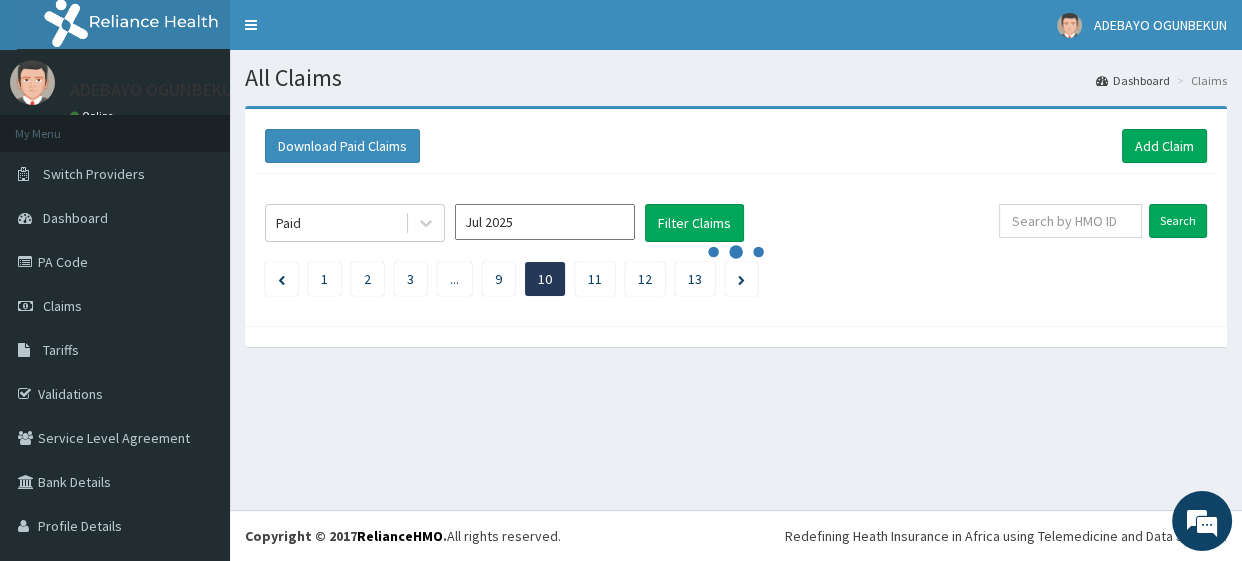 click on "All Claims
Dashboard
Claims
Download Paid Claims Add Claim × Note you can only download claims within a maximum of 1 year and the dates will auto-adjust when you select range that is greater than 1 year From [DATE] To [DATE] Close Download Paid [MONTH] [YEAR] Filter Claims Search 1 2 3 ... 9 10 11 12 13" at bounding box center [736, 280] 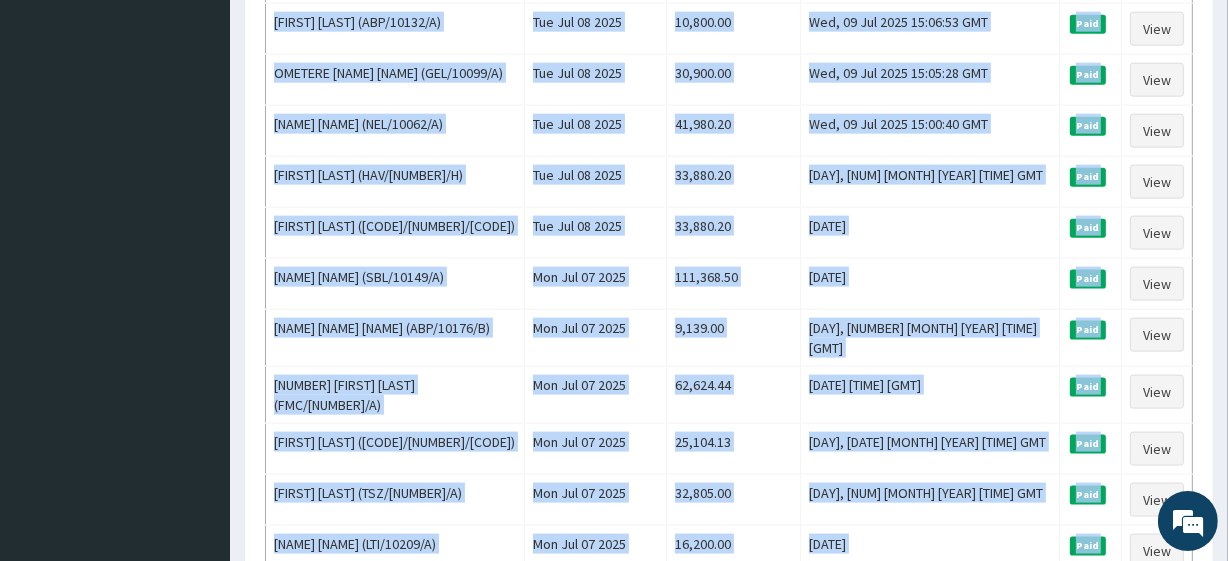 scroll, scrollTop: 2493, scrollLeft: 0, axis: vertical 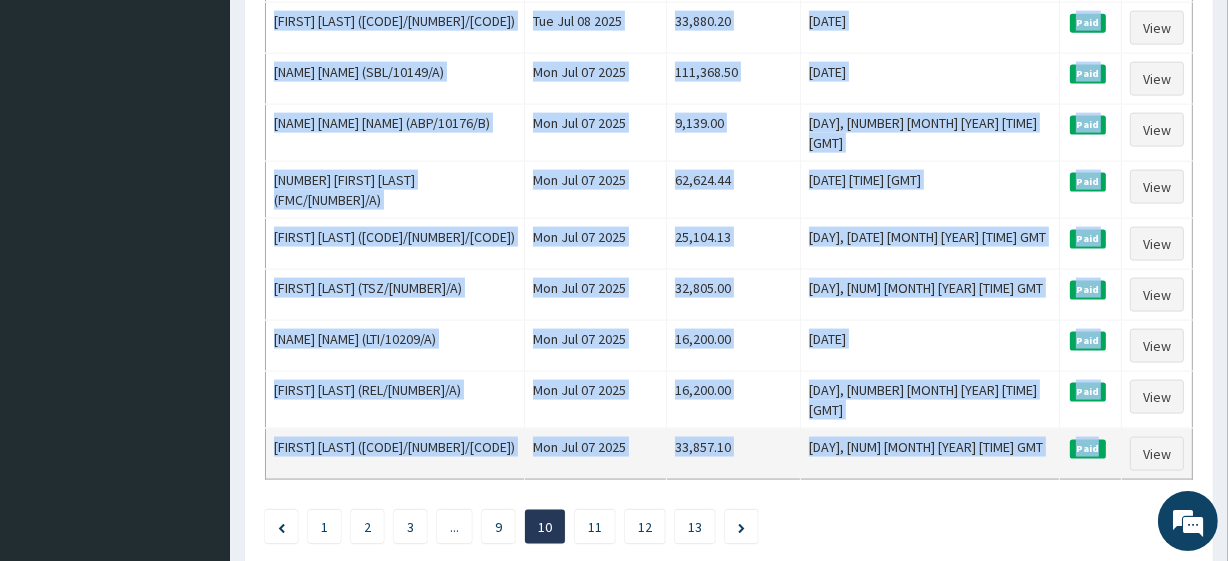 drag, startPoint x: 274, startPoint y: 300, endPoint x: 1111, endPoint y: 322, distance: 837.28906 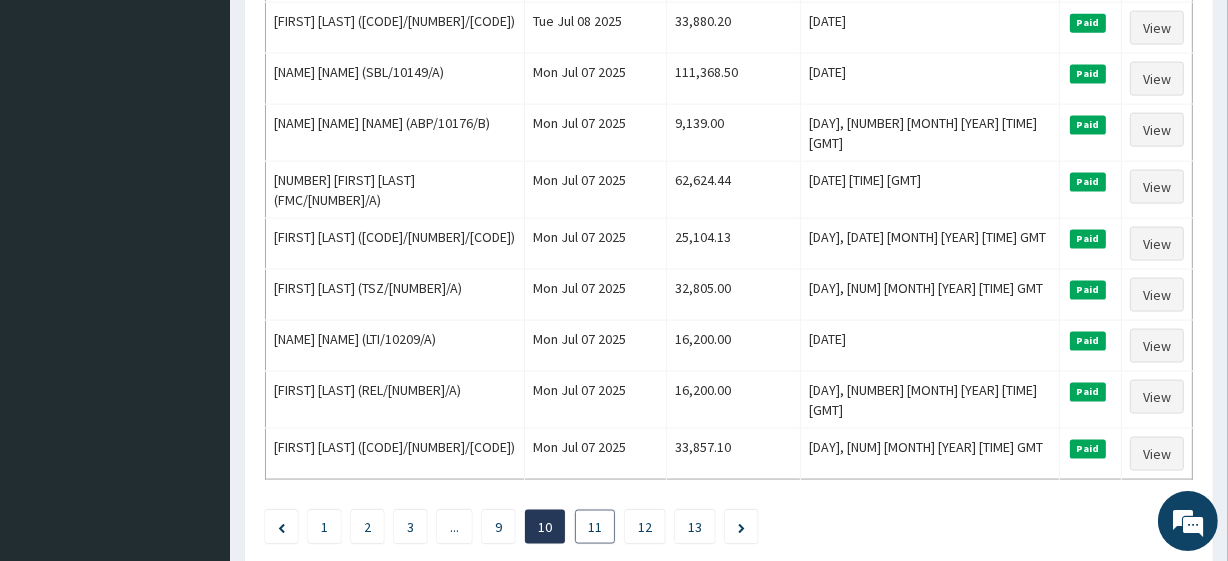 click on "11" at bounding box center [595, 527] 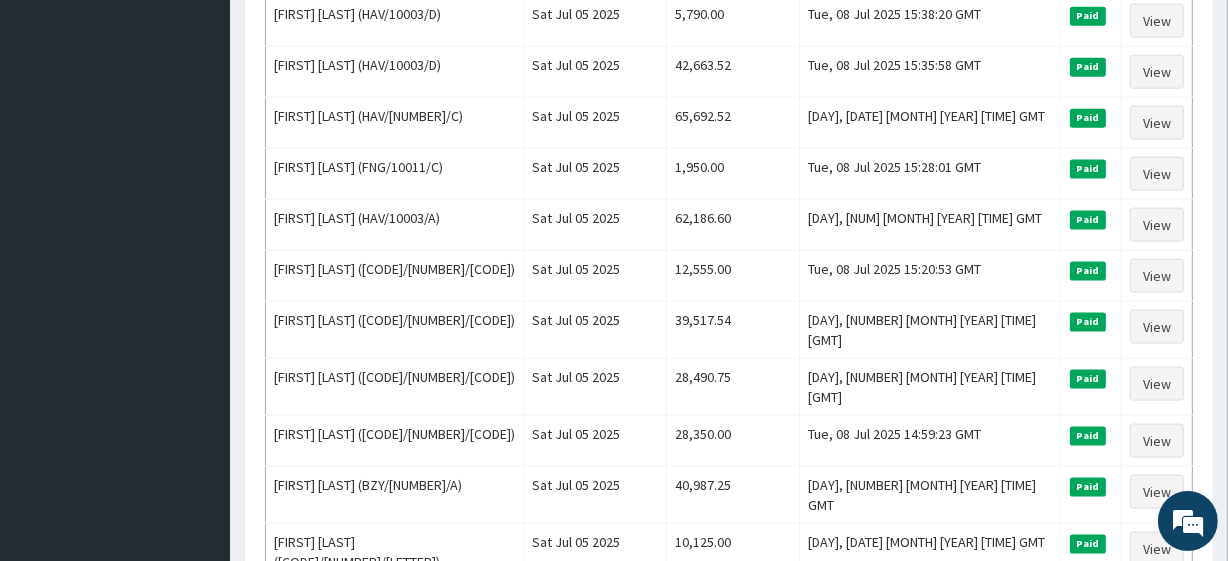 scroll, scrollTop: 2493, scrollLeft: 0, axis: vertical 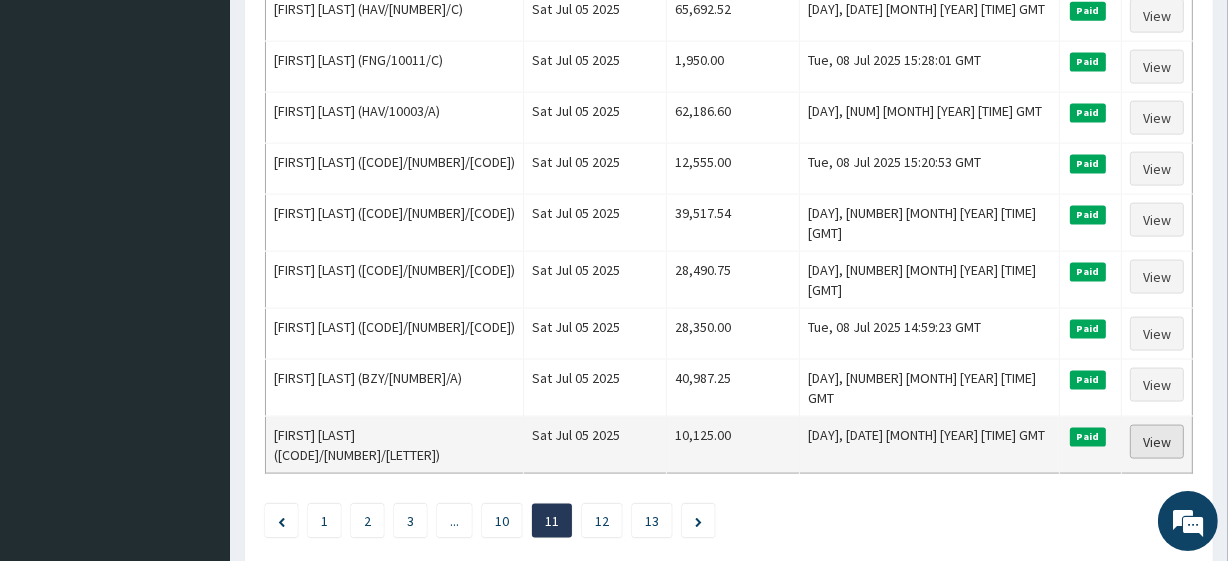 drag, startPoint x: 273, startPoint y: 295, endPoint x: 1137, endPoint y: 321, distance: 864.3911 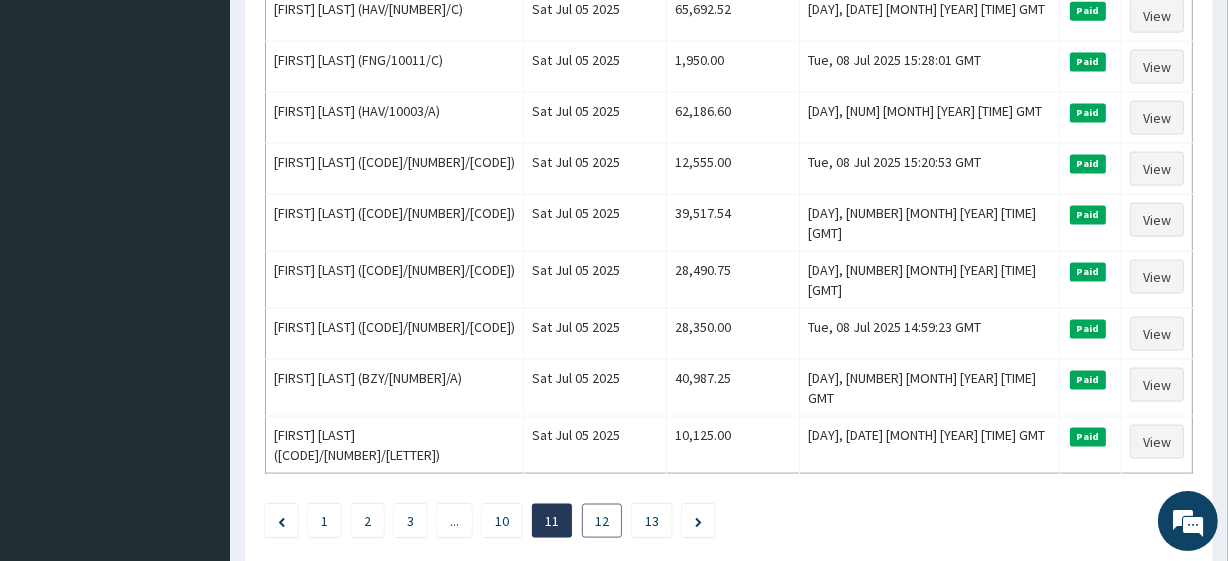 click on "12" at bounding box center [602, 521] 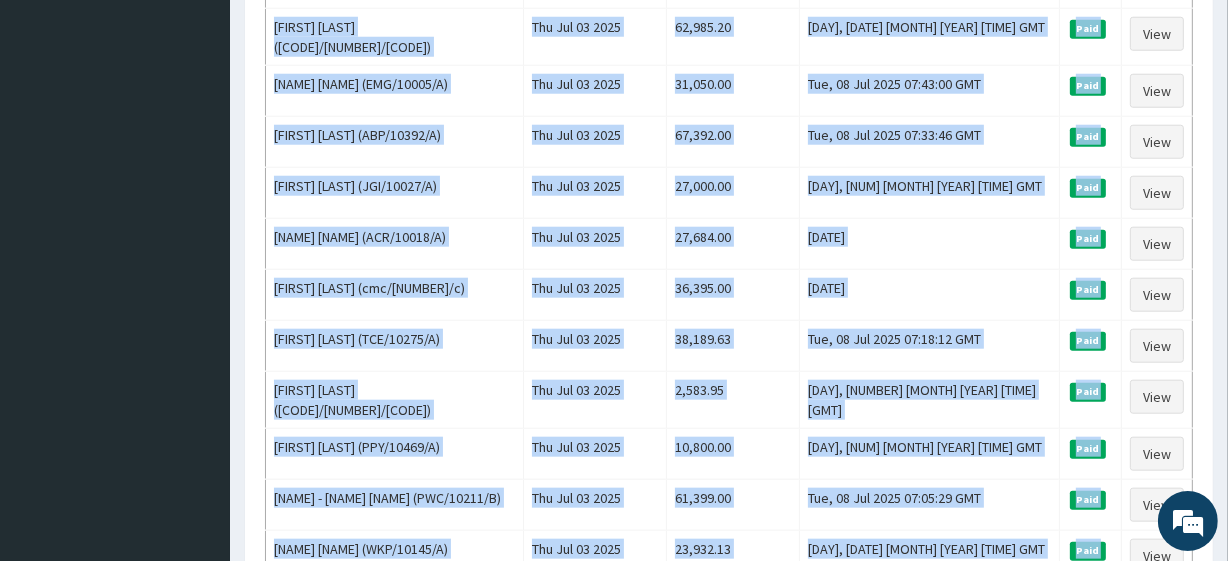 scroll, scrollTop: 2493, scrollLeft: 0, axis: vertical 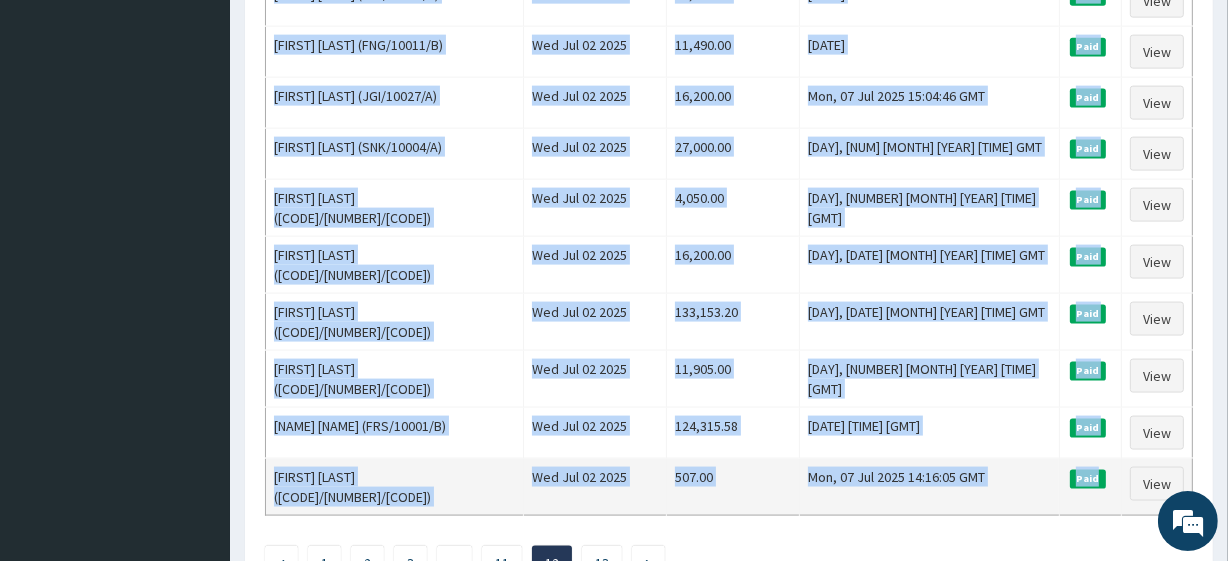drag, startPoint x: 273, startPoint y: 294, endPoint x: 1107, endPoint y: 320, distance: 834.40515 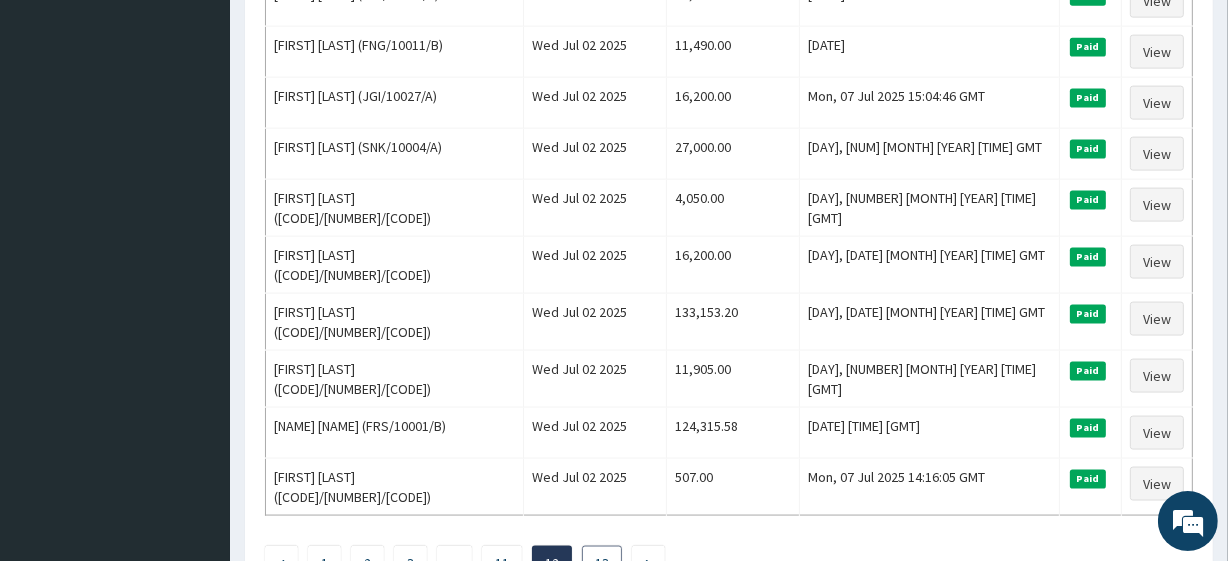 click on "13" at bounding box center (602, 563) 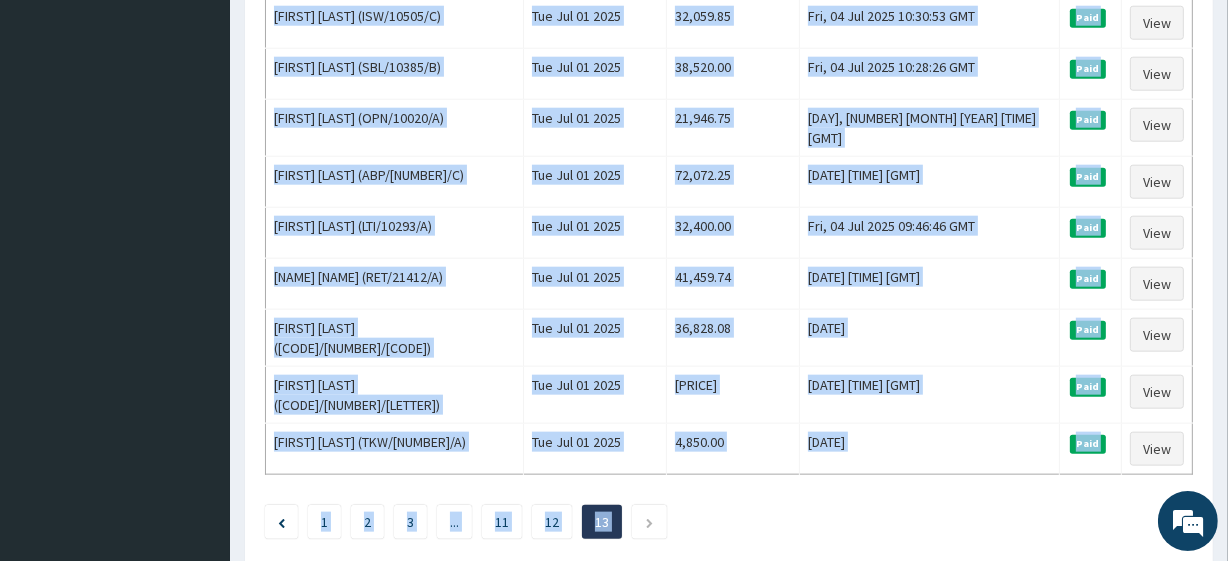 scroll, scrollTop: 2018, scrollLeft: 0, axis: vertical 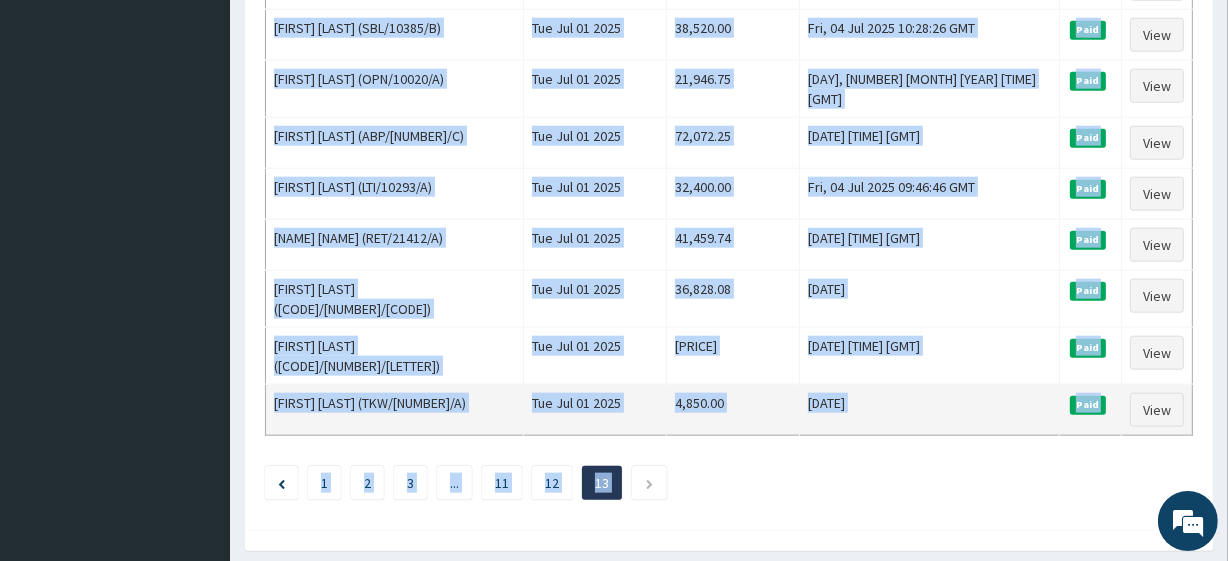 drag, startPoint x: 275, startPoint y: 310, endPoint x: 1043, endPoint y: 320, distance: 768.0651 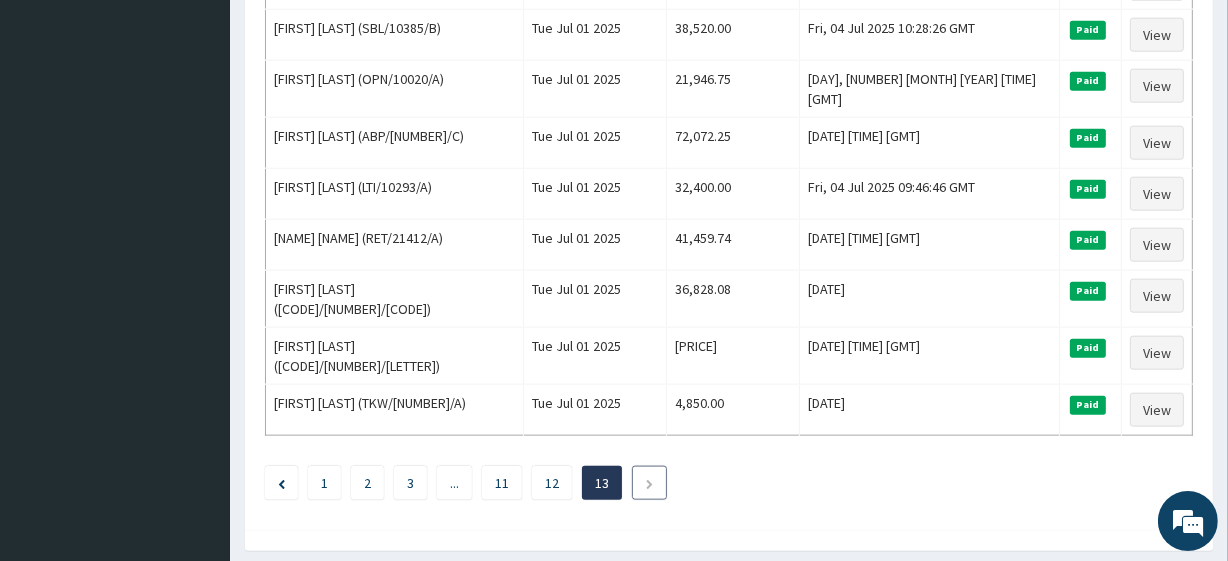 click at bounding box center [649, 484] 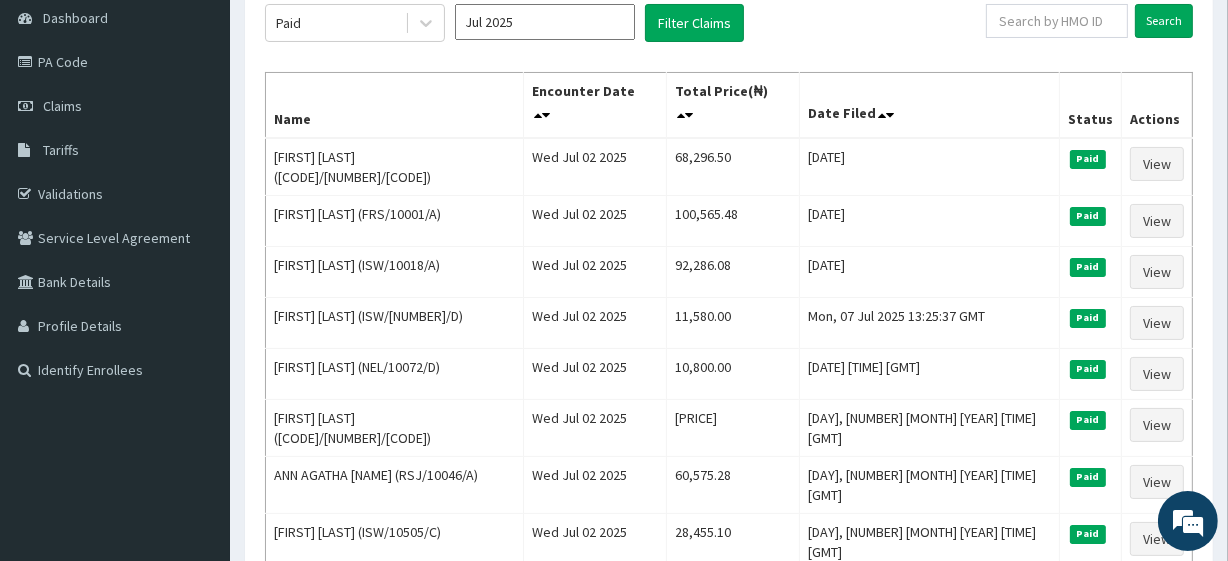 scroll, scrollTop: 0, scrollLeft: 0, axis: both 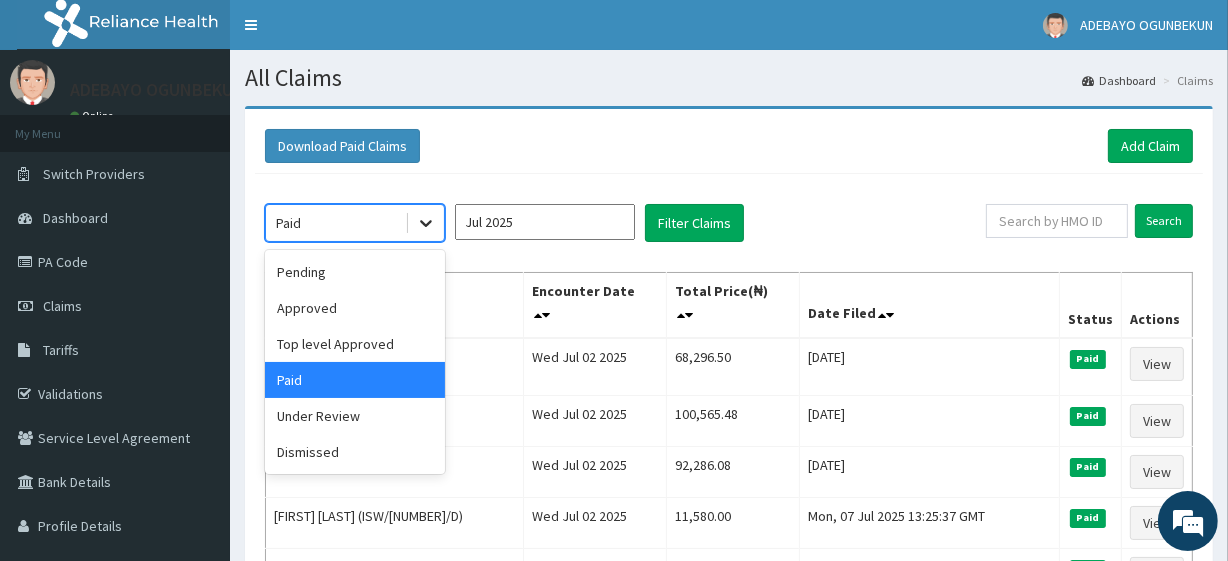 click 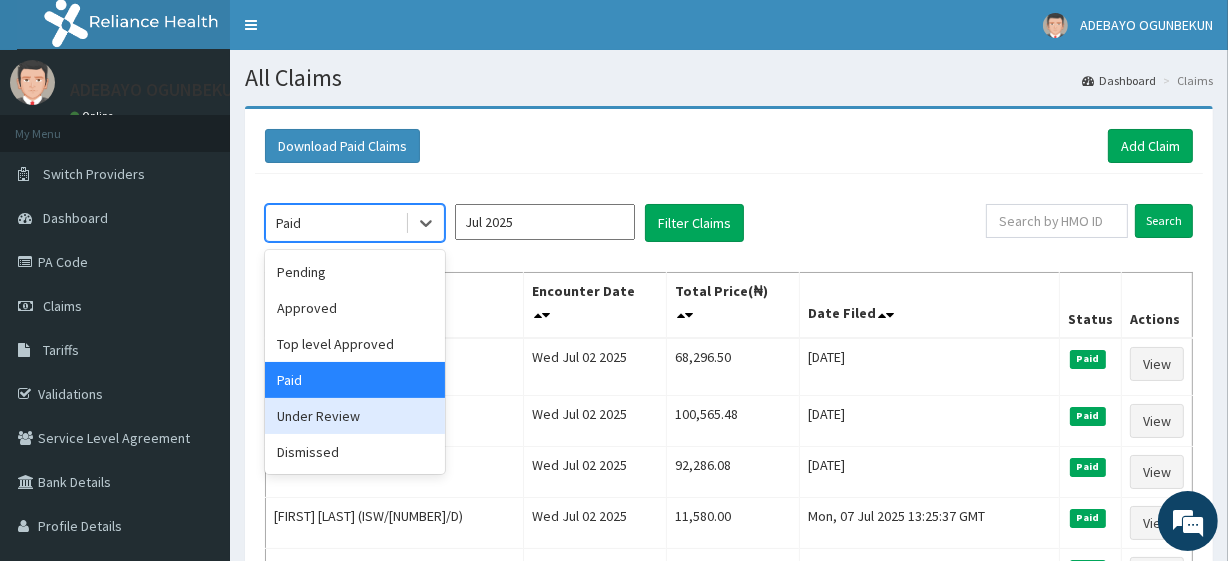 click on "Under Review" at bounding box center [355, 416] 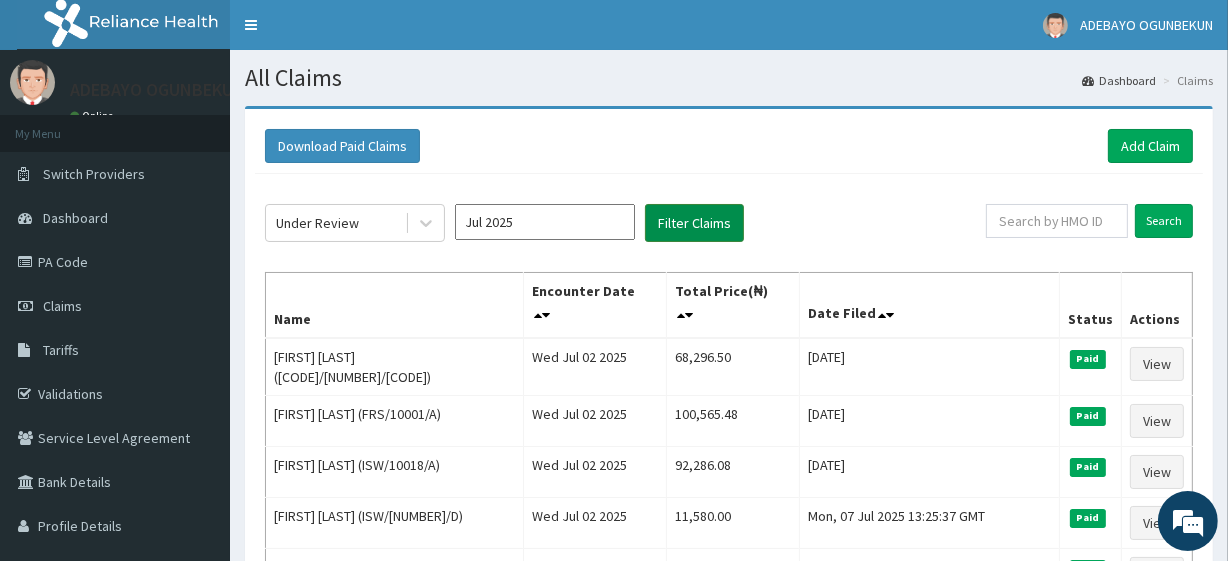 click on "Filter Claims" at bounding box center [694, 223] 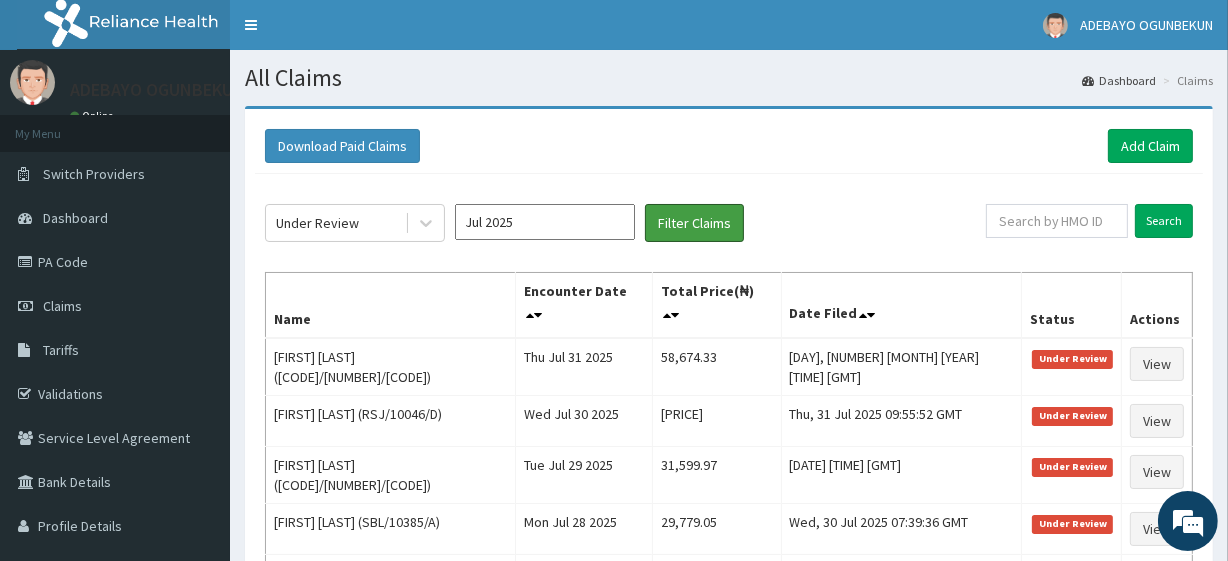 scroll, scrollTop: 0, scrollLeft: 0, axis: both 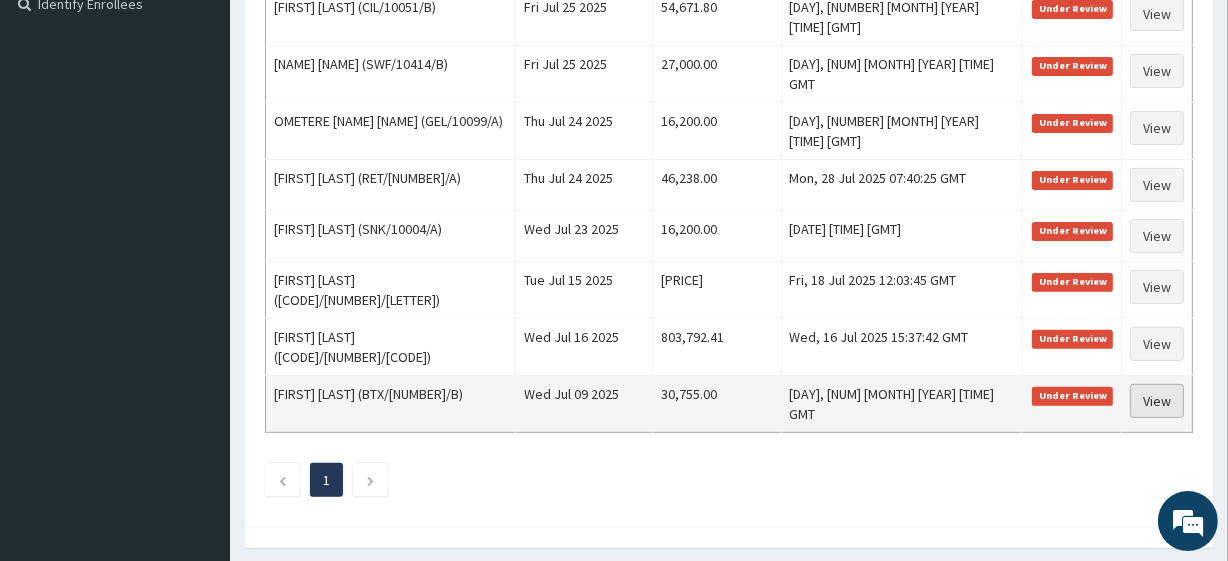 drag, startPoint x: 276, startPoint y: 334, endPoint x: 1181, endPoint y: 320, distance: 905.1083 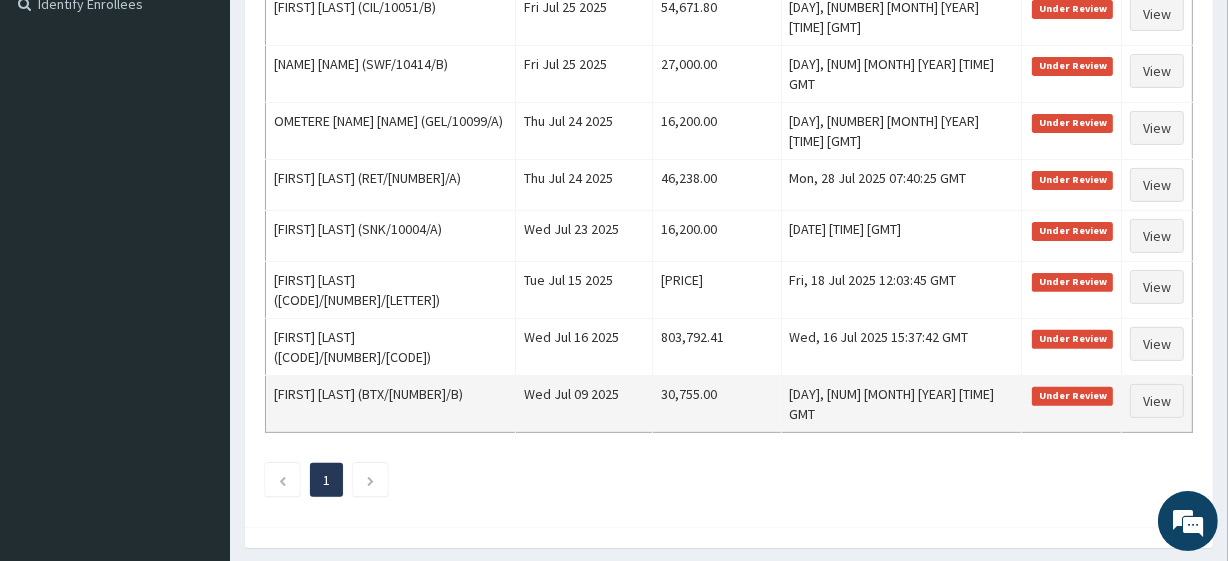scroll, scrollTop: 0, scrollLeft: 0, axis: both 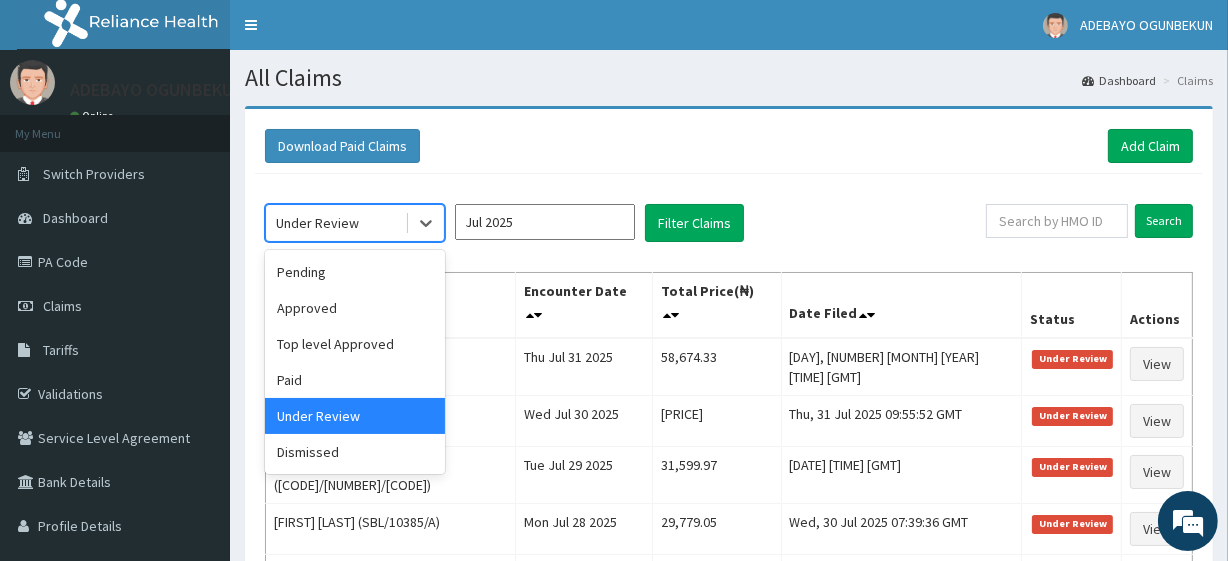 click on "Under Review" at bounding box center (317, 223) 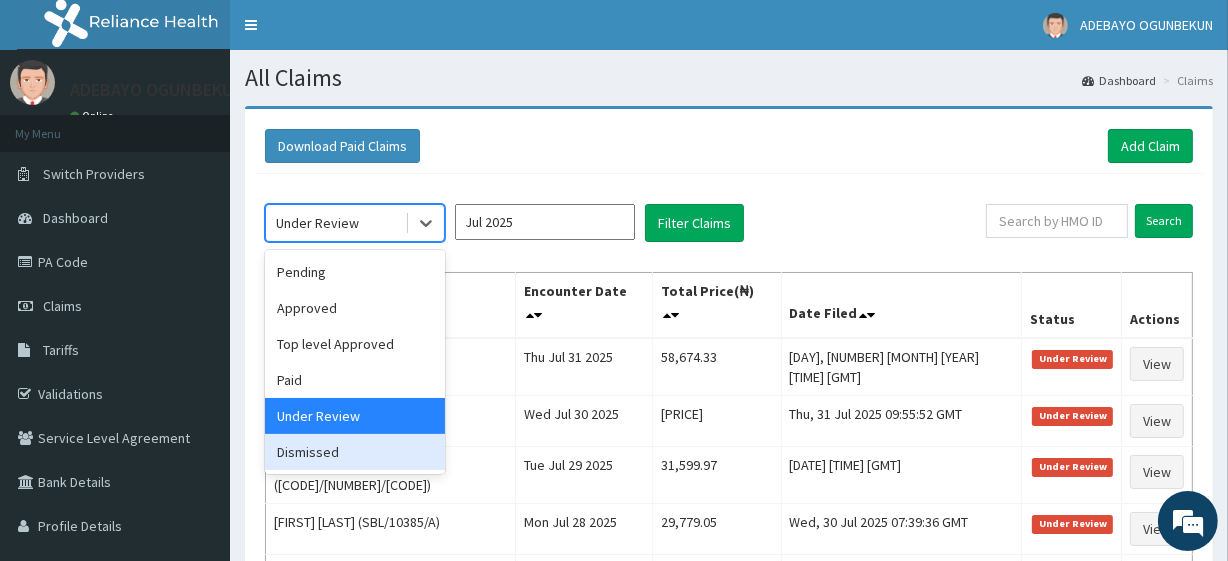 click on "Dismissed" at bounding box center [355, 452] 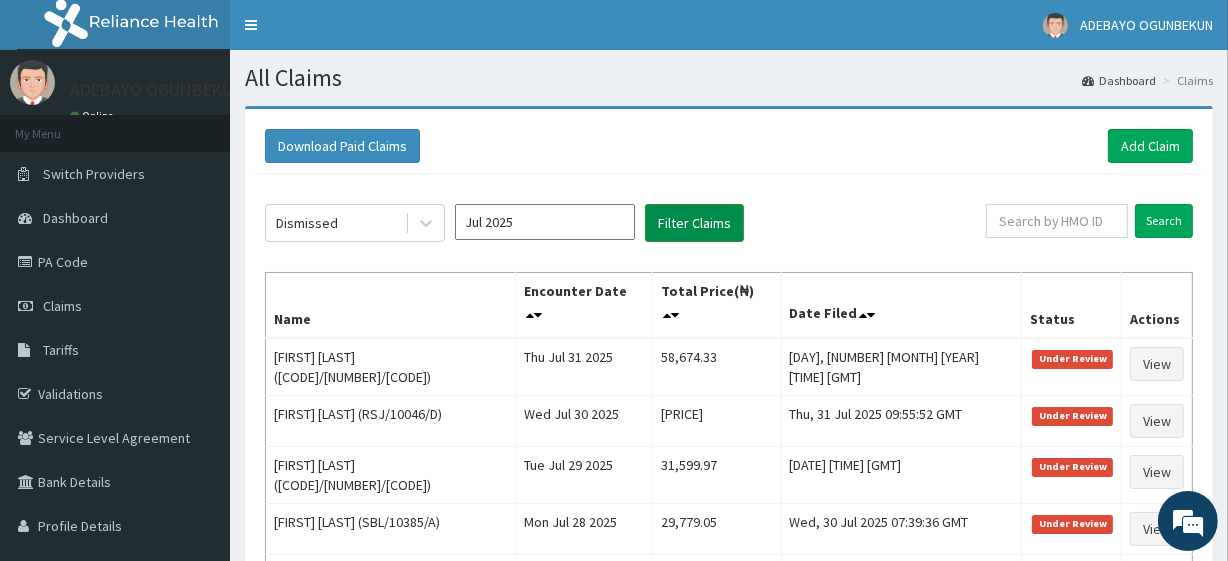 click on "Filter Claims" at bounding box center (694, 223) 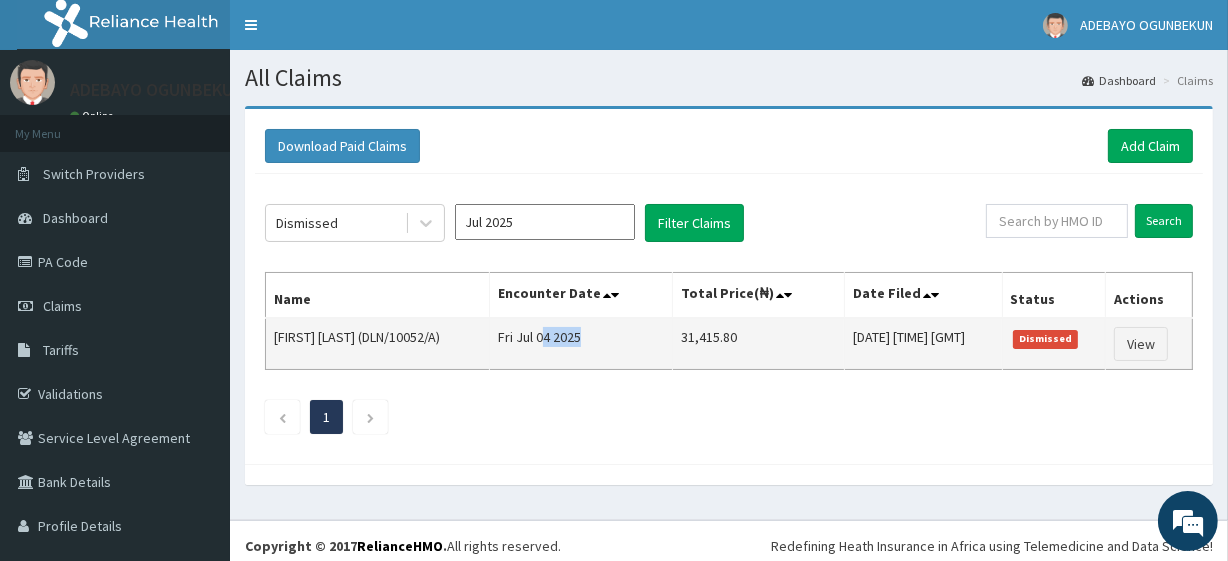 drag, startPoint x: 555, startPoint y: 328, endPoint x: 643, endPoint y: 360, distance: 93.637596 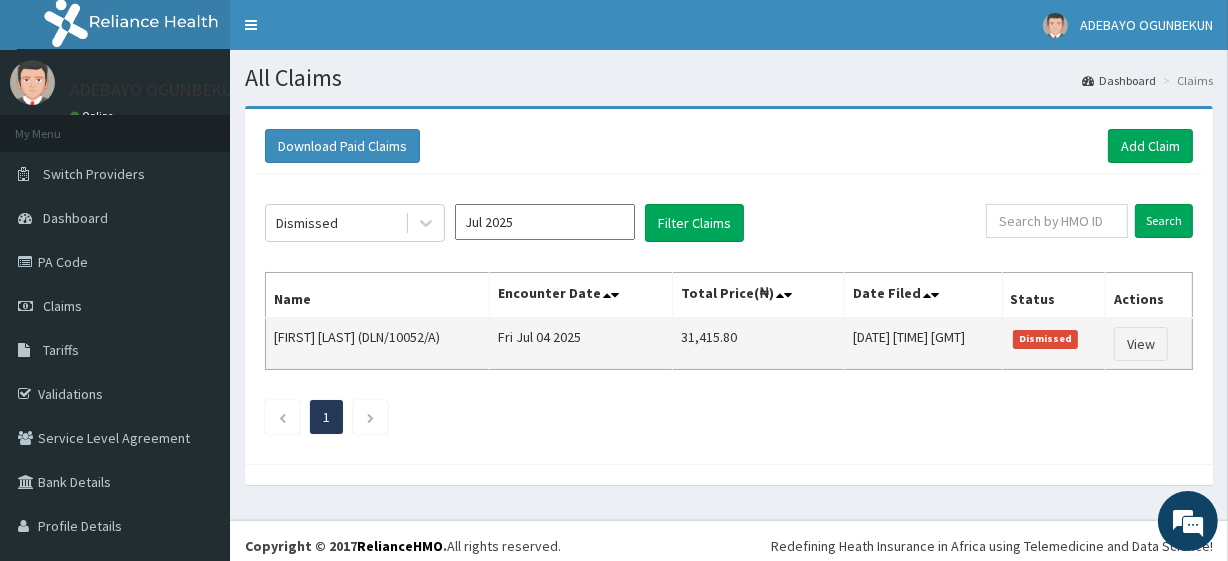 click on "[FIRST] [LAST] (DLN/10052/A)" at bounding box center (378, 344) 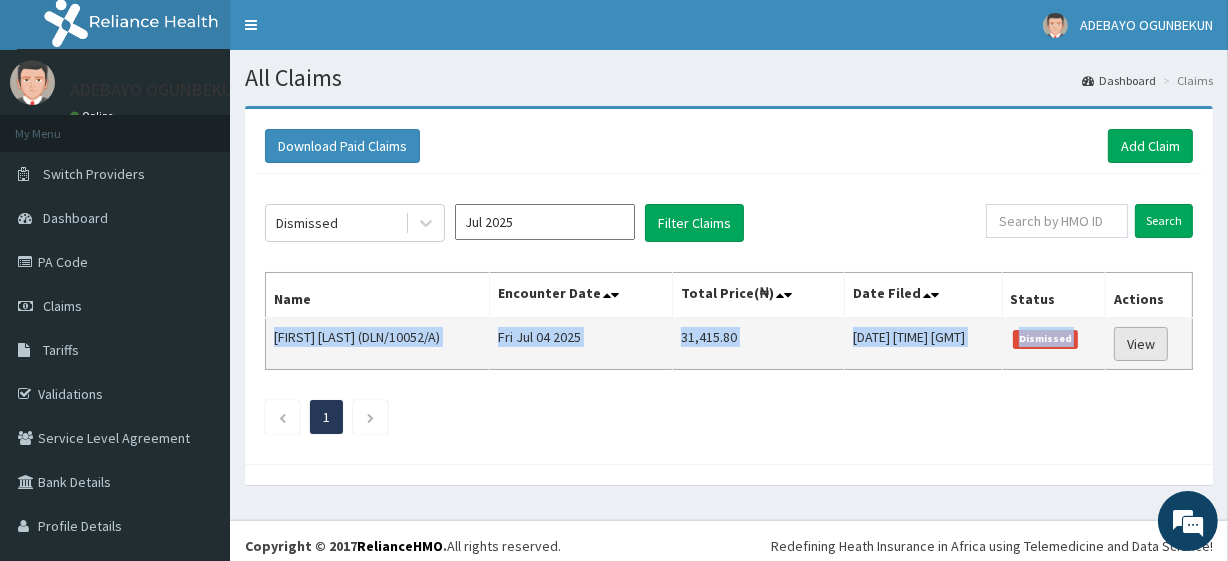 drag, startPoint x: 279, startPoint y: 337, endPoint x: 1125, endPoint y: 341, distance: 846.00946 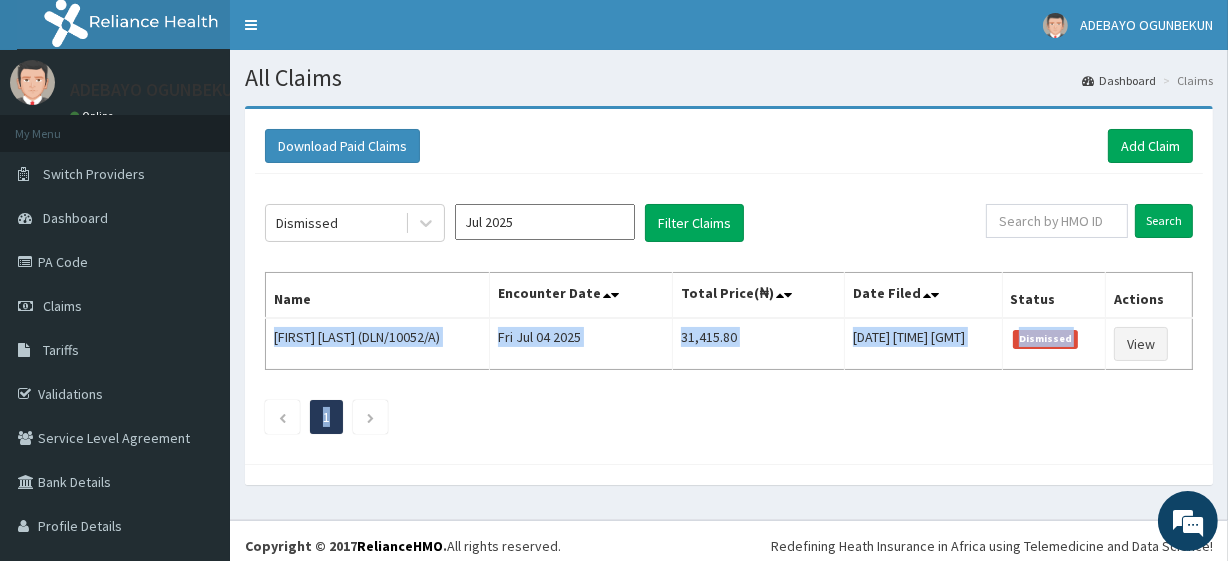 click on "[STATUS] [DATE] [ACTION] [FIRST] [LAST] (DLN/[NUMBER]/A) [DATE] [NUMBER] [DATE] [STATUS] [ACTION] [NUMBER]" 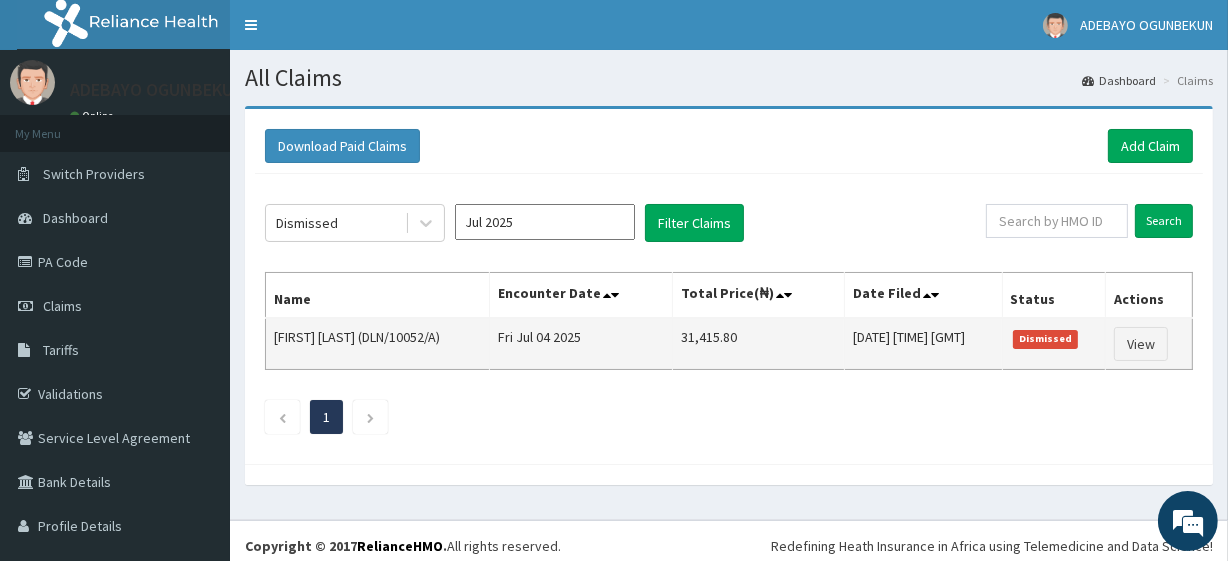 click on "[FIRST] [LAST] (DLN/10052/A)" at bounding box center [378, 344] 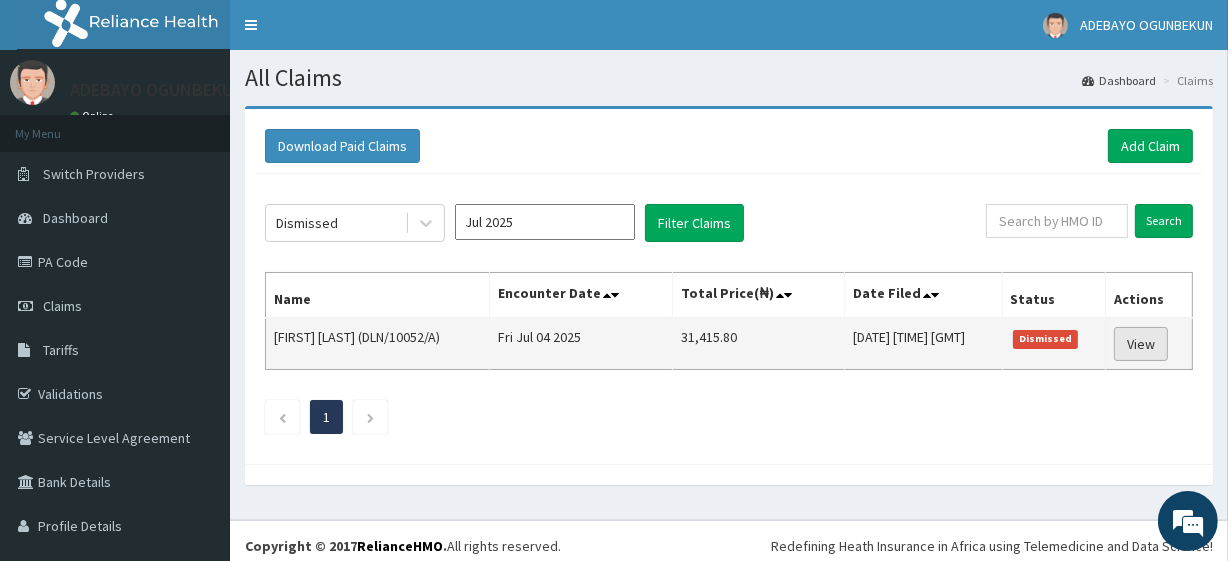 drag, startPoint x: 274, startPoint y: 298, endPoint x: 1109, endPoint y: 334, distance: 835.7757 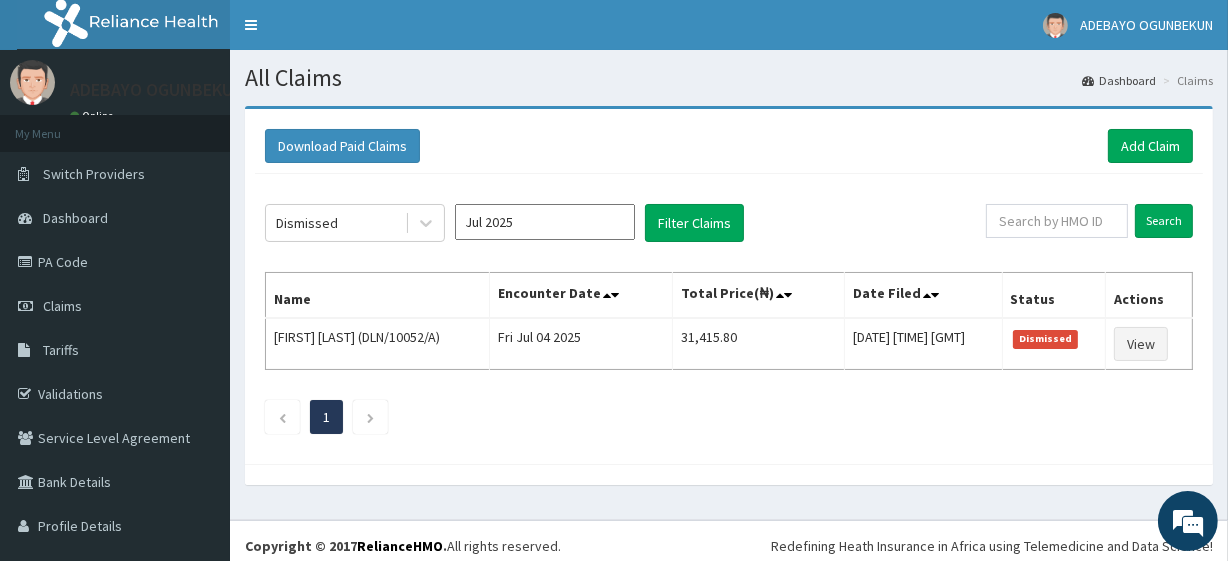 click on "Jul 2025" at bounding box center [545, 222] 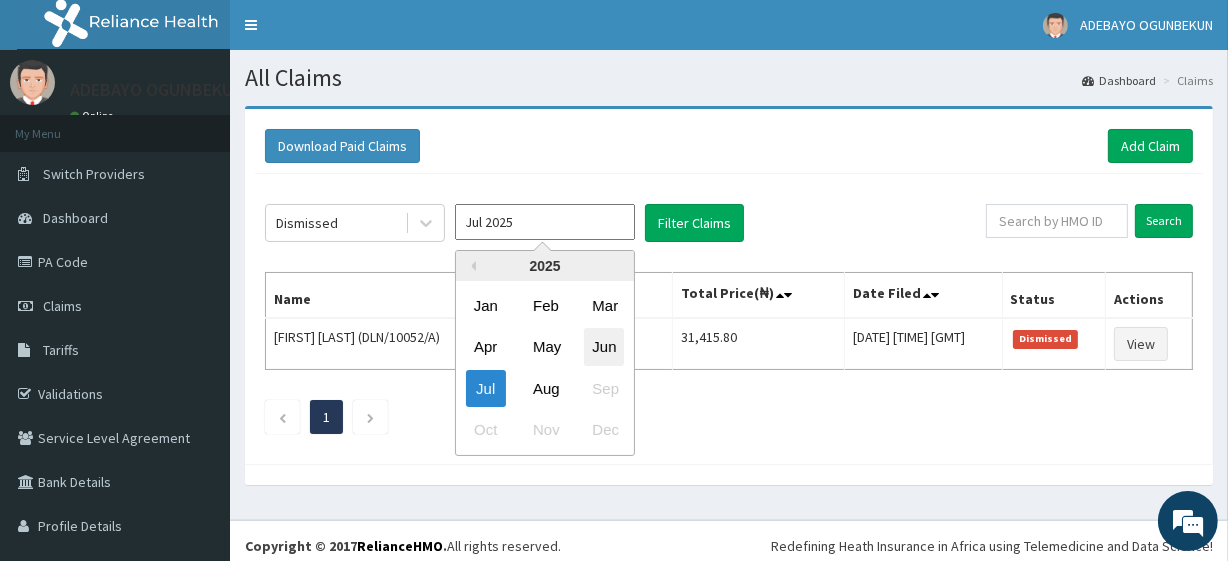 click on "Jun" at bounding box center (604, 347) 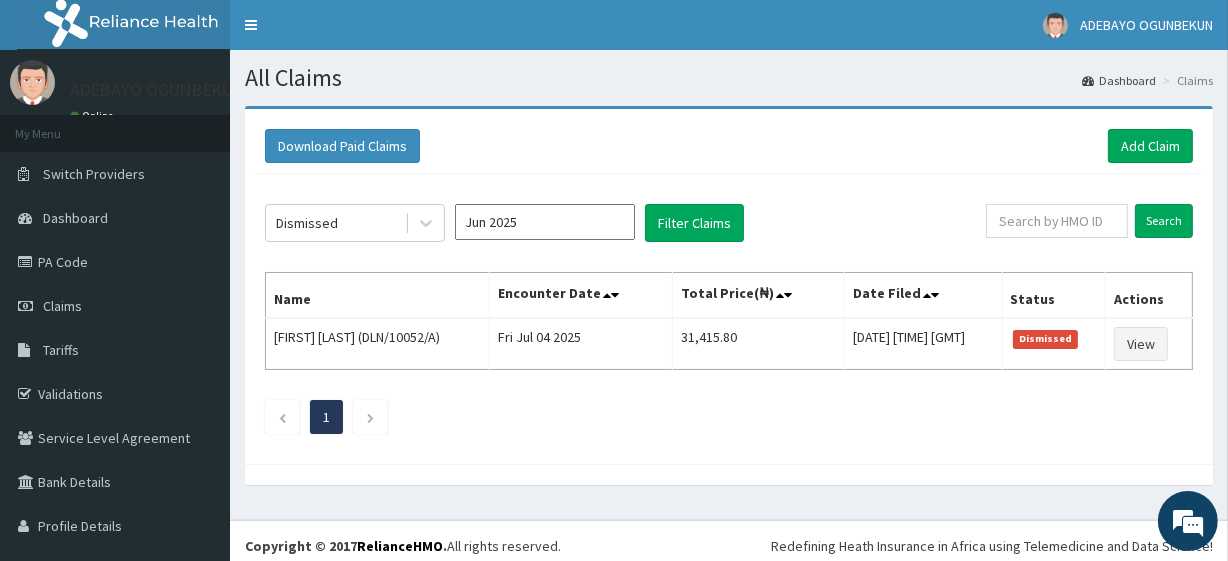 click on "Dismissed [MONTH] [YEAR] Filter Claims Search Name Encounter Date Total Price(₦) Date Filed Status Actions [FIRST] [LAST] ([CODE]/[NUMBER]/[CODE]) [DAY] [MONTH] [NUMBER] [PRICE] [DAY], [NUMBER] [MONTH] [YEAR] [TIME] [GMT] Dismissed View 1" 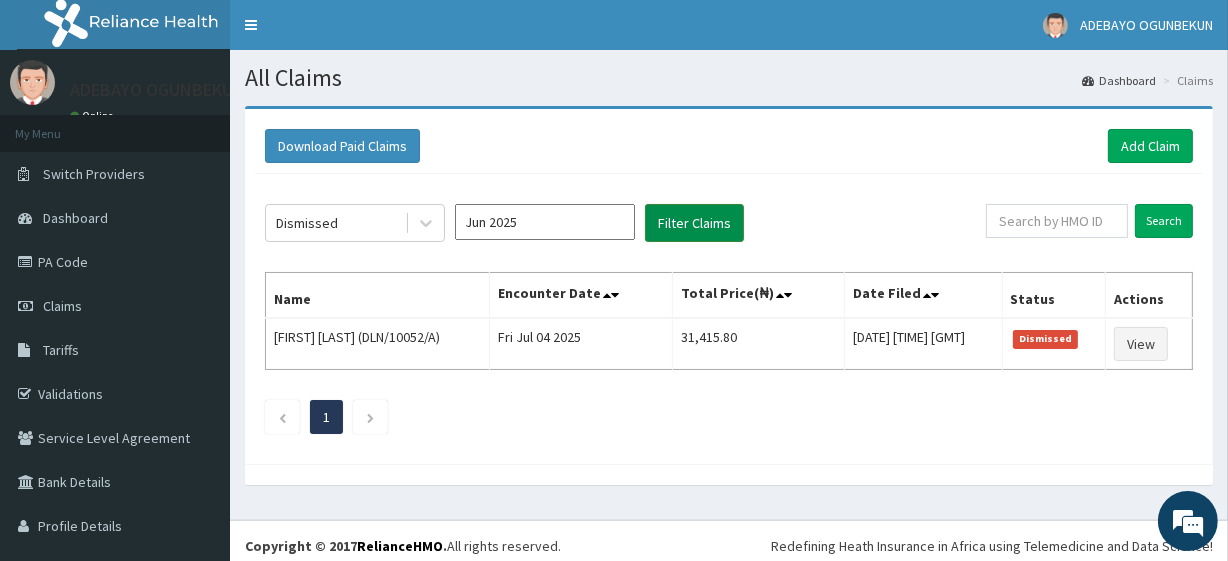 click on "Filter Claims" at bounding box center (694, 223) 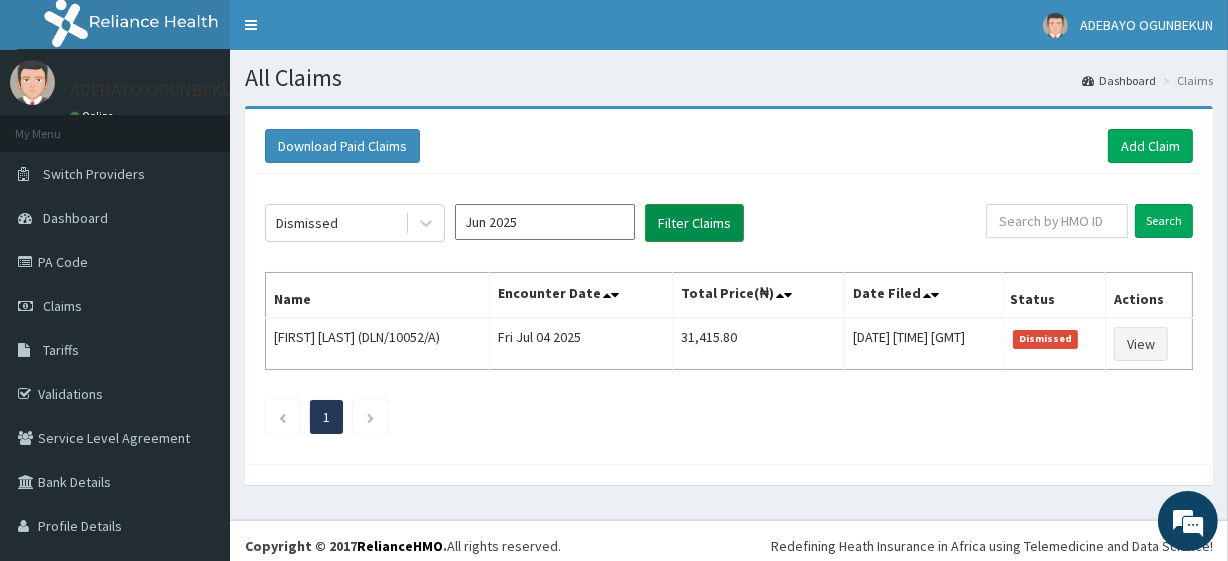 click on "Filter Claims" at bounding box center (694, 223) 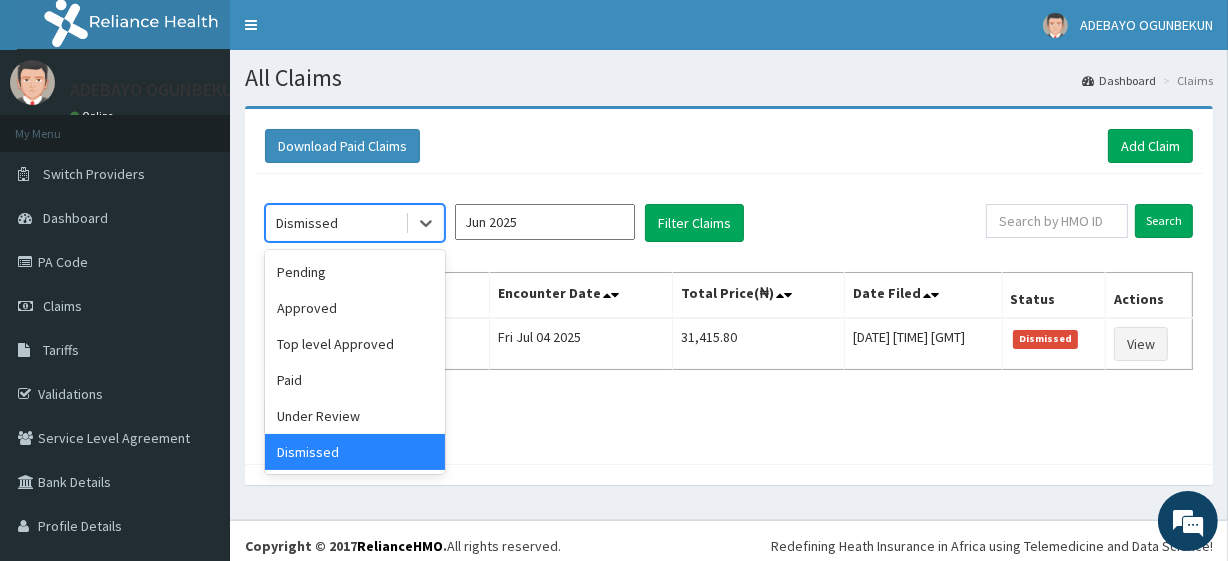 click on "Dismissed" at bounding box center (307, 223) 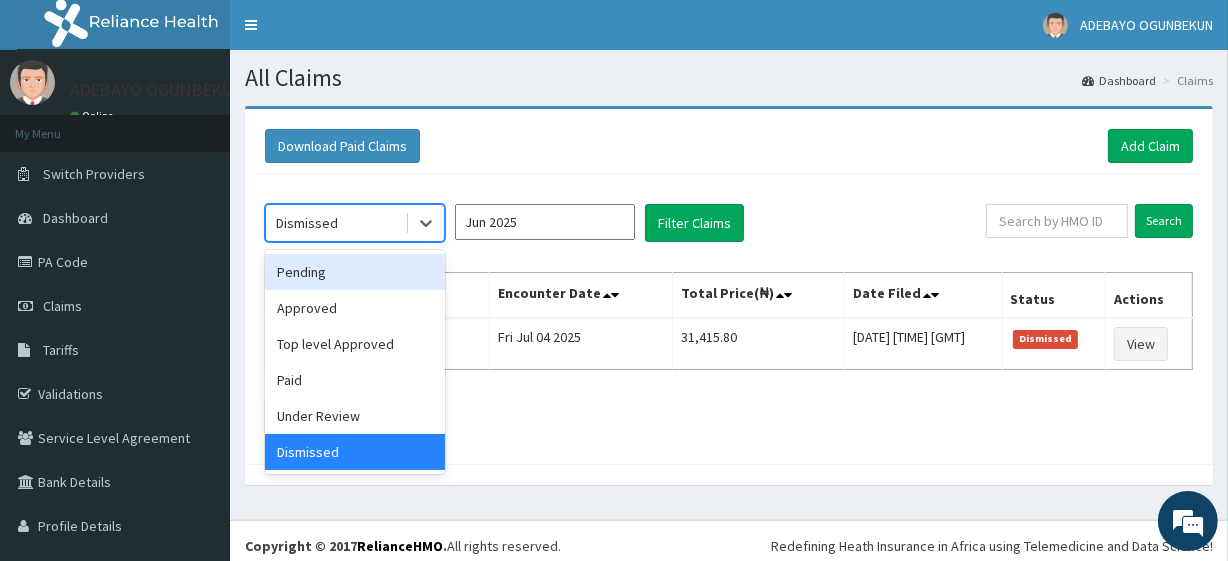 click on "Pending" at bounding box center (355, 272) 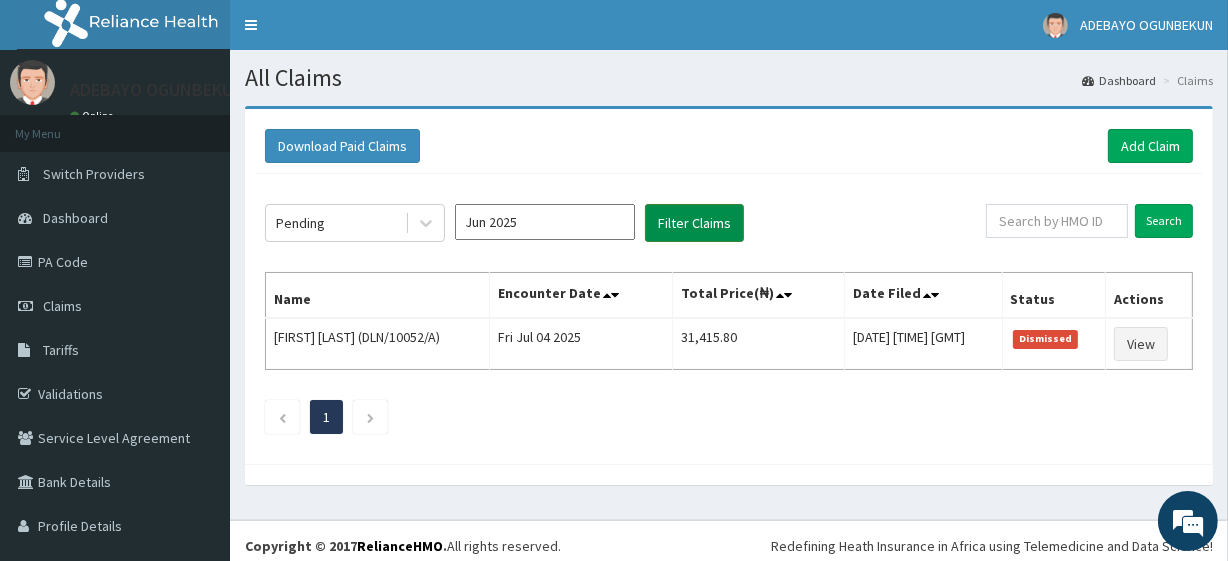 click on "Filter Claims" at bounding box center [694, 223] 